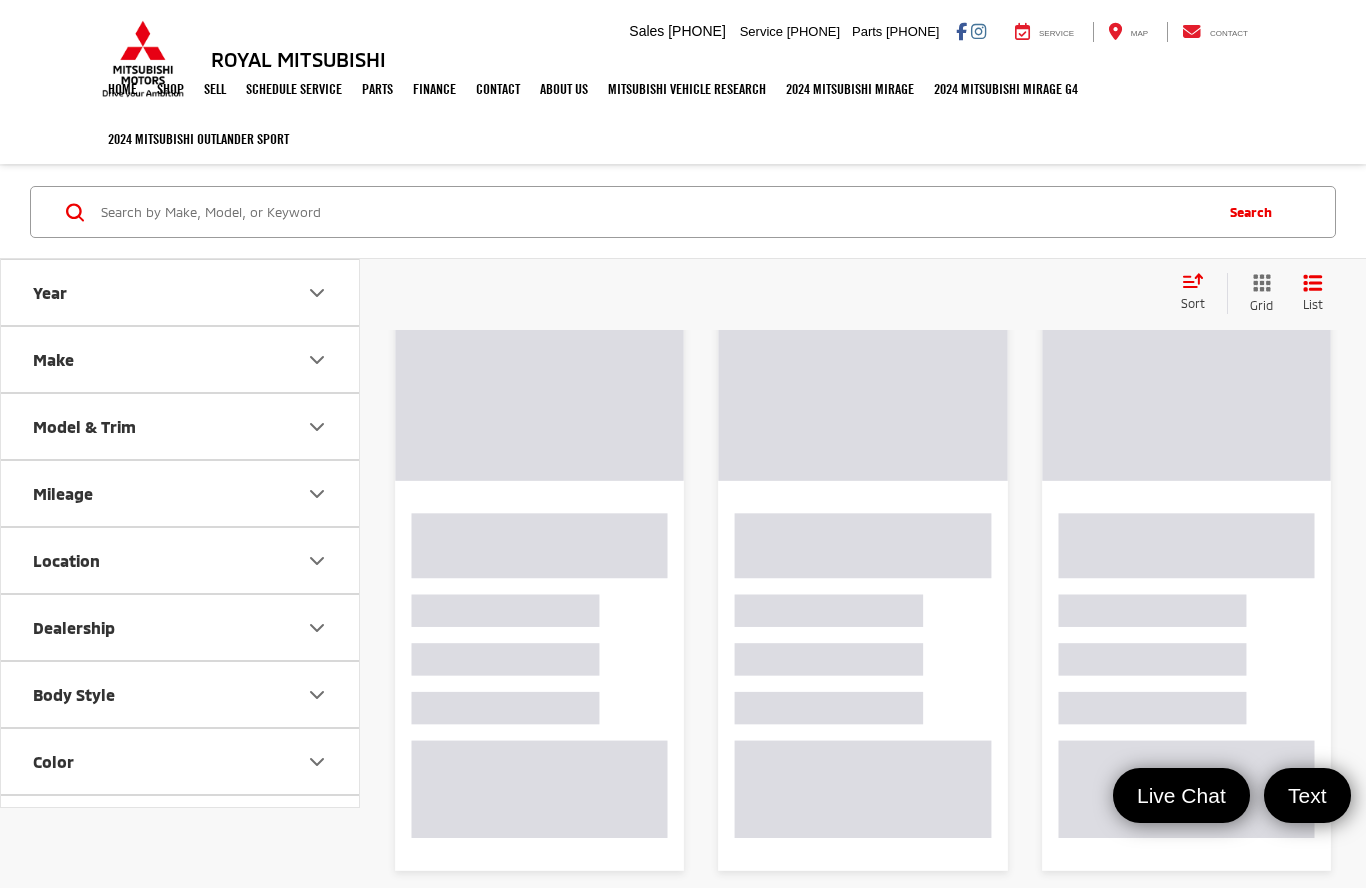 scroll, scrollTop: 0, scrollLeft: 0, axis: both 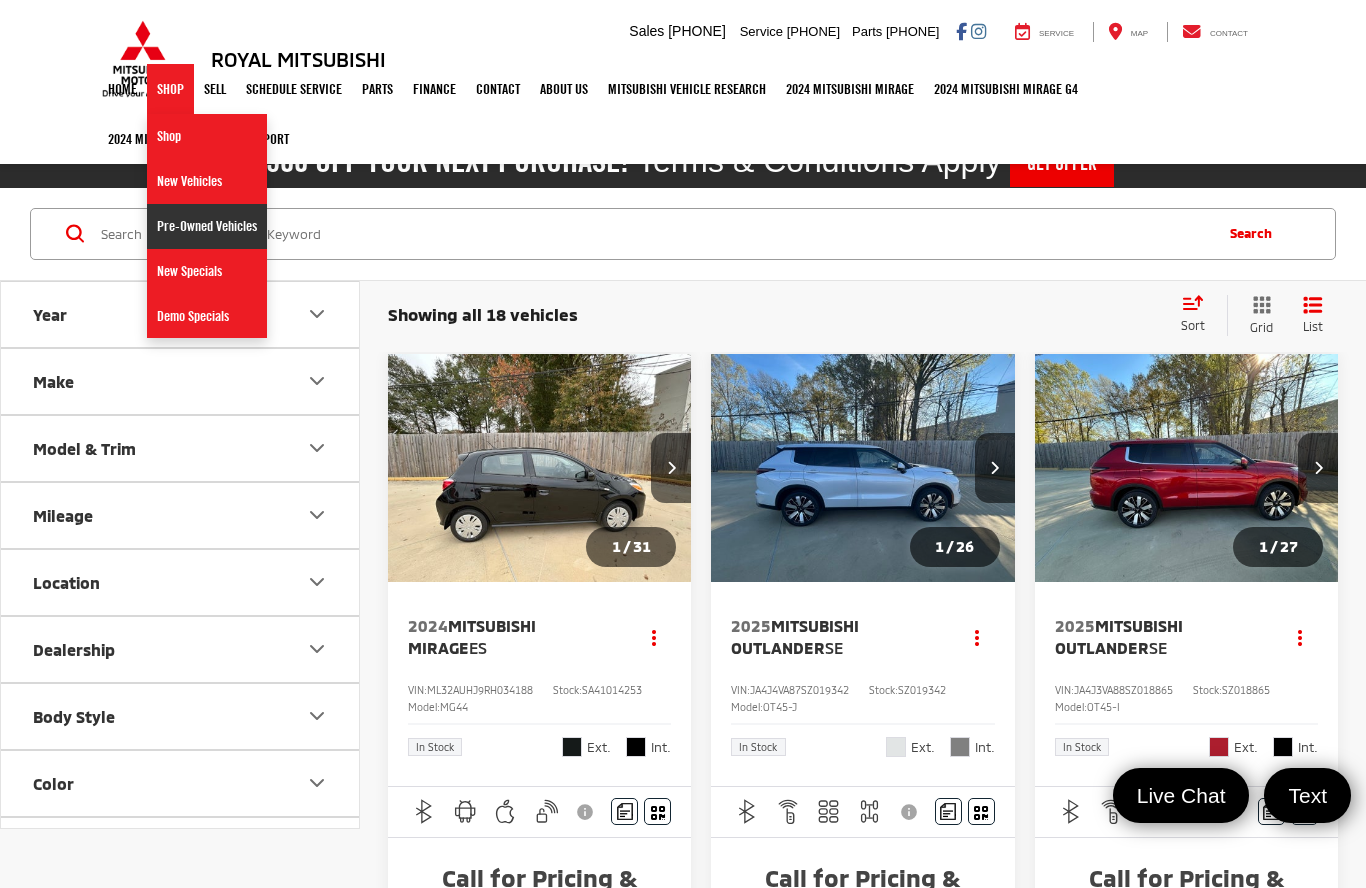 click on "Pre-Owned Vehicles" at bounding box center (207, 226) 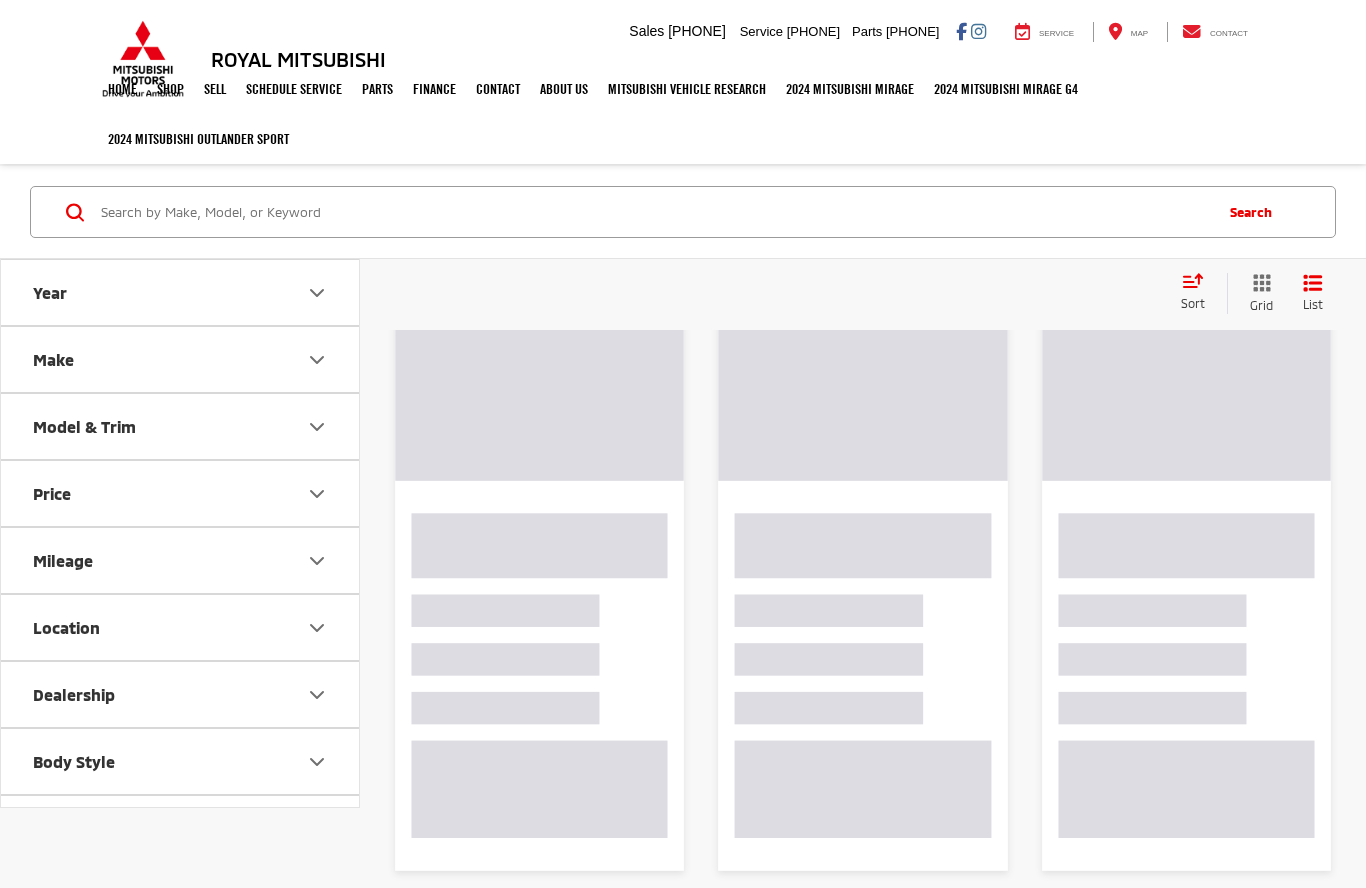 scroll, scrollTop: 0, scrollLeft: 0, axis: both 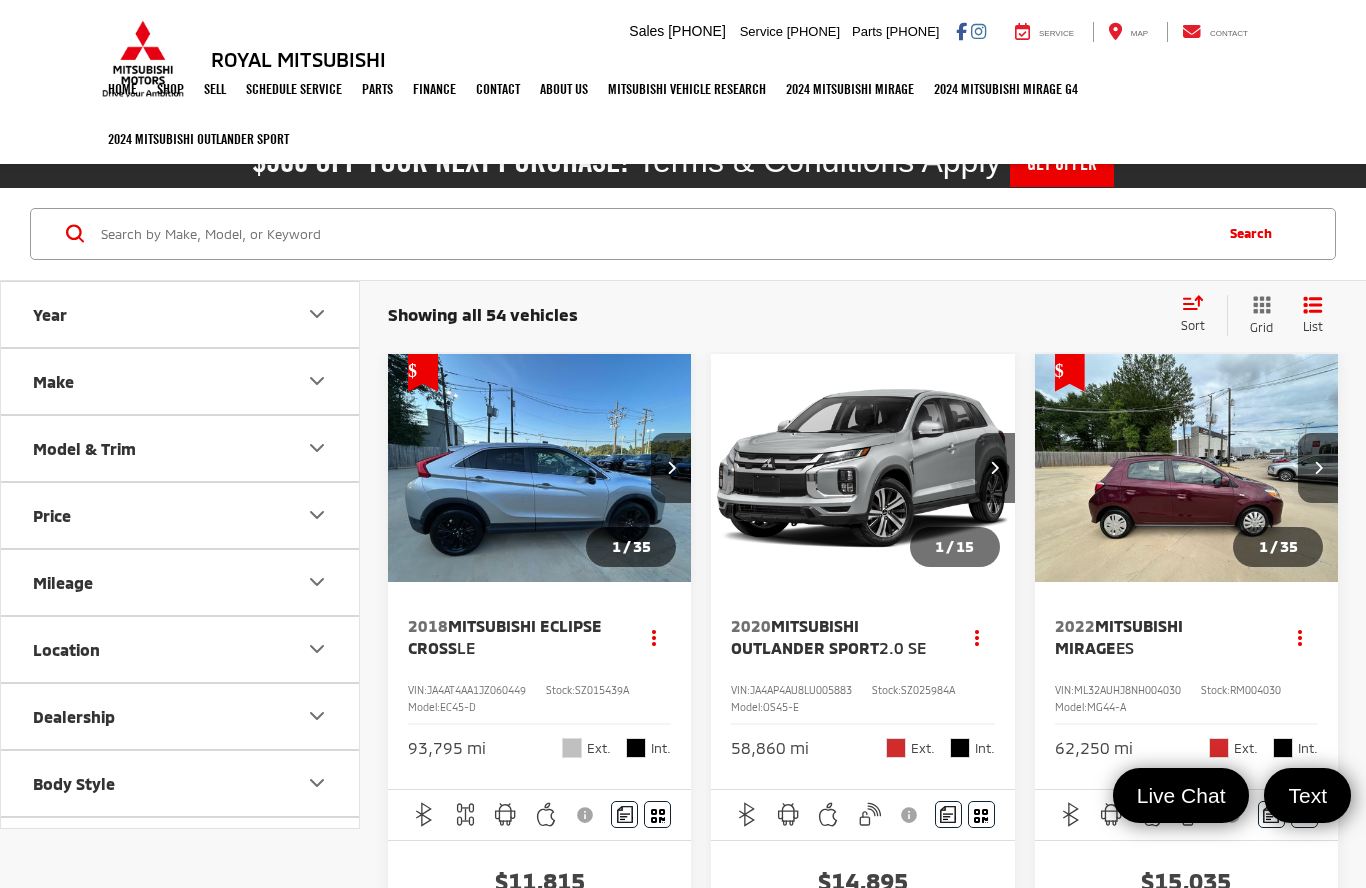click on "Year" at bounding box center [181, 314] 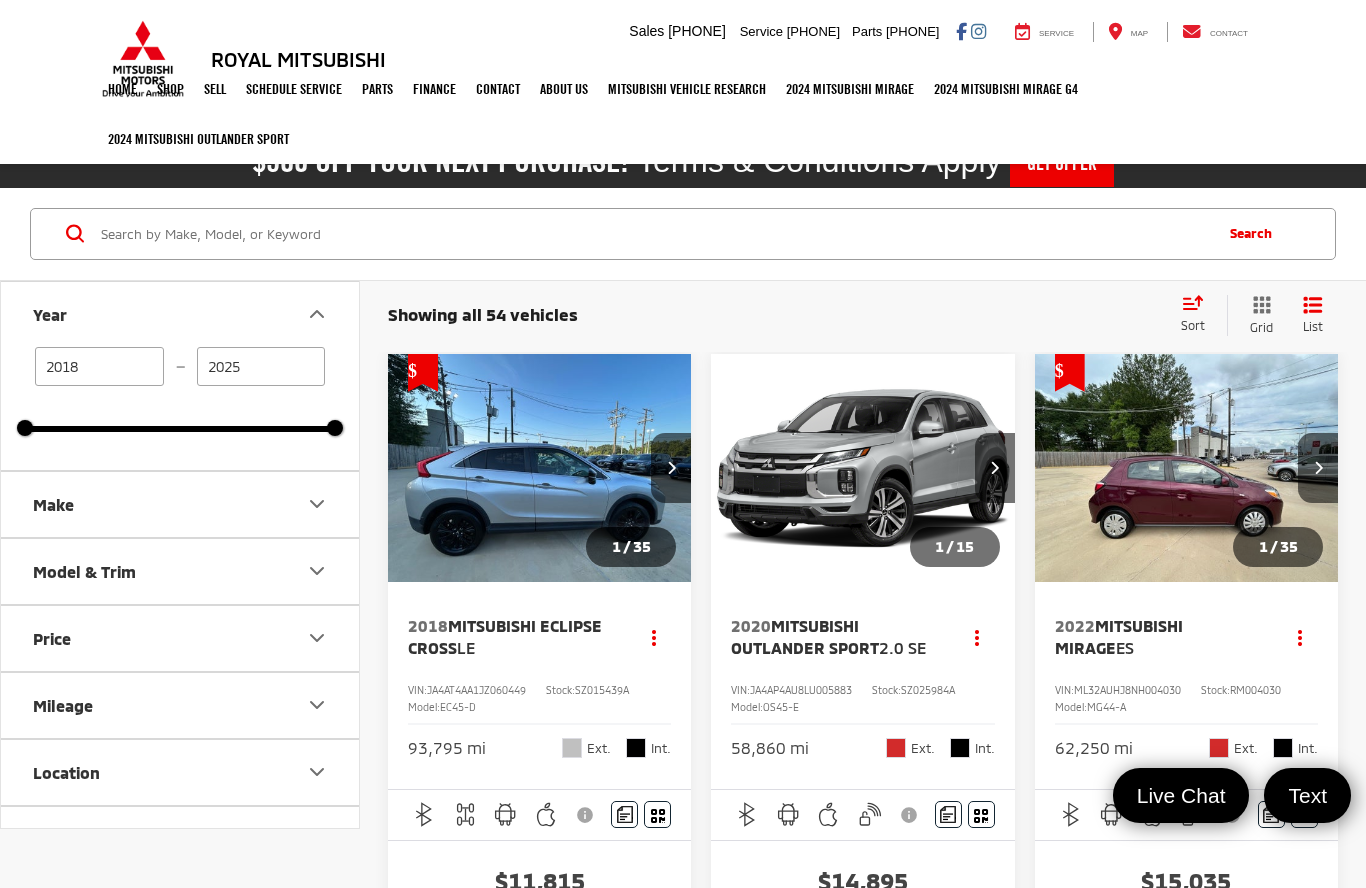 click on "2018" at bounding box center (99, 366) 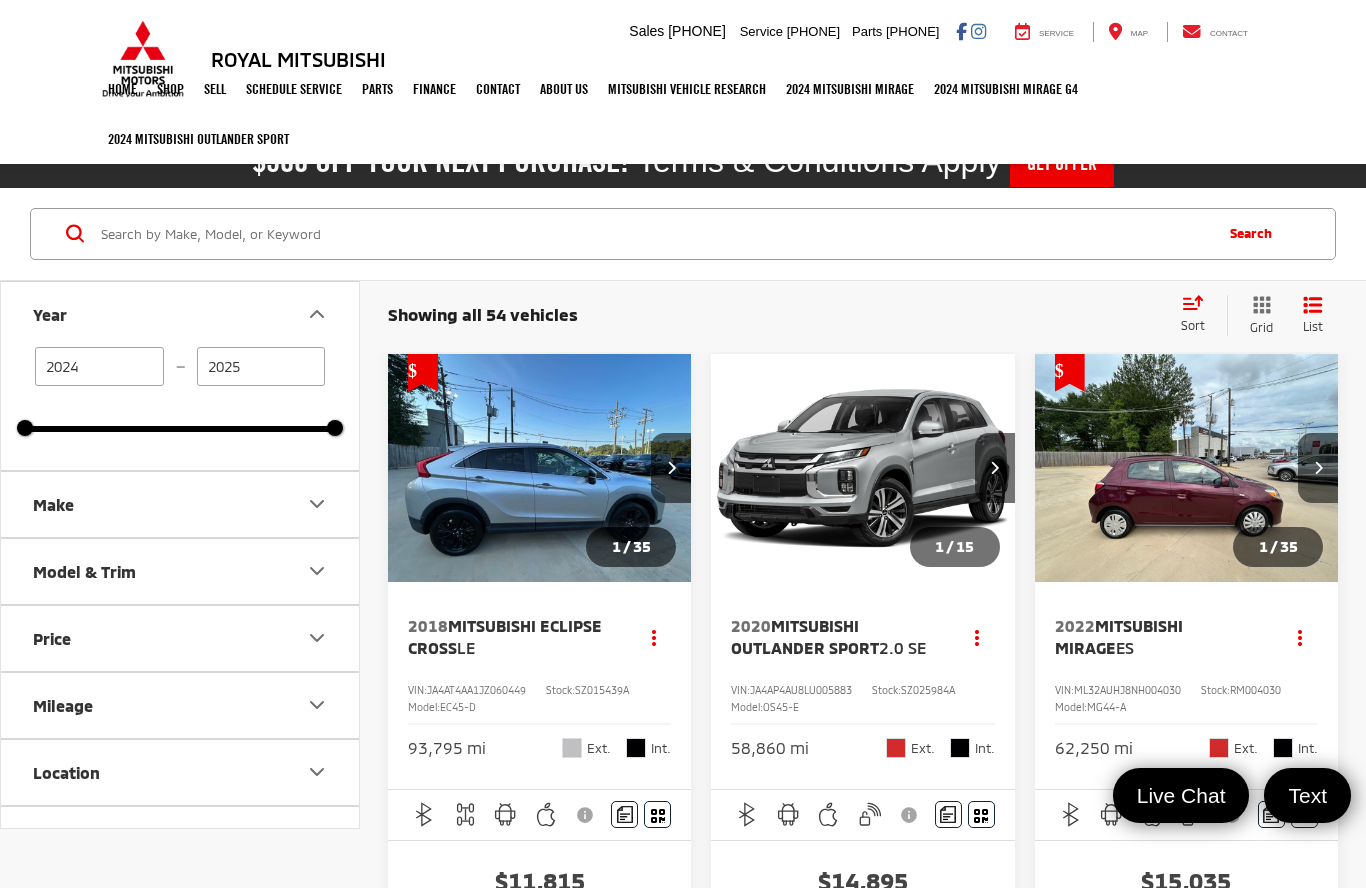 type on "2024" 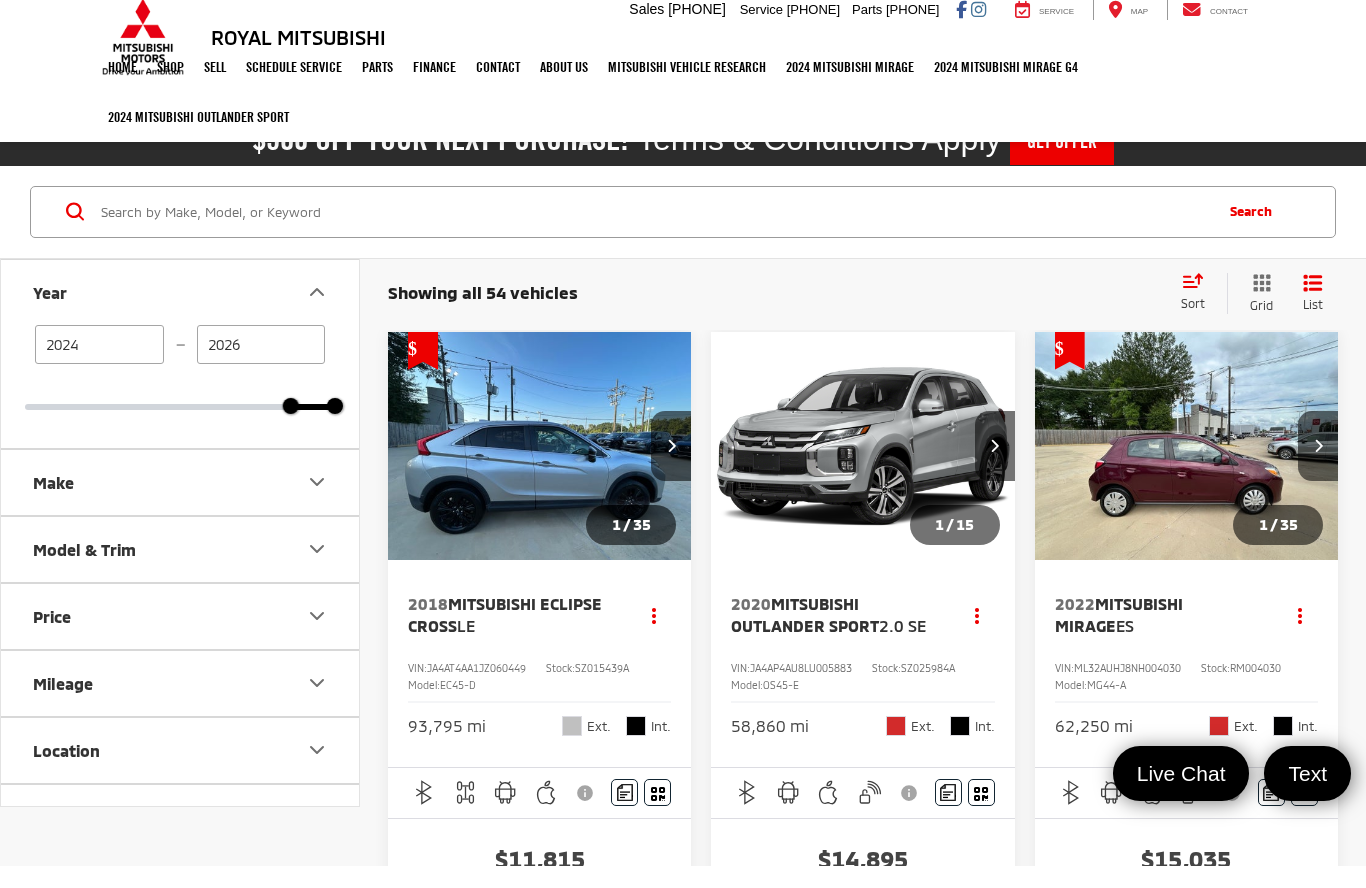 type on "2025" 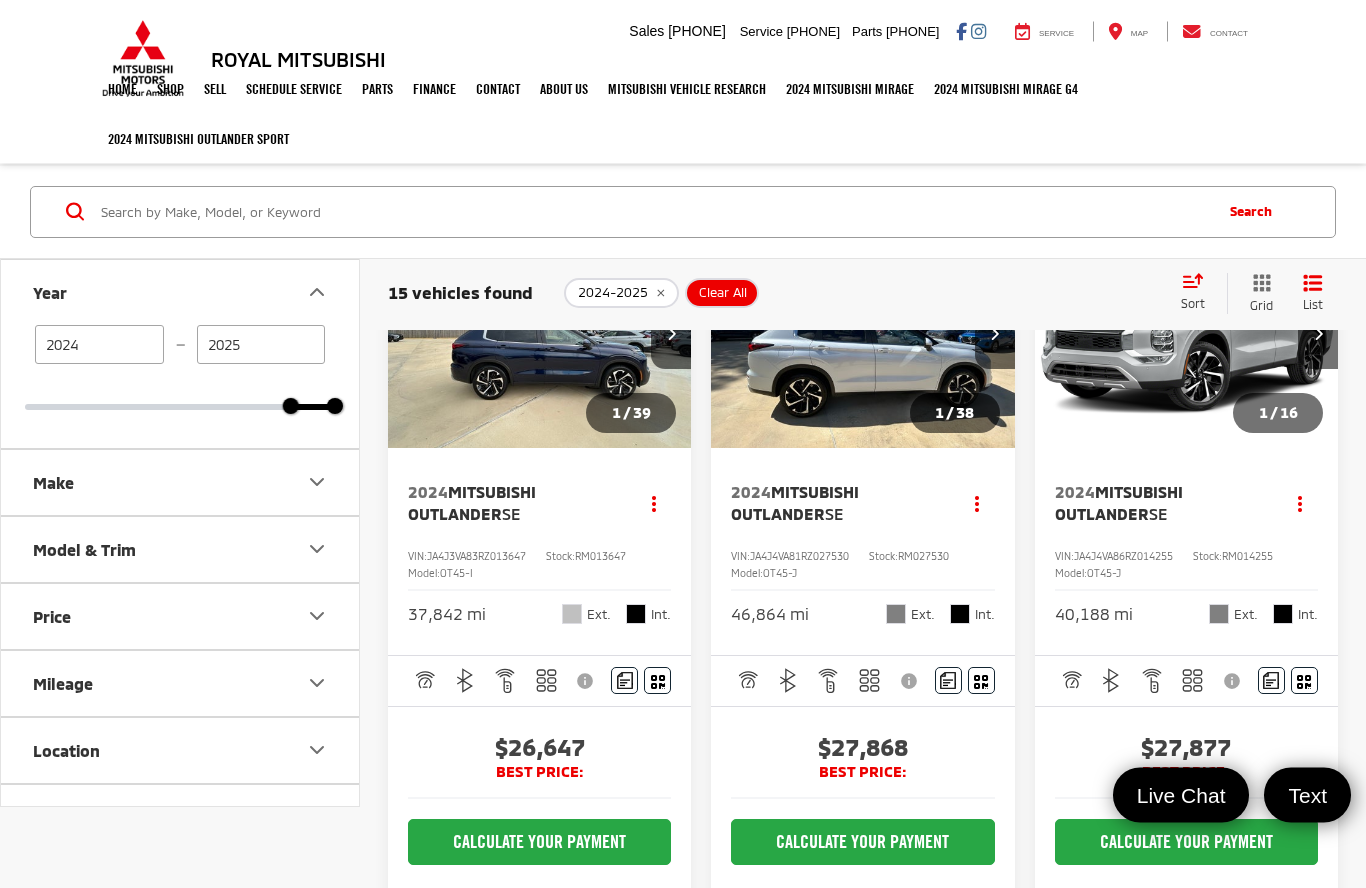 scroll, scrollTop: 135, scrollLeft: 0, axis: vertical 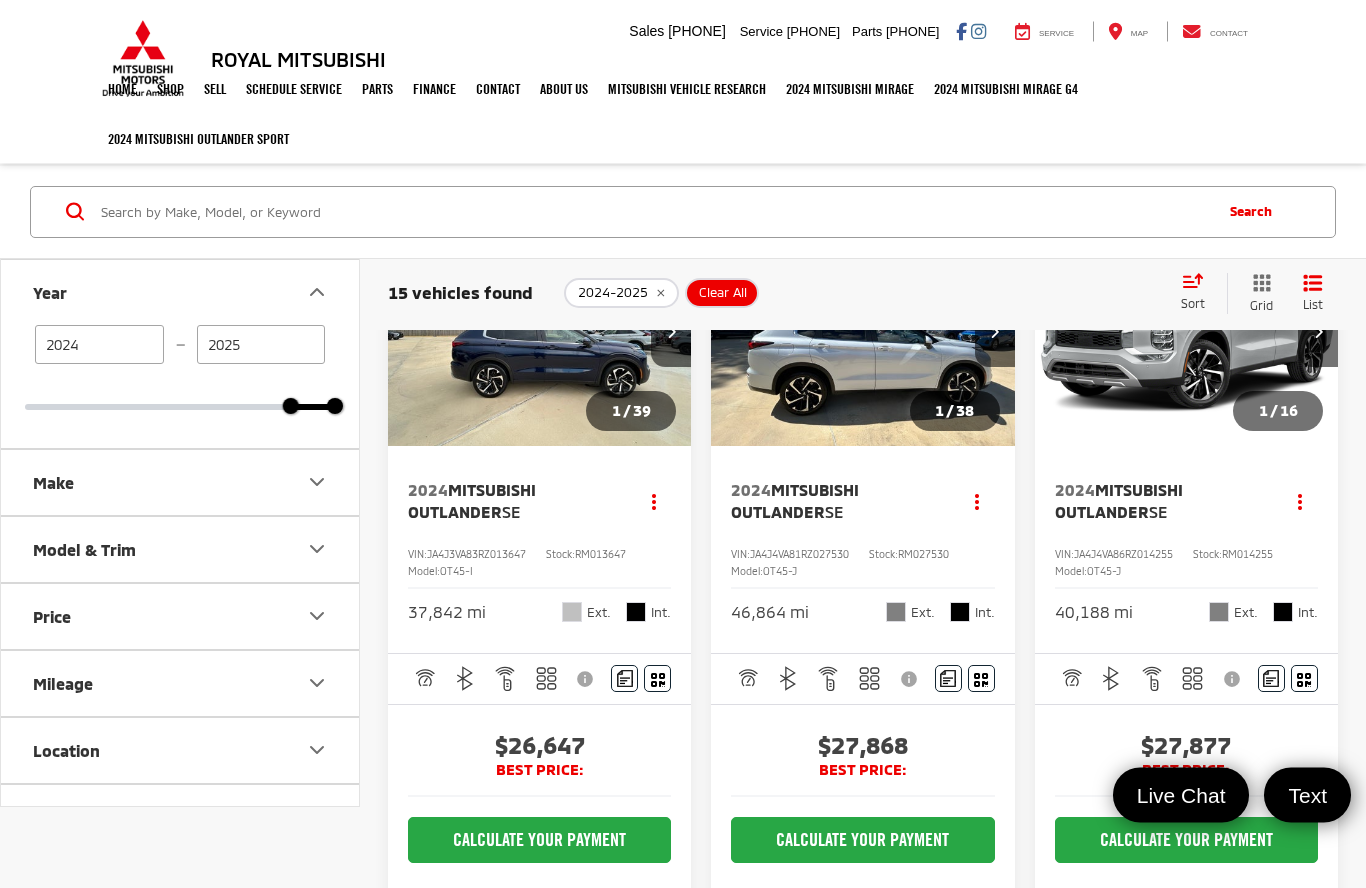 click on "Mileage" at bounding box center [181, 683] 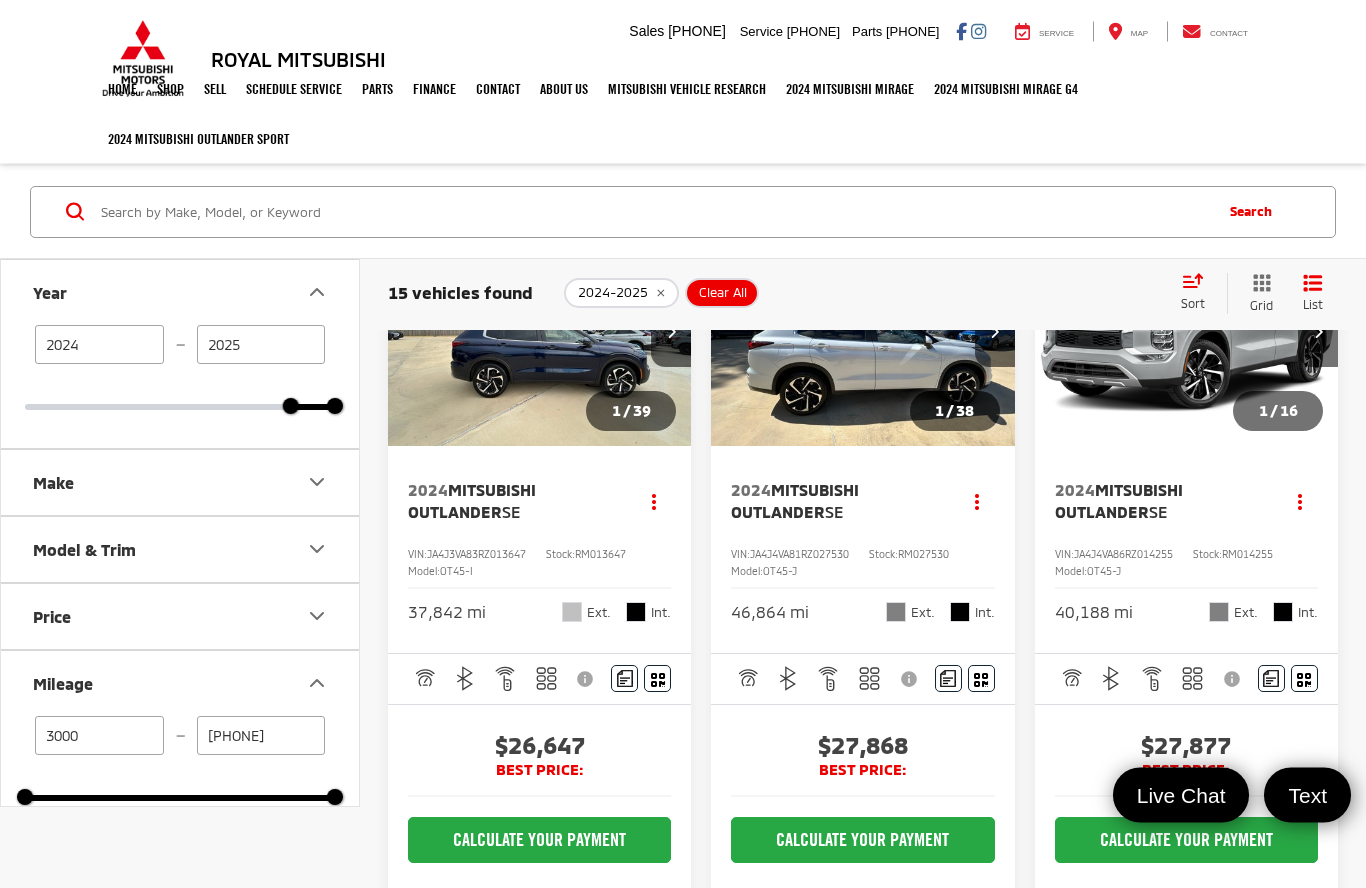 scroll, scrollTop: 136, scrollLeft: 0, axis: vertical 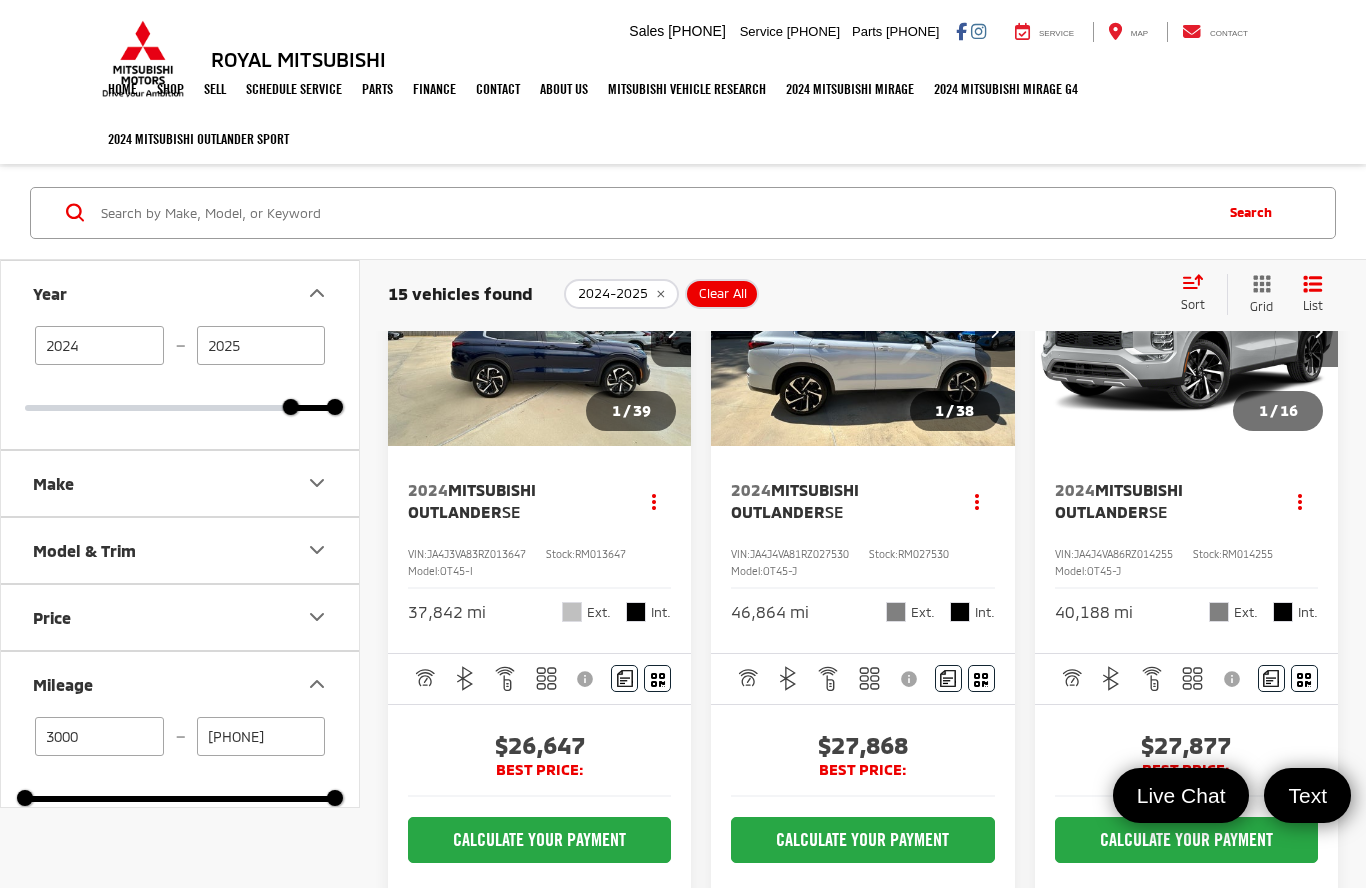 click on "72000" at bounding box center [261, 735] 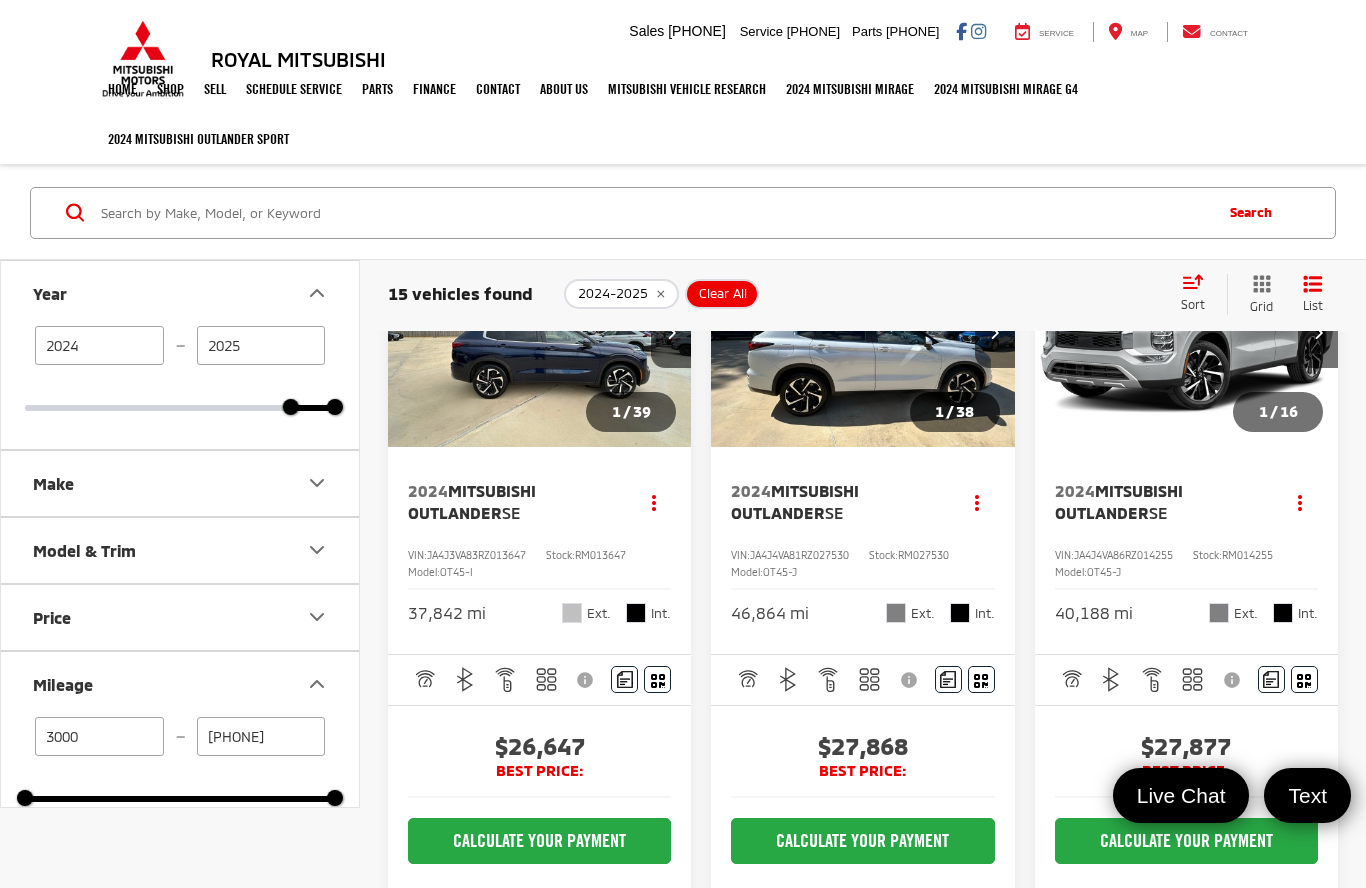 type on "7" 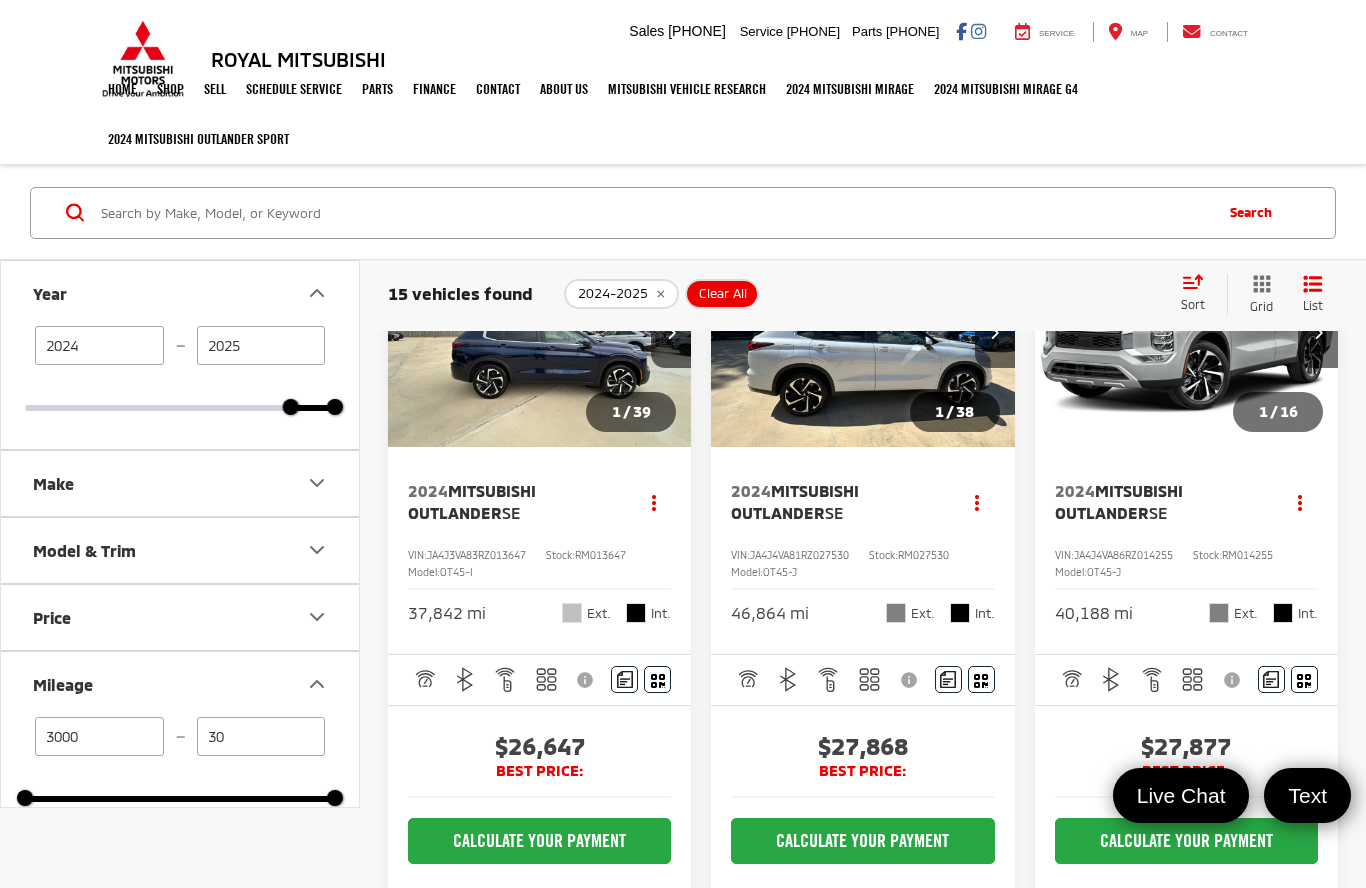 type on "3" 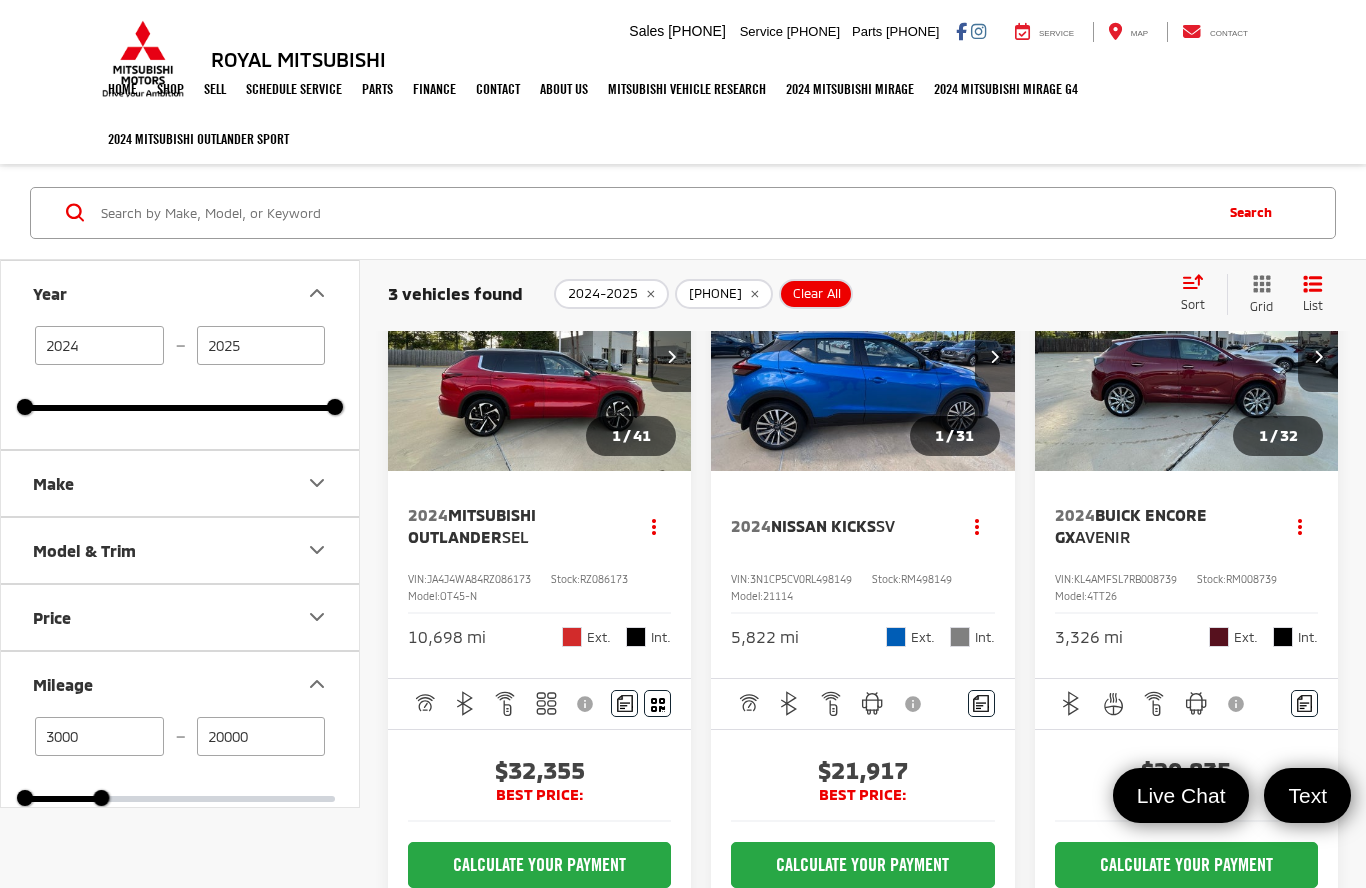 scroll, scrollTop: 101, scrollLeft: 0, axis: vertical 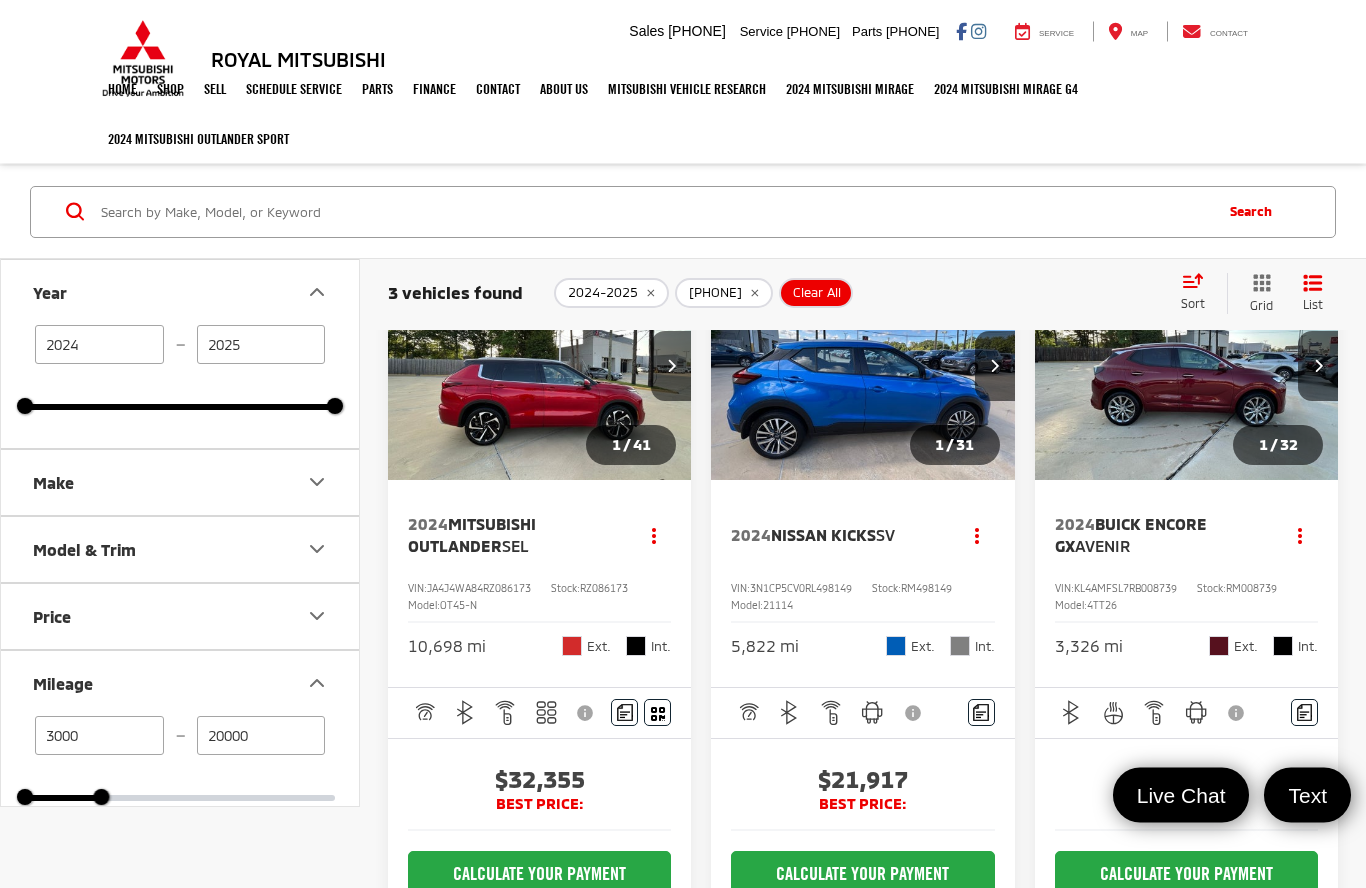 click on "Make" at bounding box center [53, 482] 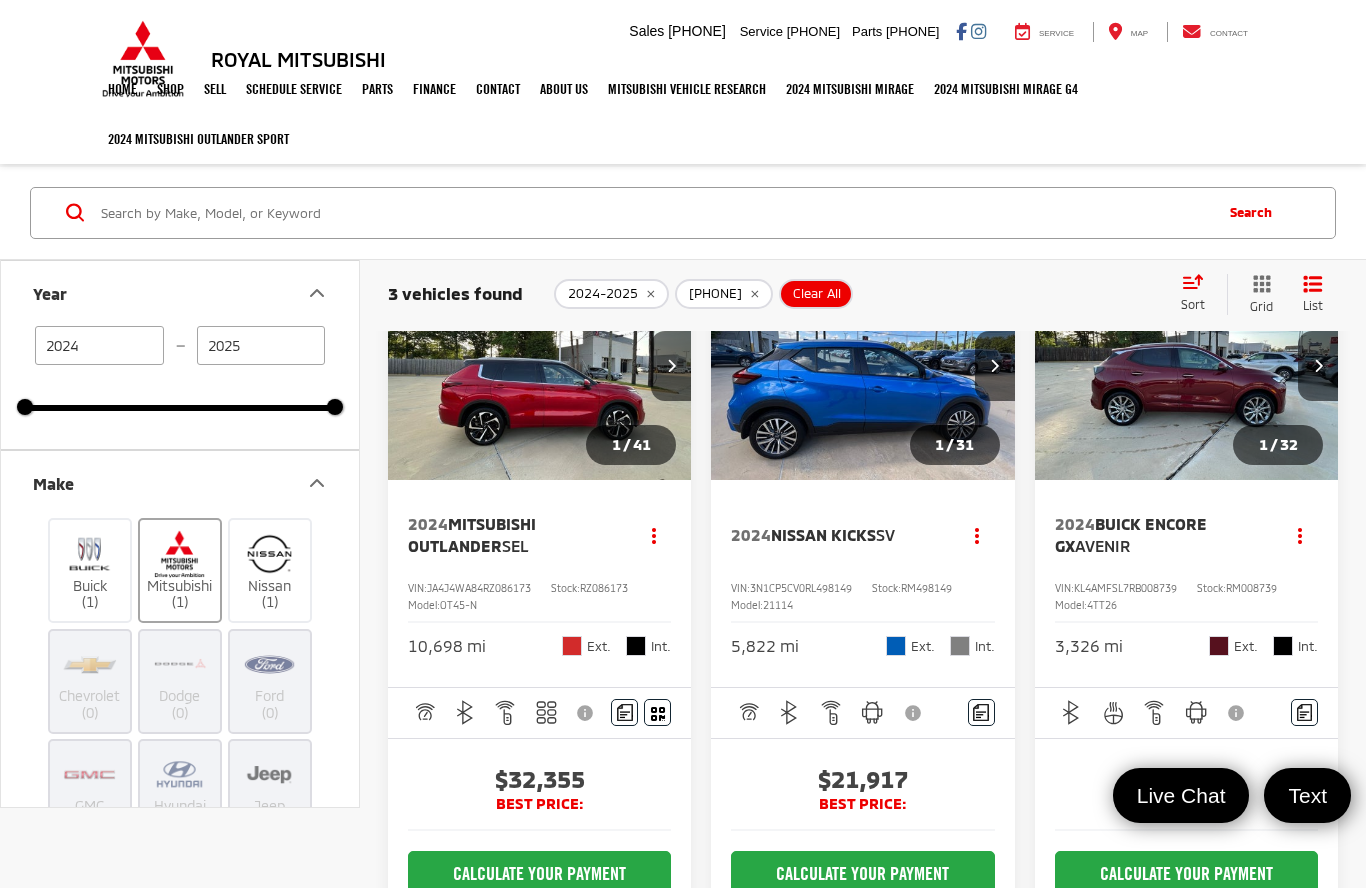 click at bounding box center (179, 553) 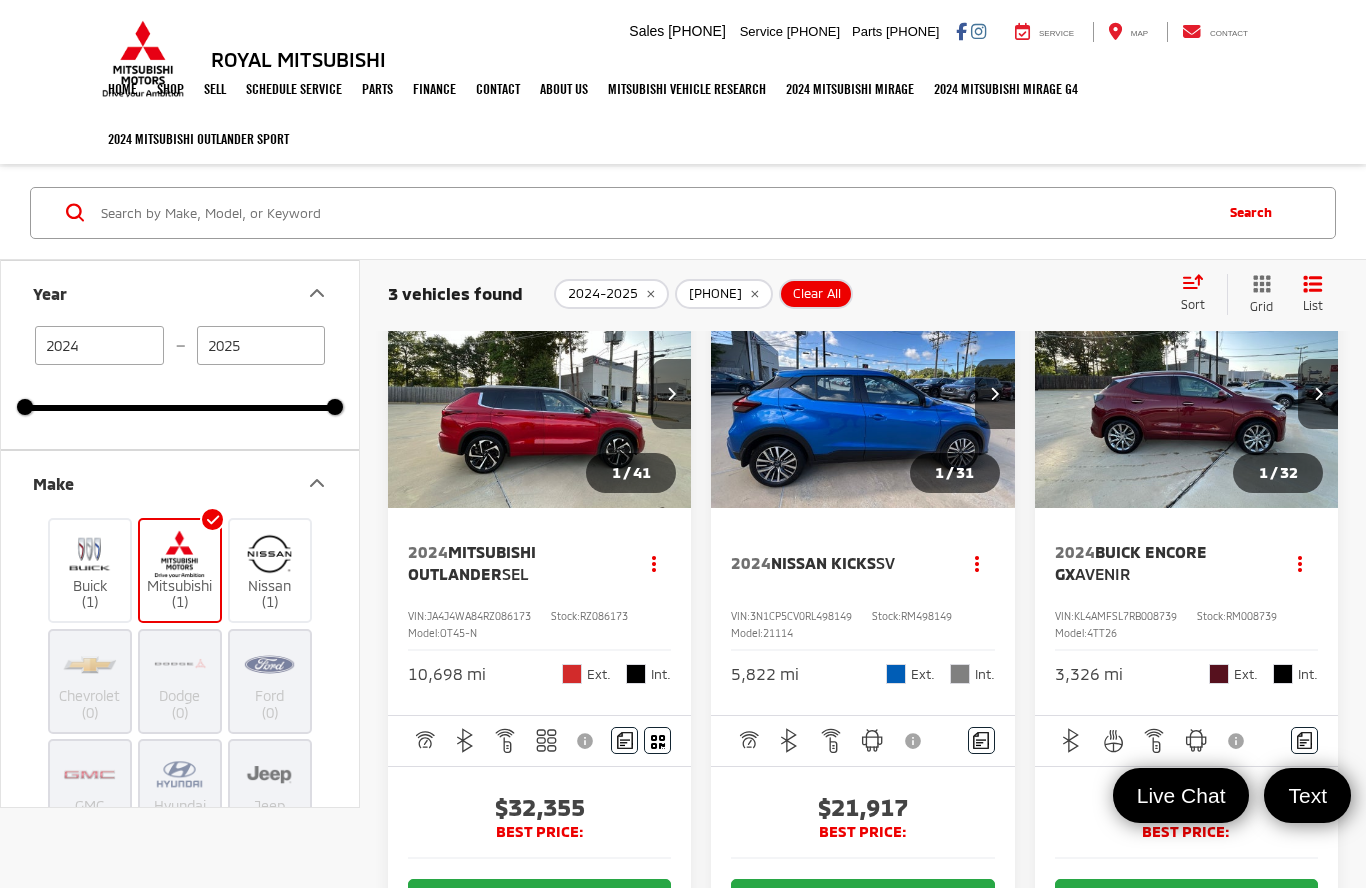 scroll, scrollTop: 22, scrollLeft: 0, axis: vertical 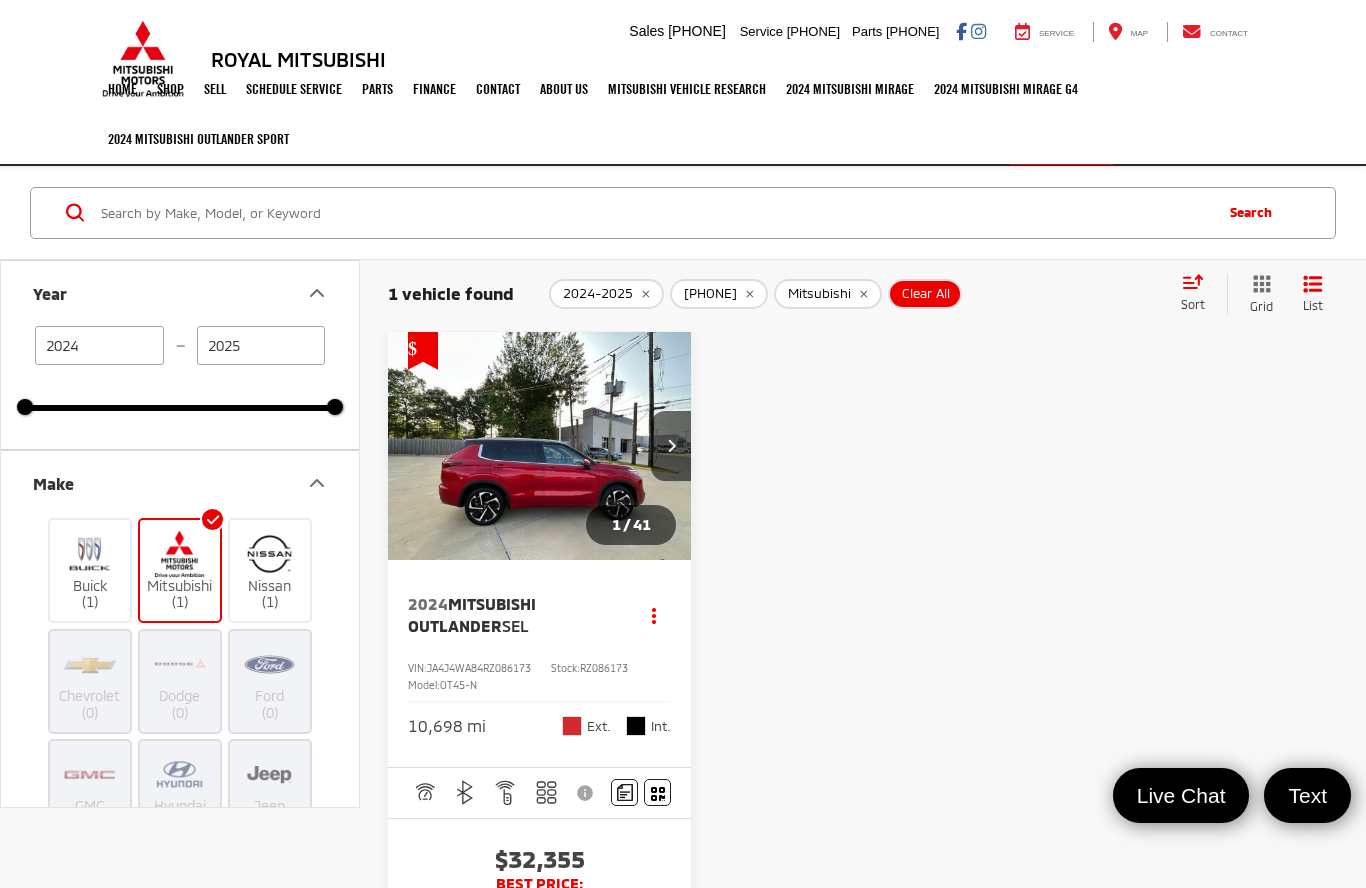 click on "2025" at bounding box center [261, 344] 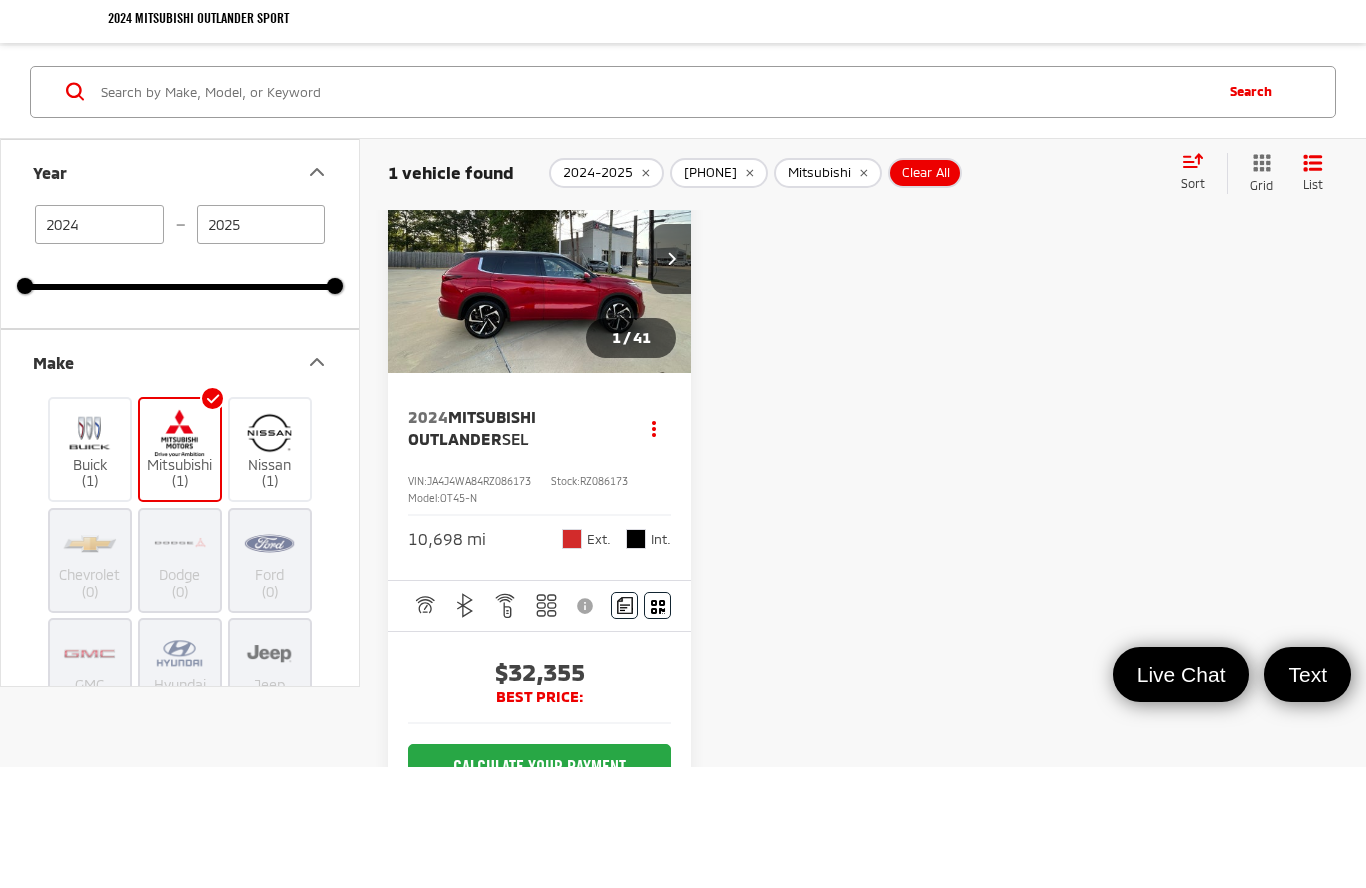 scroll, scrollTop: 0, scrollLeft: 0, axis: both 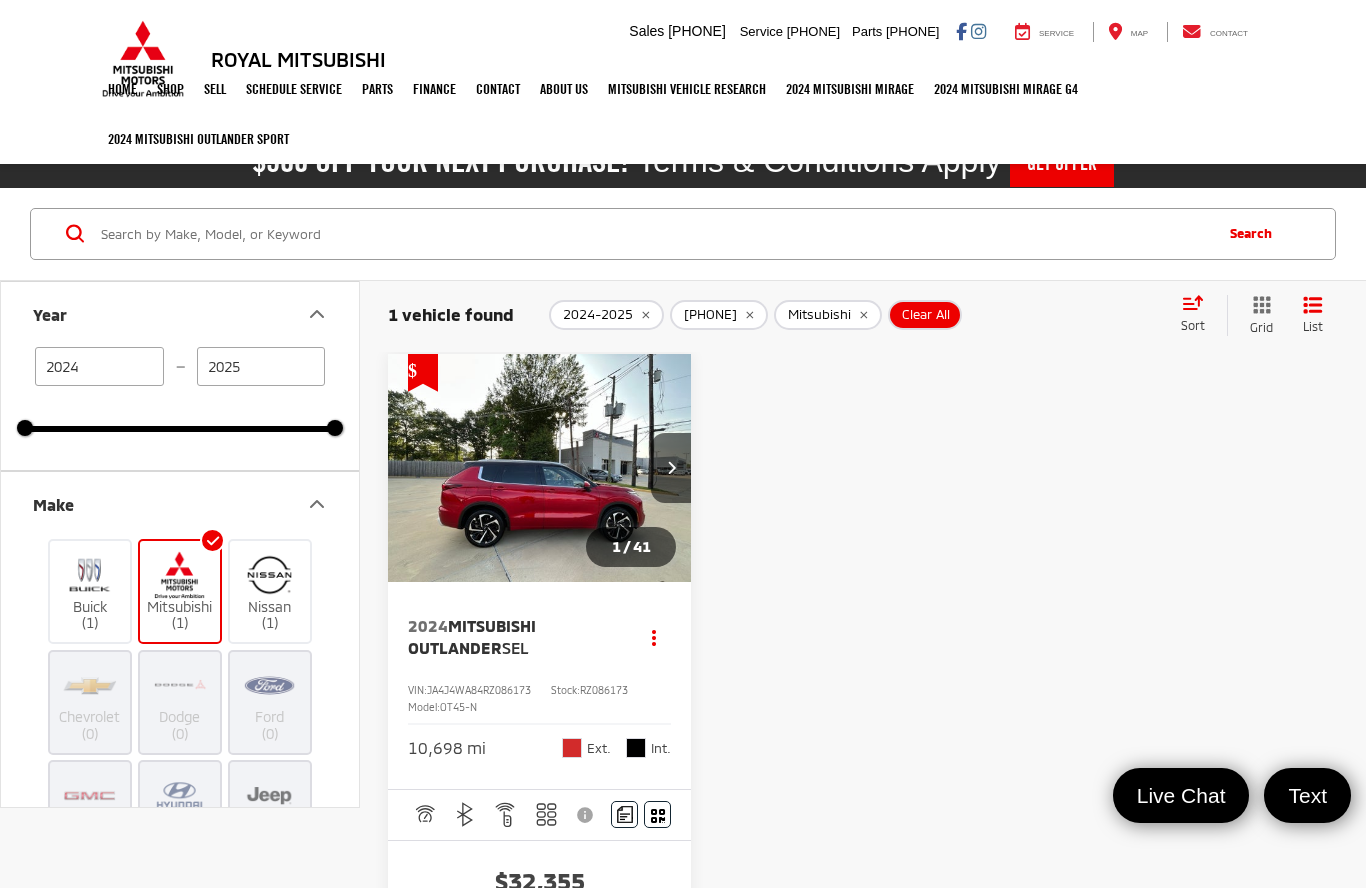 click on "Make" at bounding box center (53, 504) 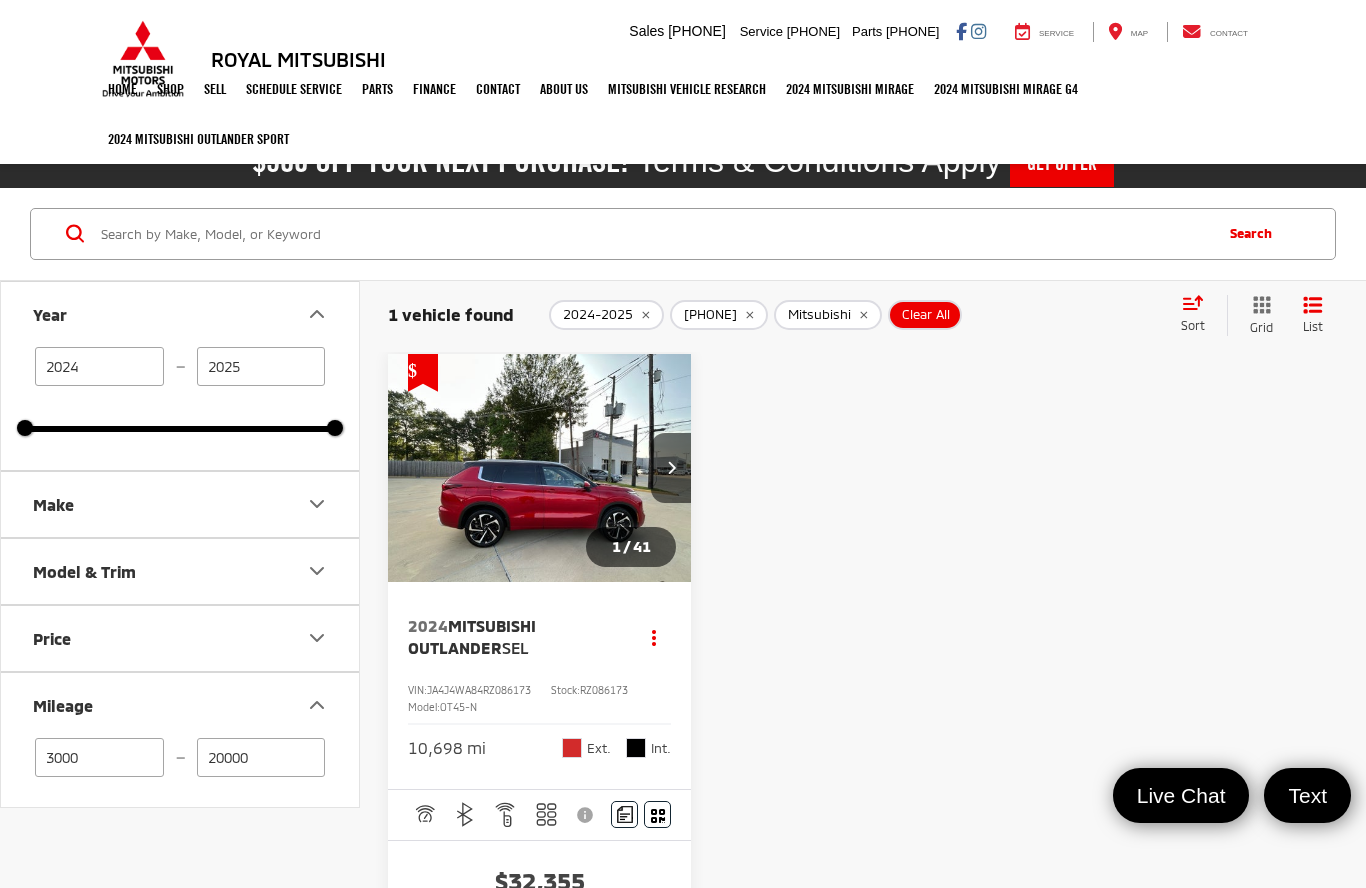 click on "20000" at bounding box center [261, 757] 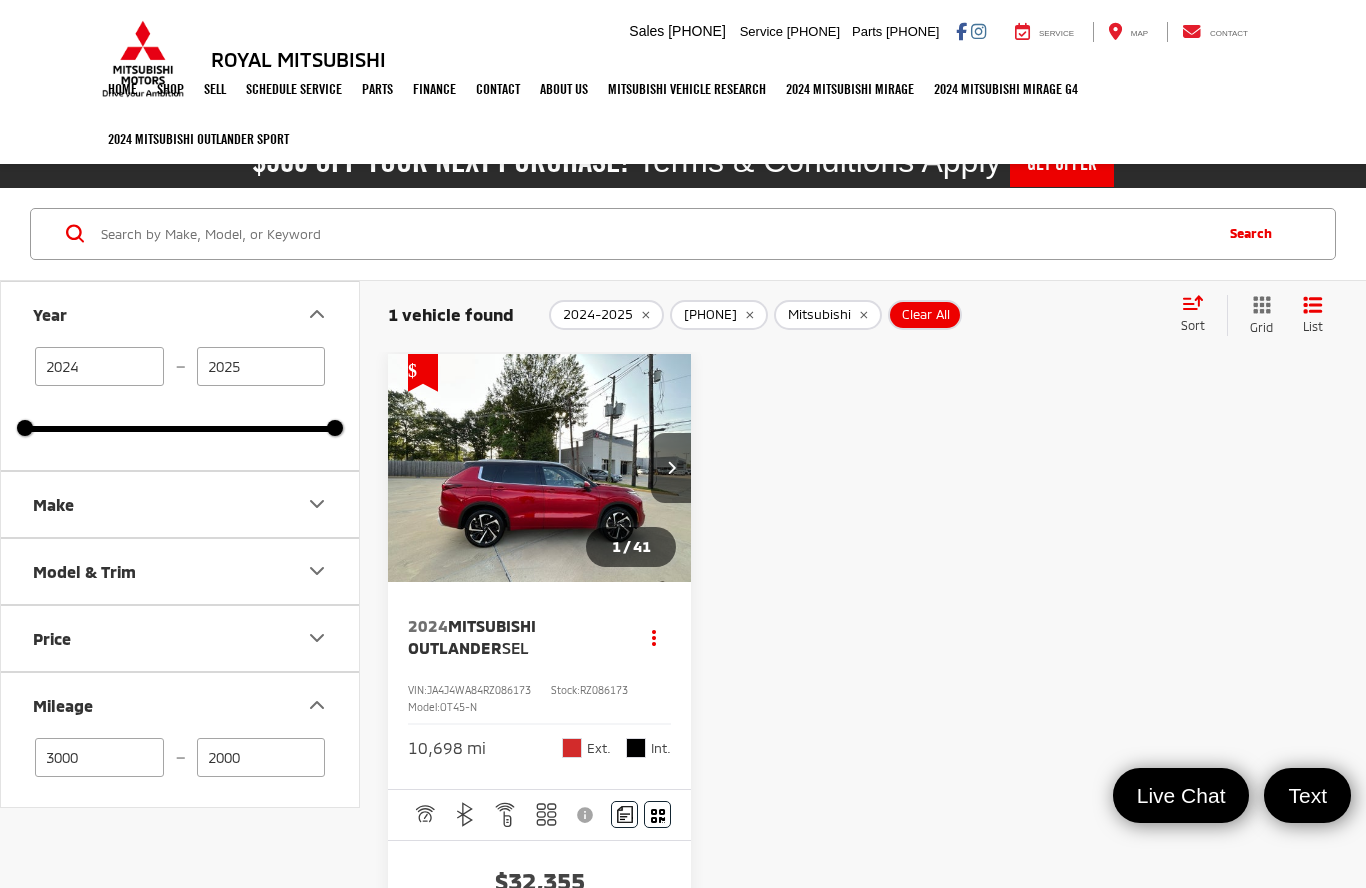 scroll, scrollTop: 227, scrollLeft: 0, axis: vertical 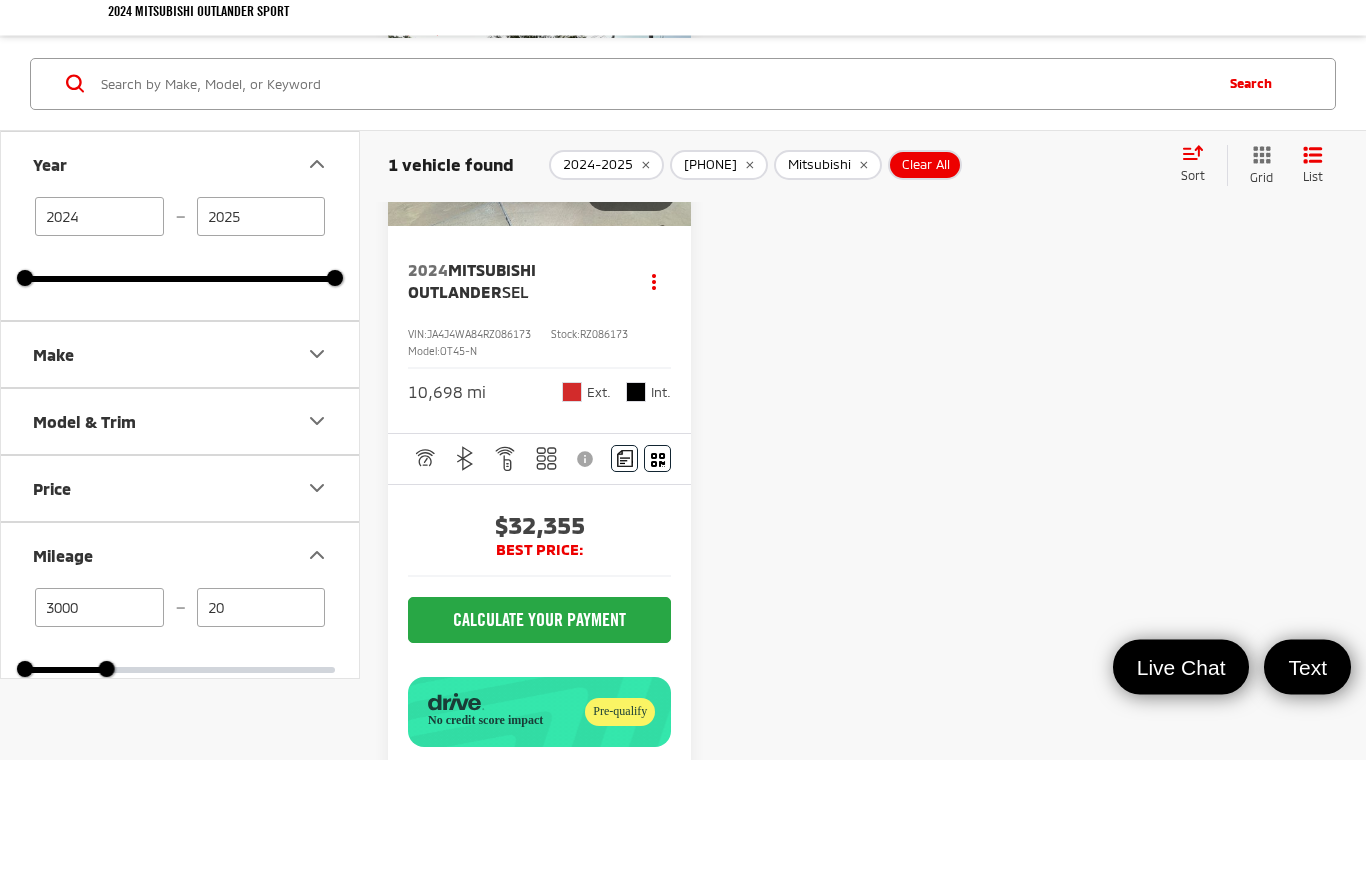 type on "2" 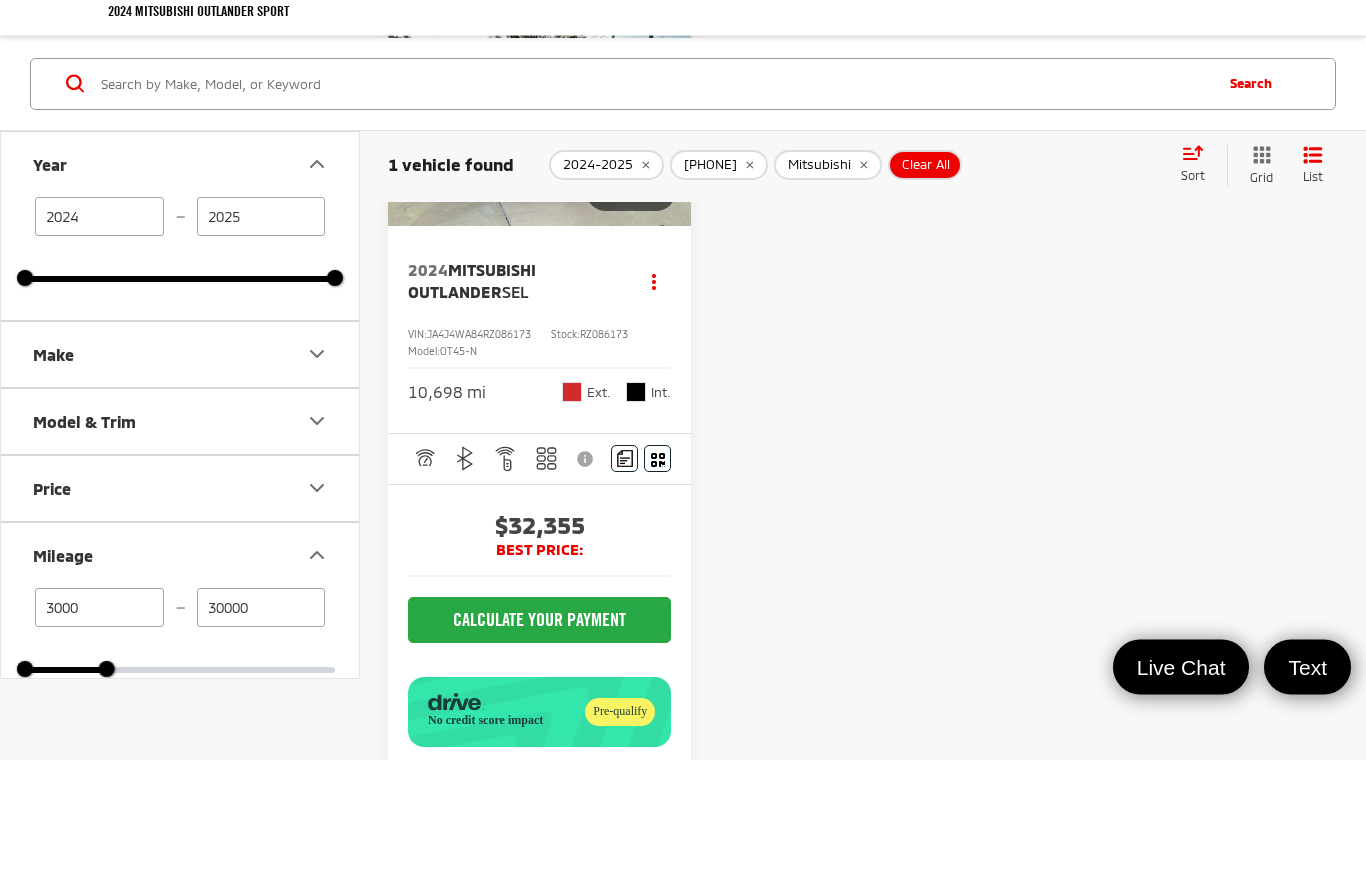 type on "30000" 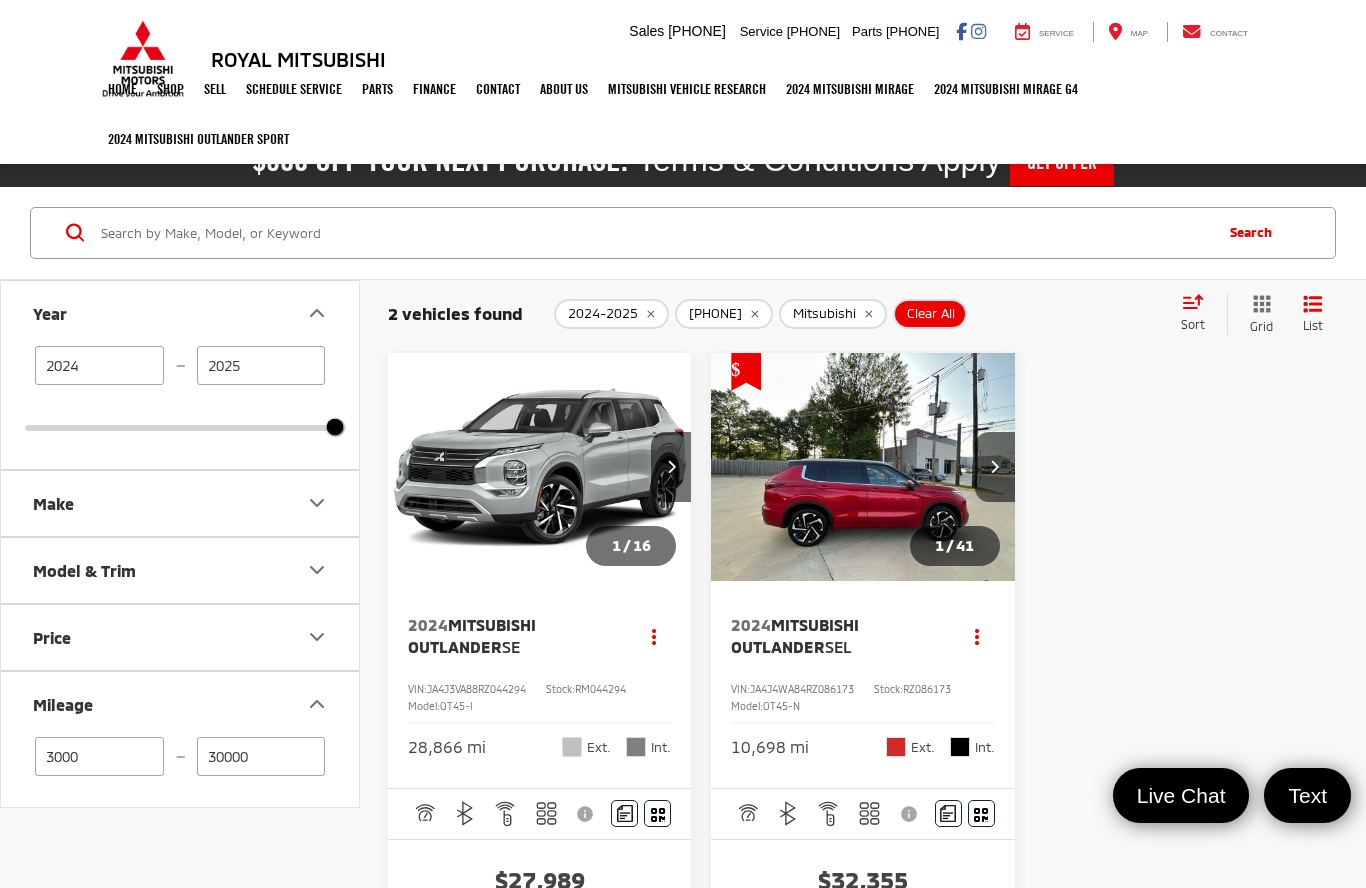 scroll, scrollTop: 0, scrollLeft: 0, axis: both 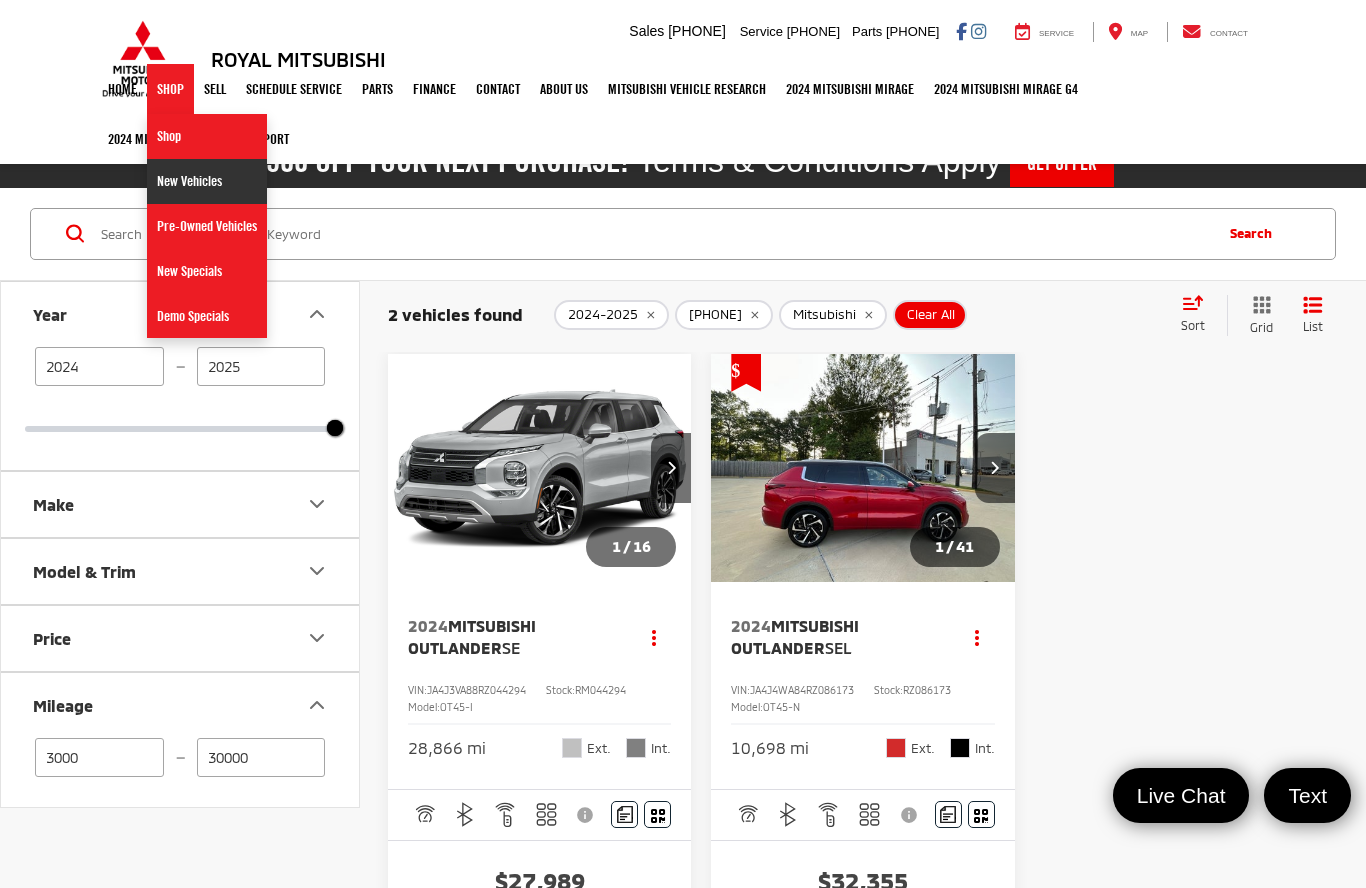 click on "New Vehicles" at bounding box center (207, 181) 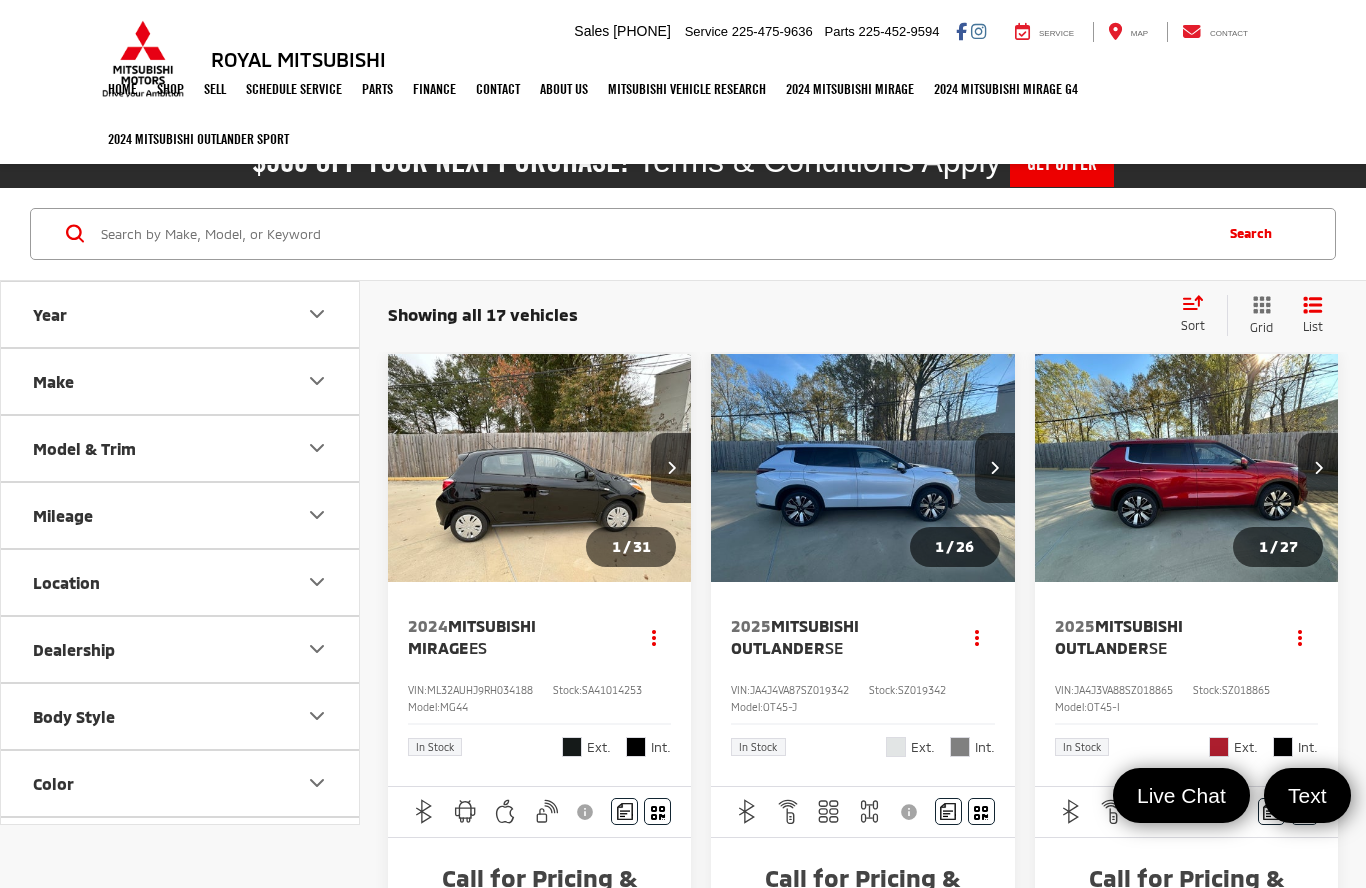scroll, scrollTop: 0, scrollLeft: 0, axis: both 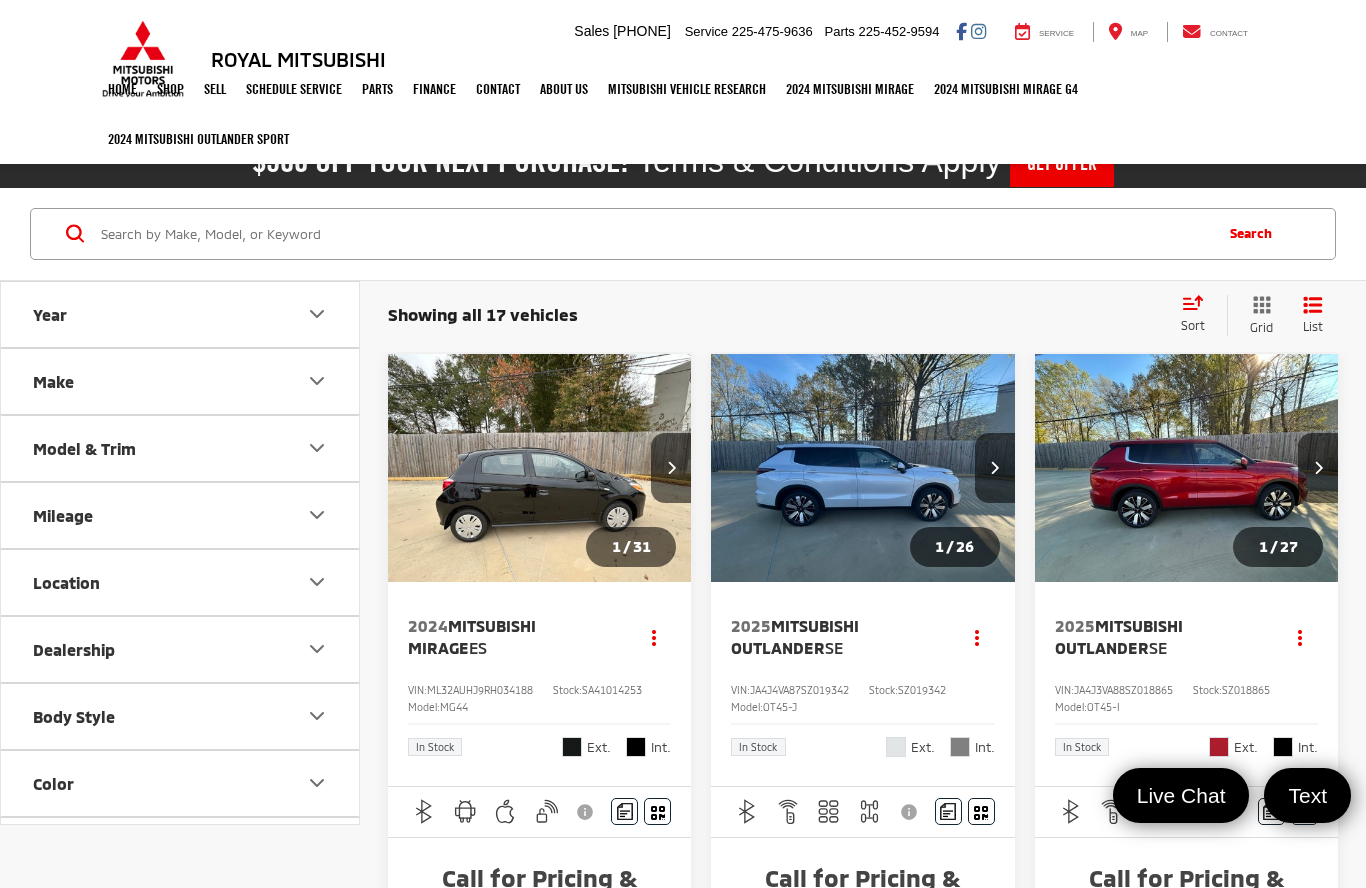 click on "Model & Trim" at bounding box center (181, 448) 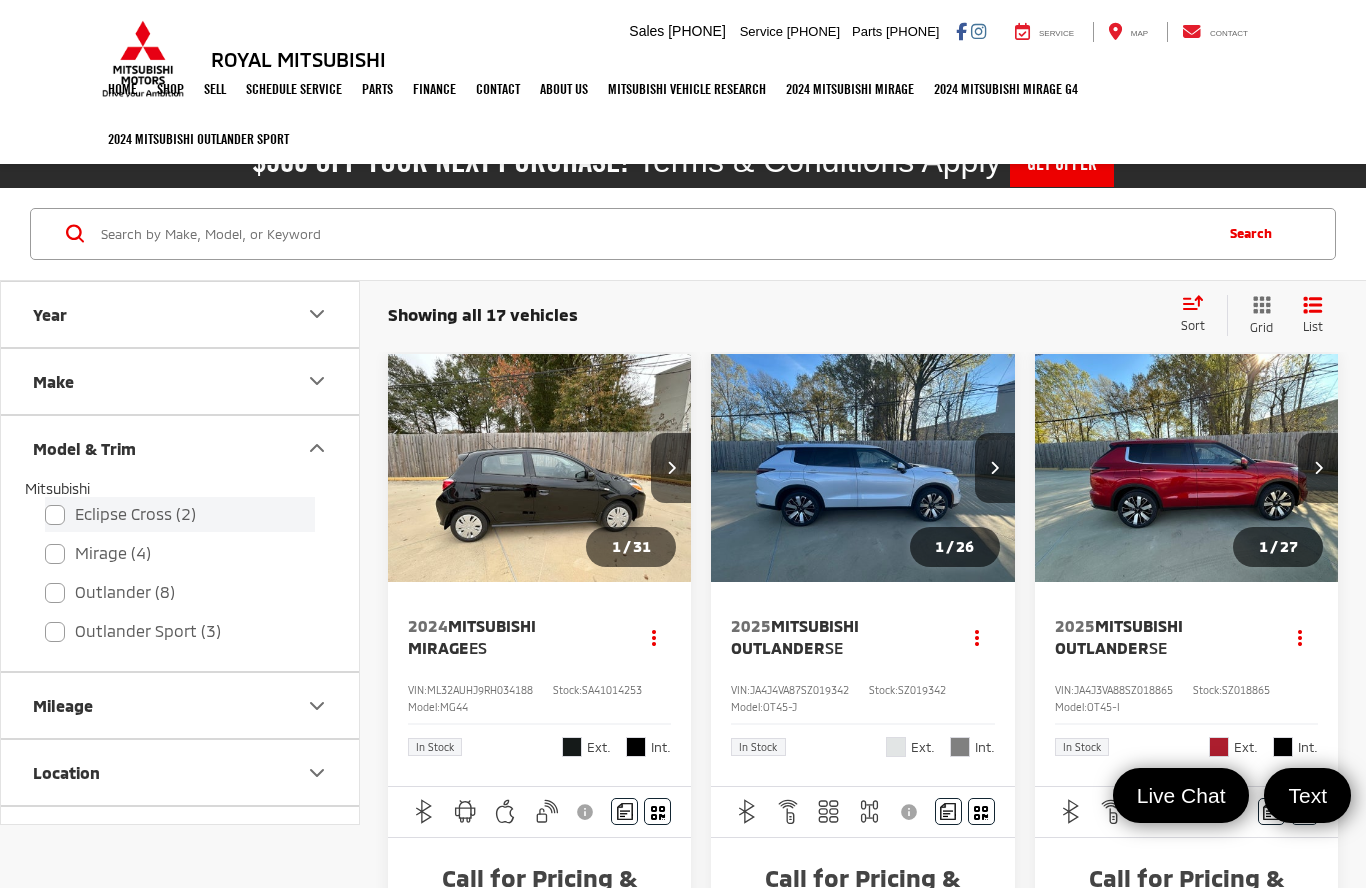 click on "Eclipse Cross (2)" at bounding box center (180, 514) 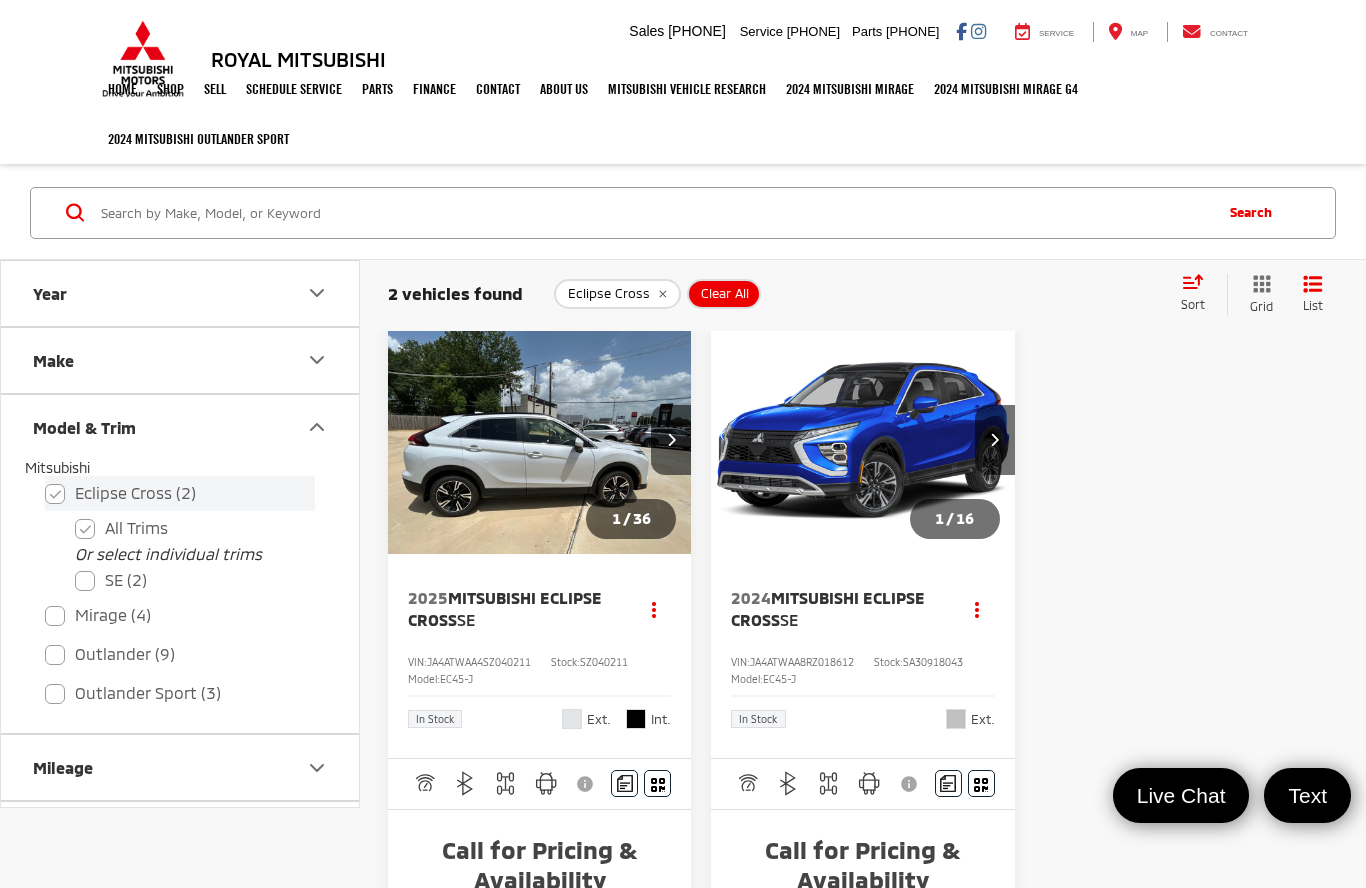 scroll, scrollTop: 25, scrollLeft: 0, axis: vertical 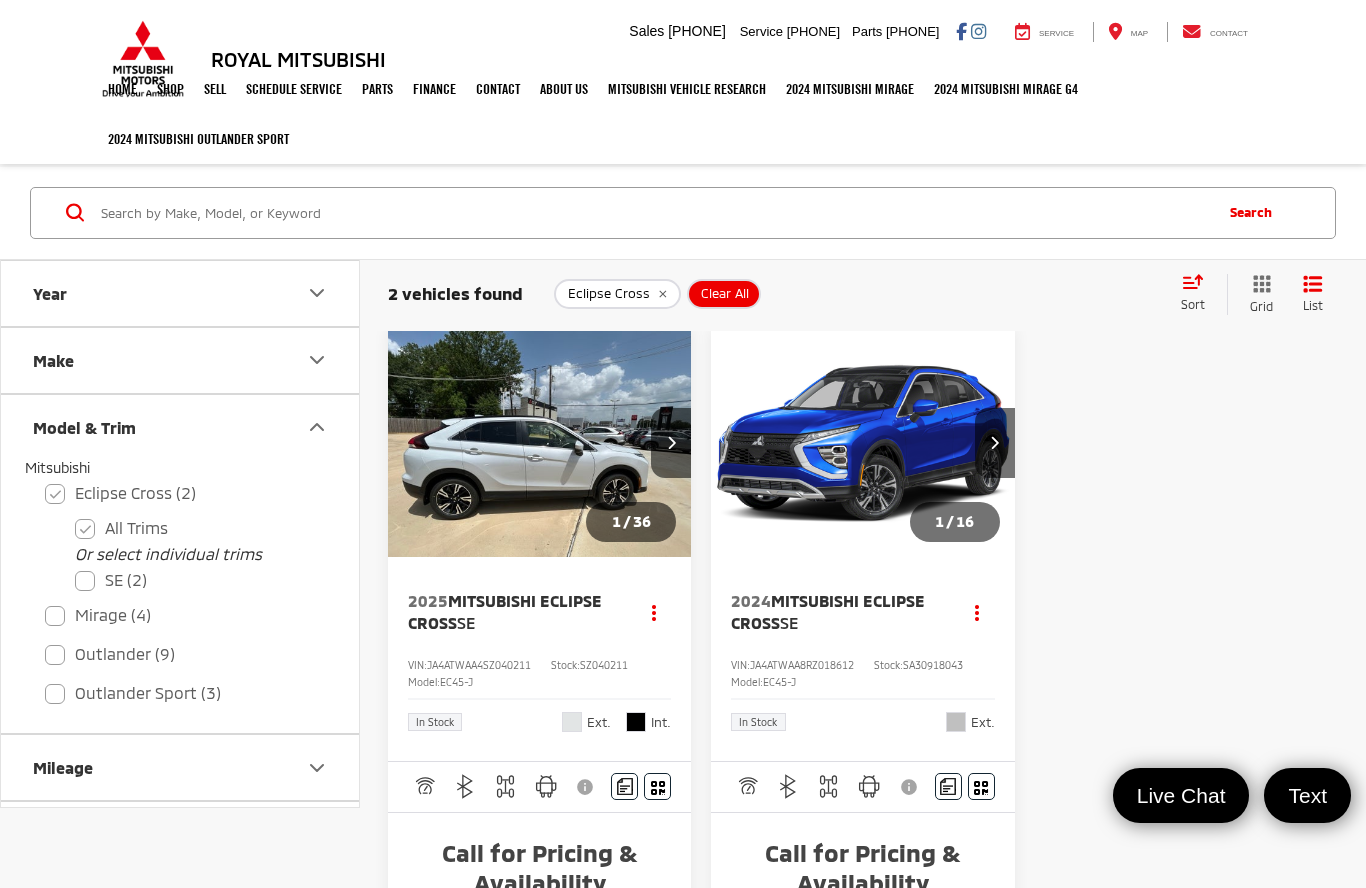 click at bounding box center [540, 444] 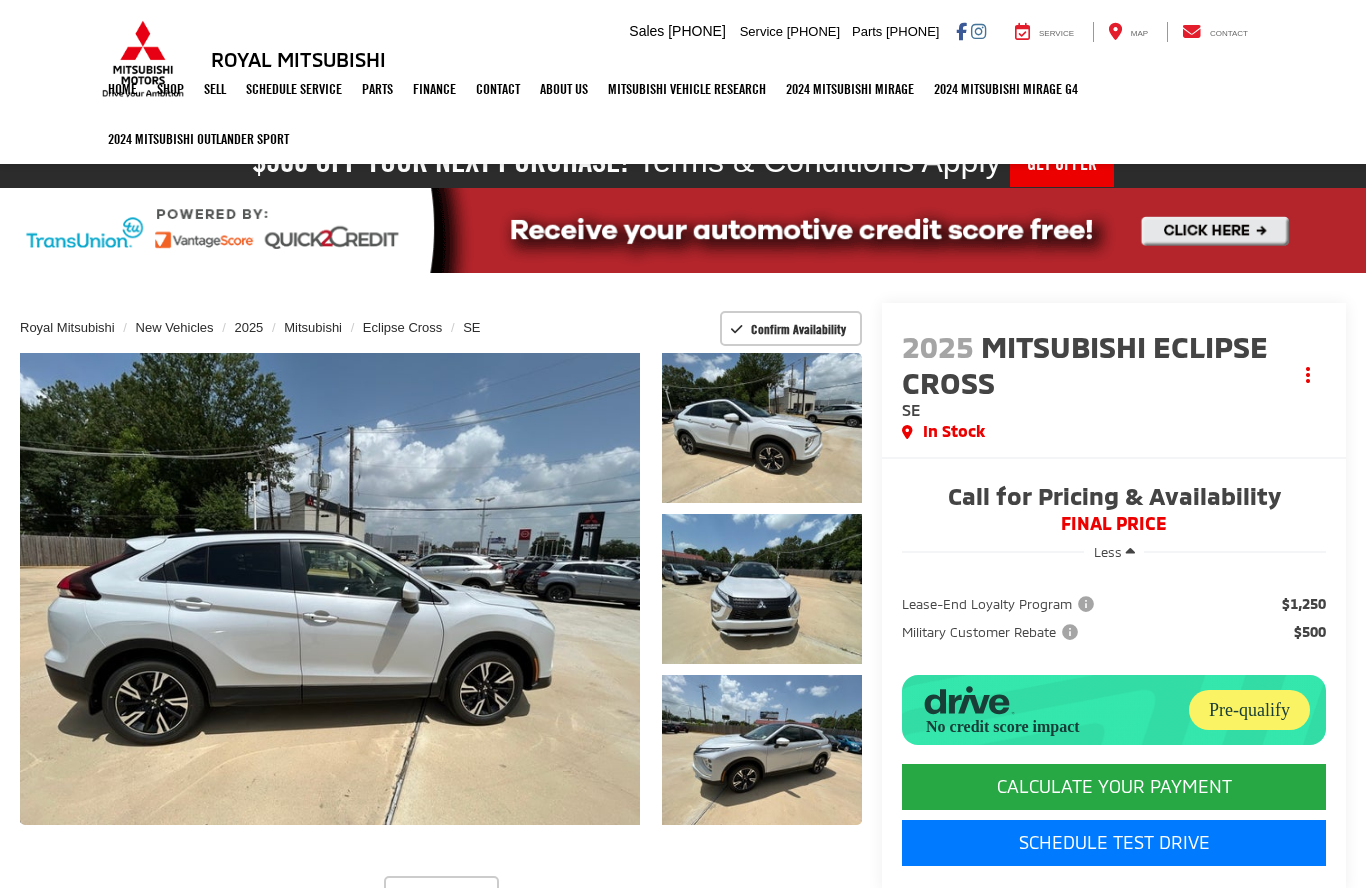 scroll, scrollTop: 0, scrollLeft: 0, axis: both 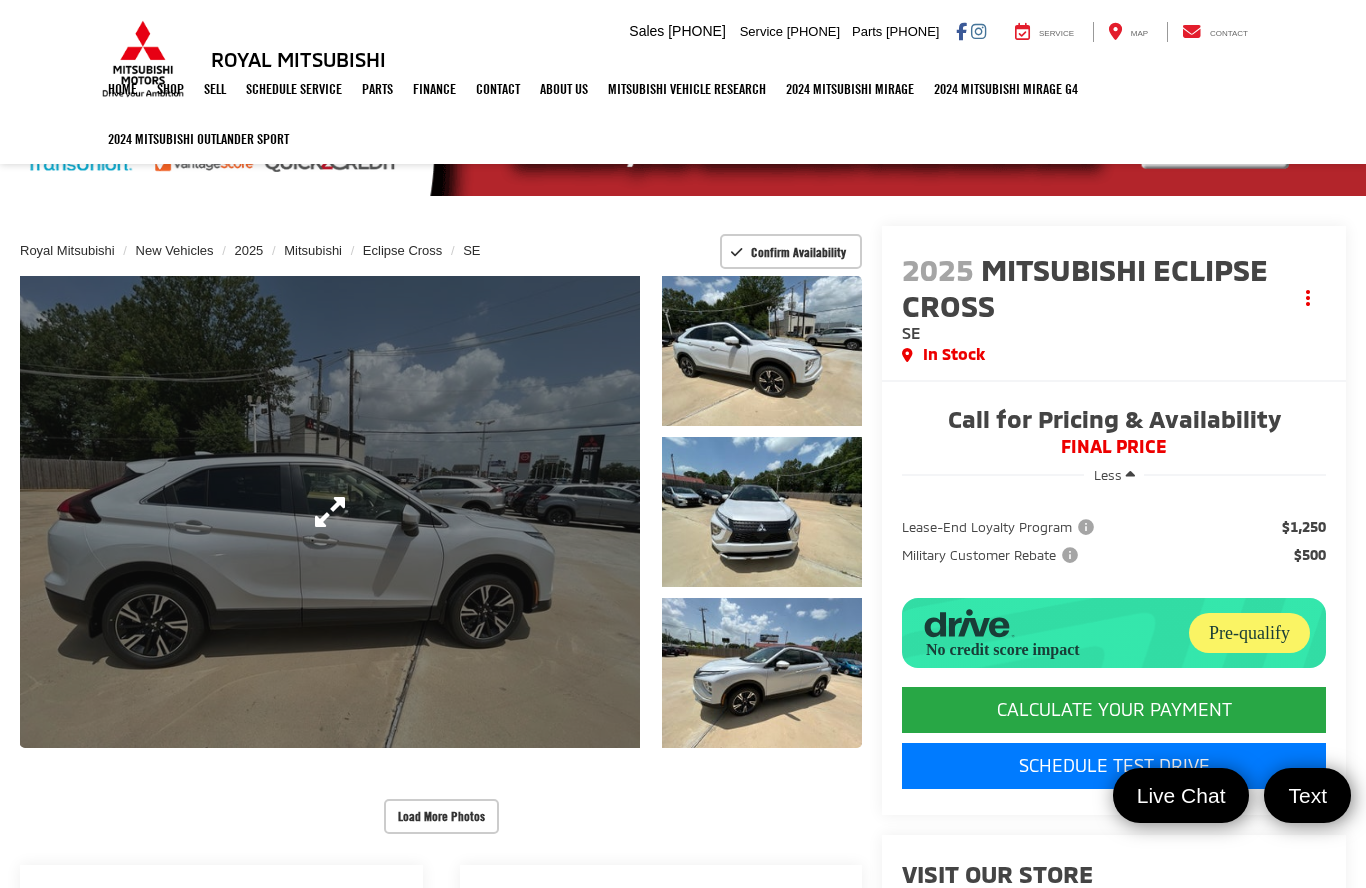 click at bounding box center [330, 512] 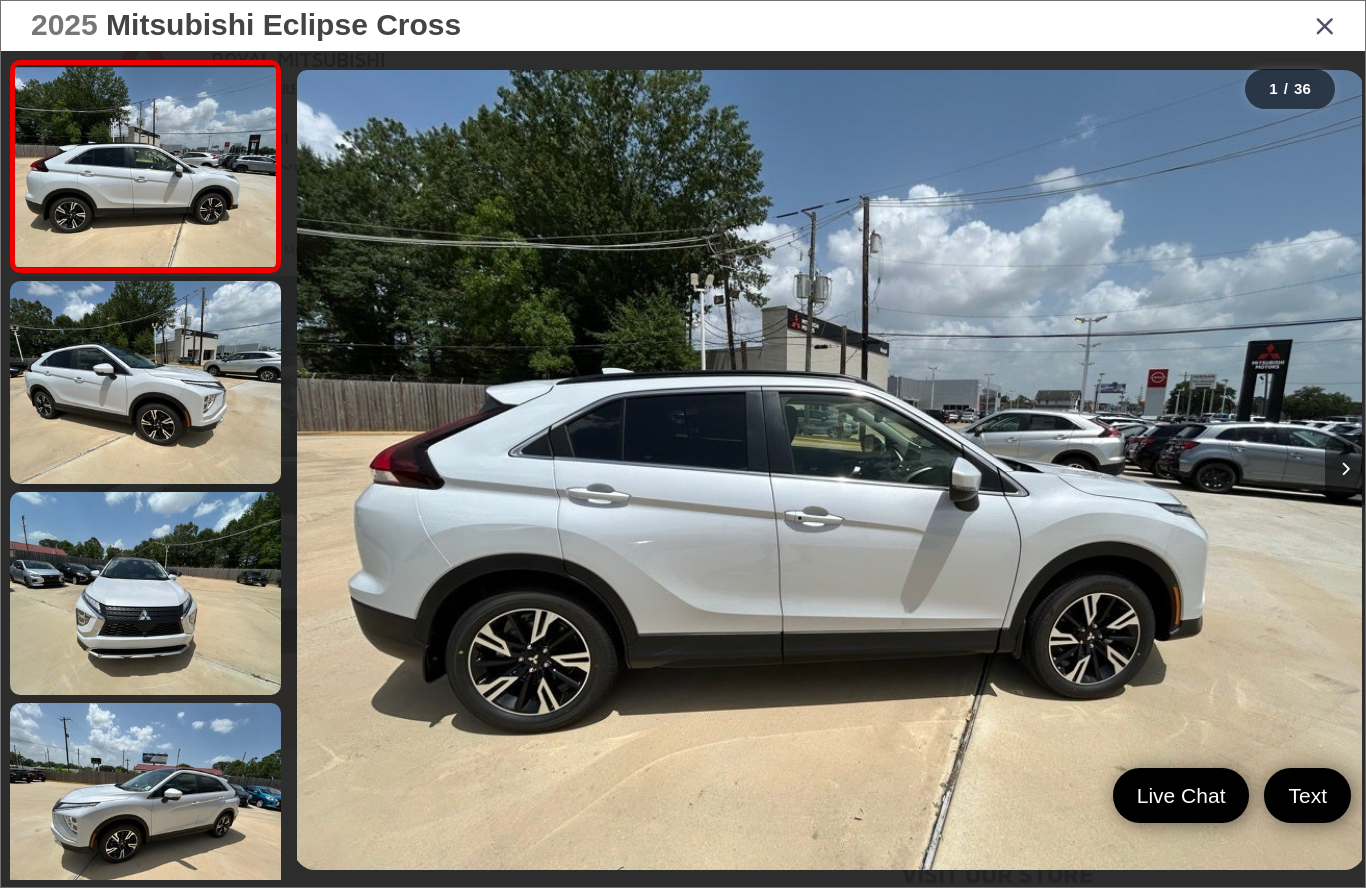 click at bounding box center [1345, 470] 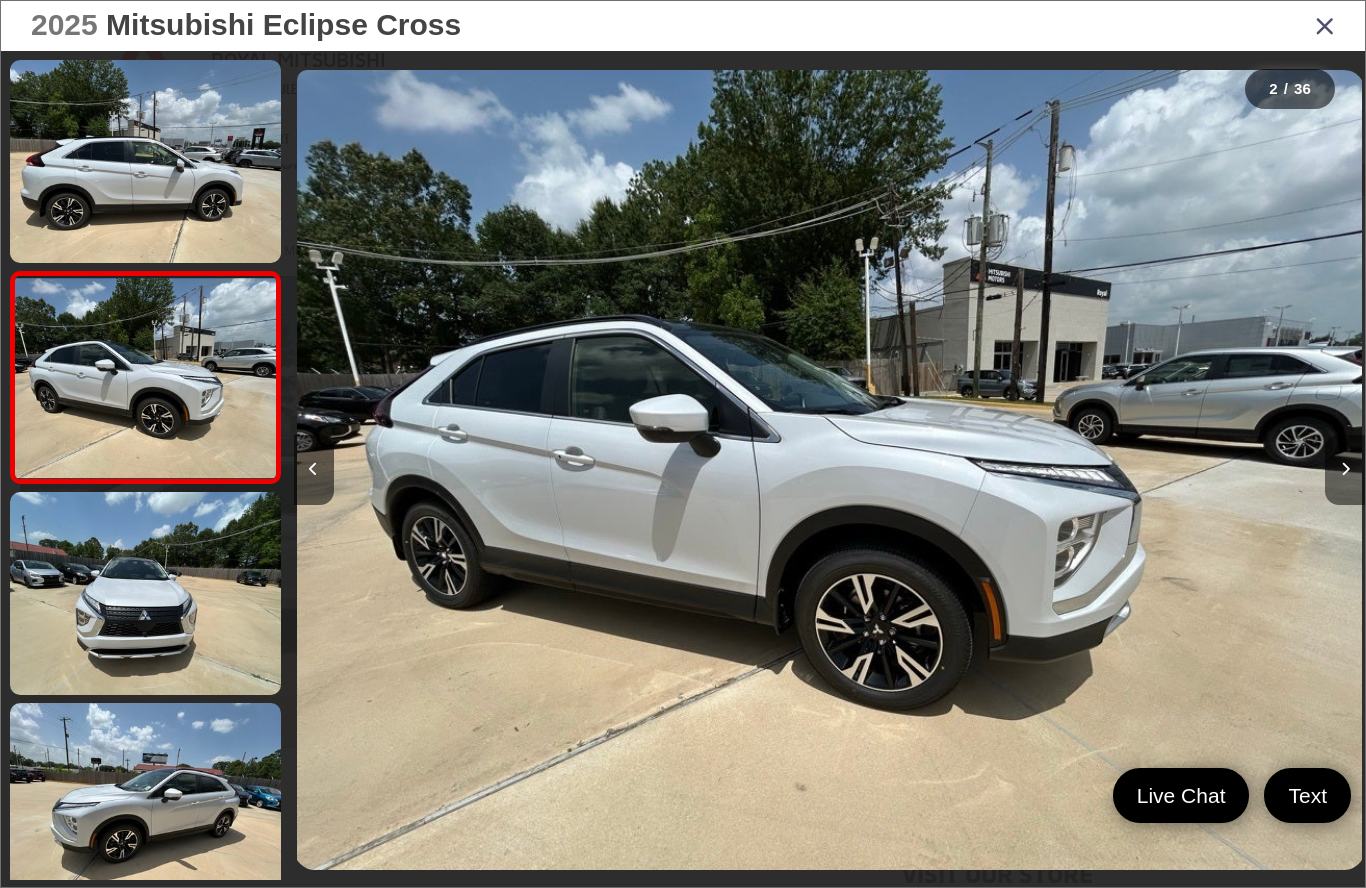 click at bounding box center [1345, 470] 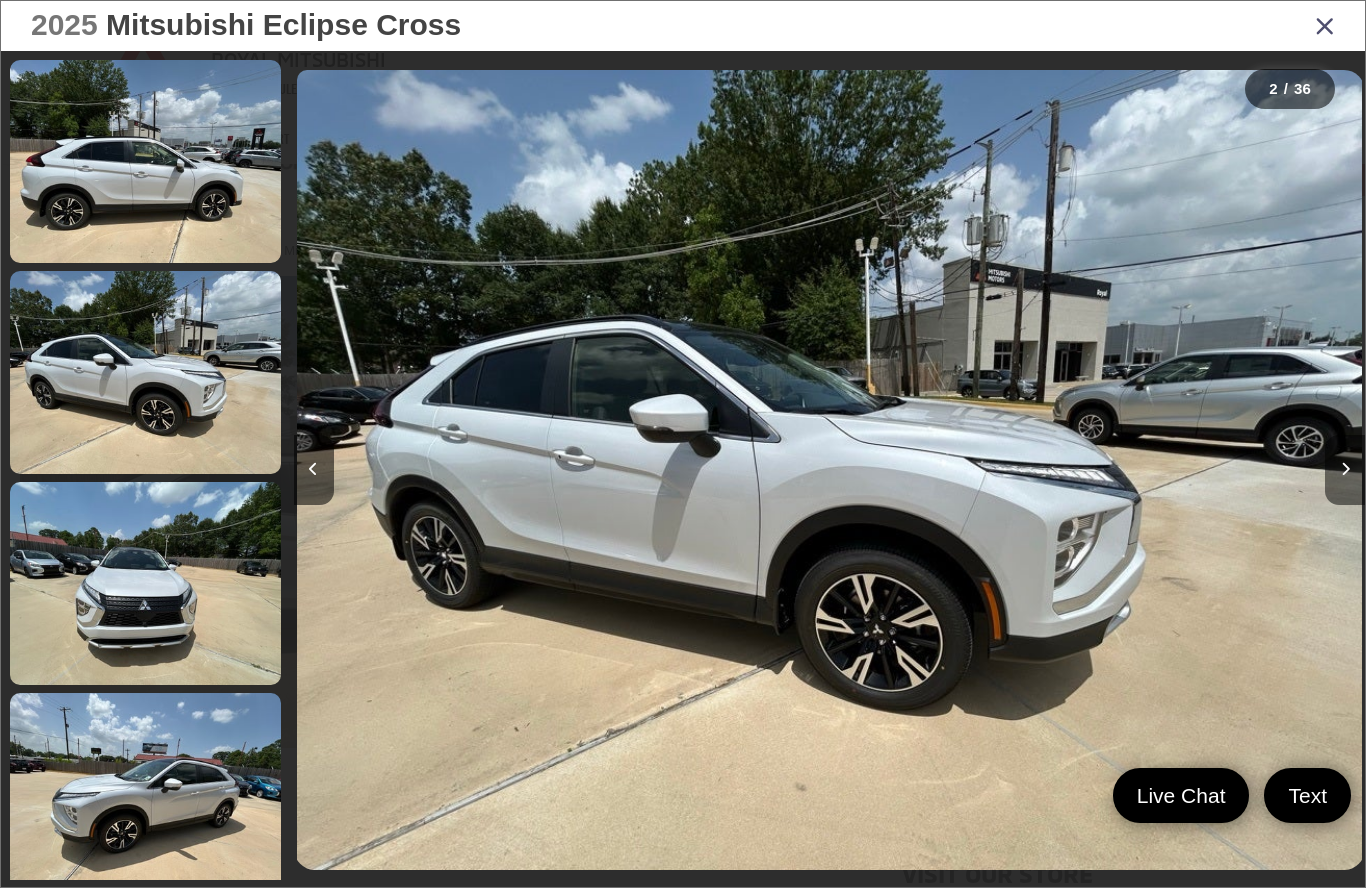 scroll, scrollTop: 0, scrollLeft: 1988, axis: horizontal 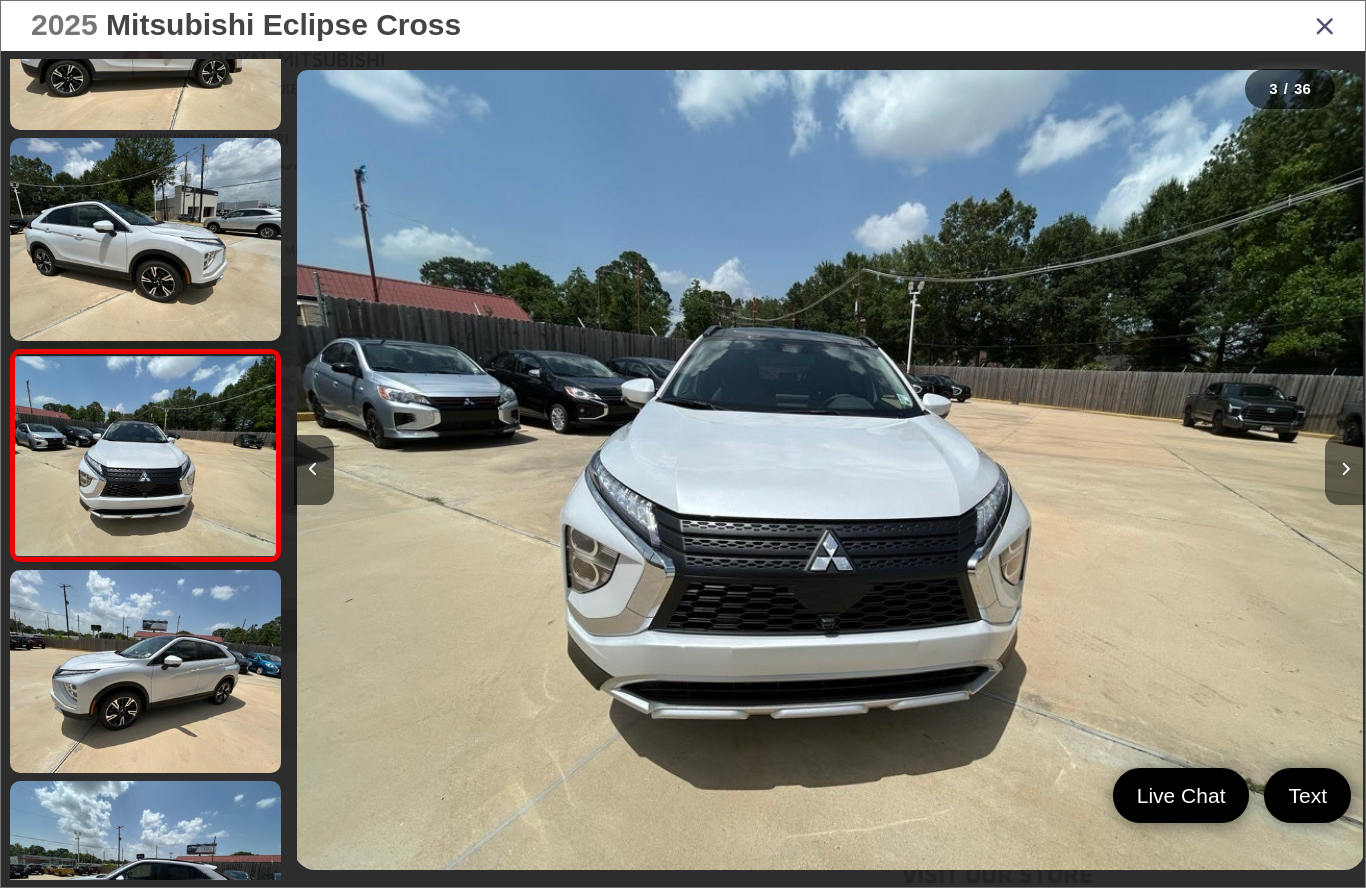 click at bounding box center (1345, 470) 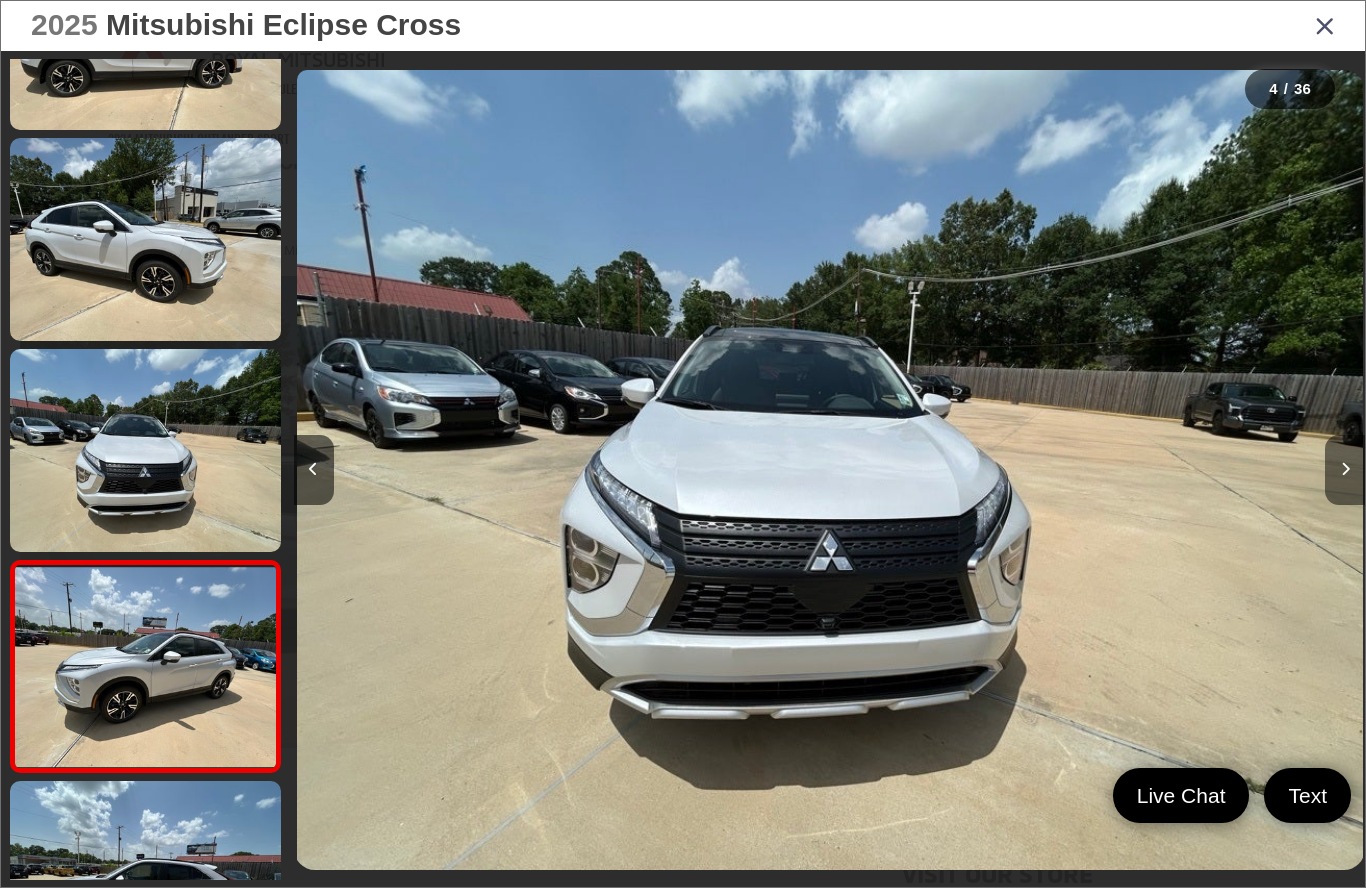 scroll, scrollTop: 0, scrollLeft: 3076, axis: horizontal 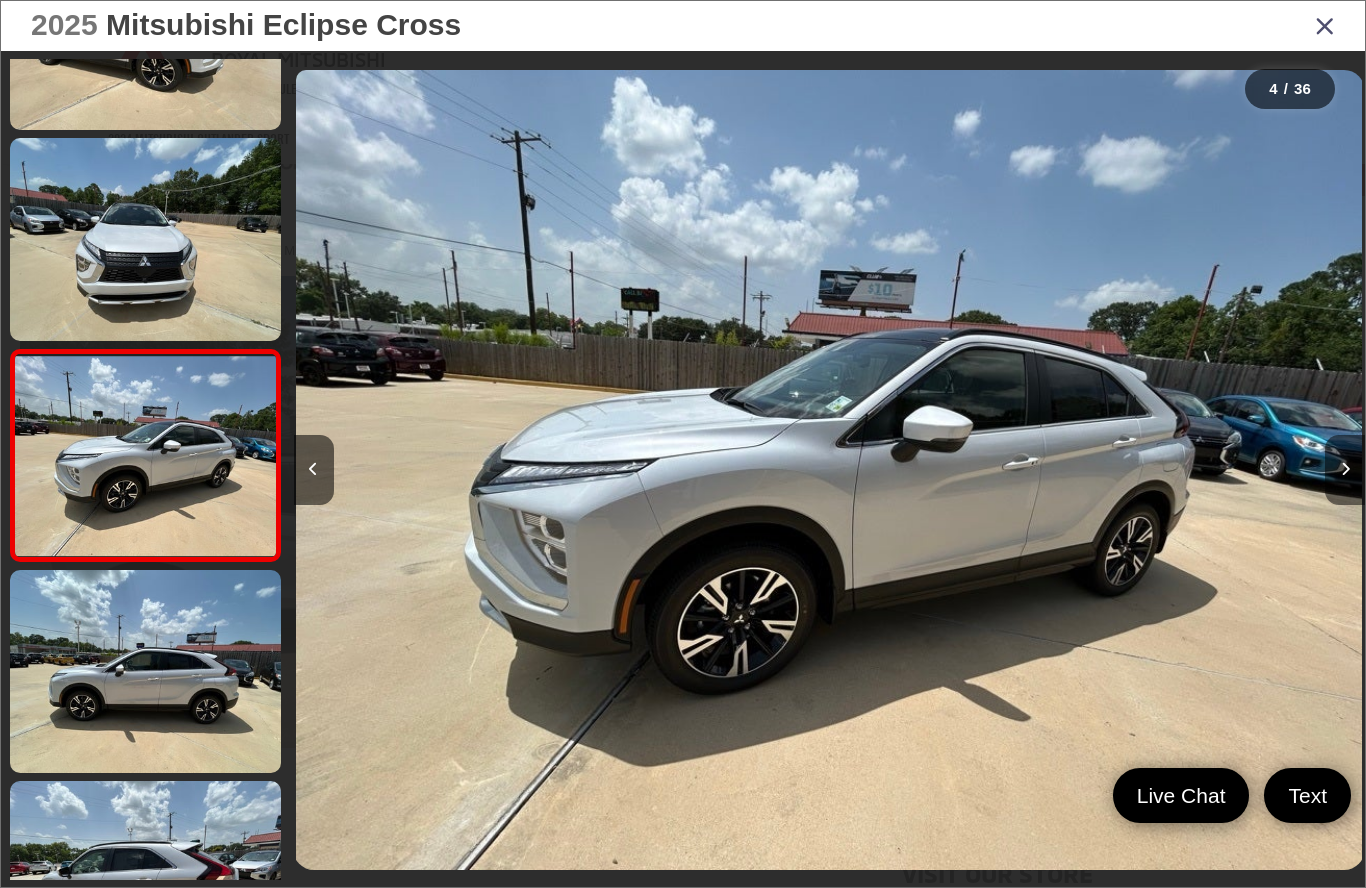 click at bounding box center (1345, 470) 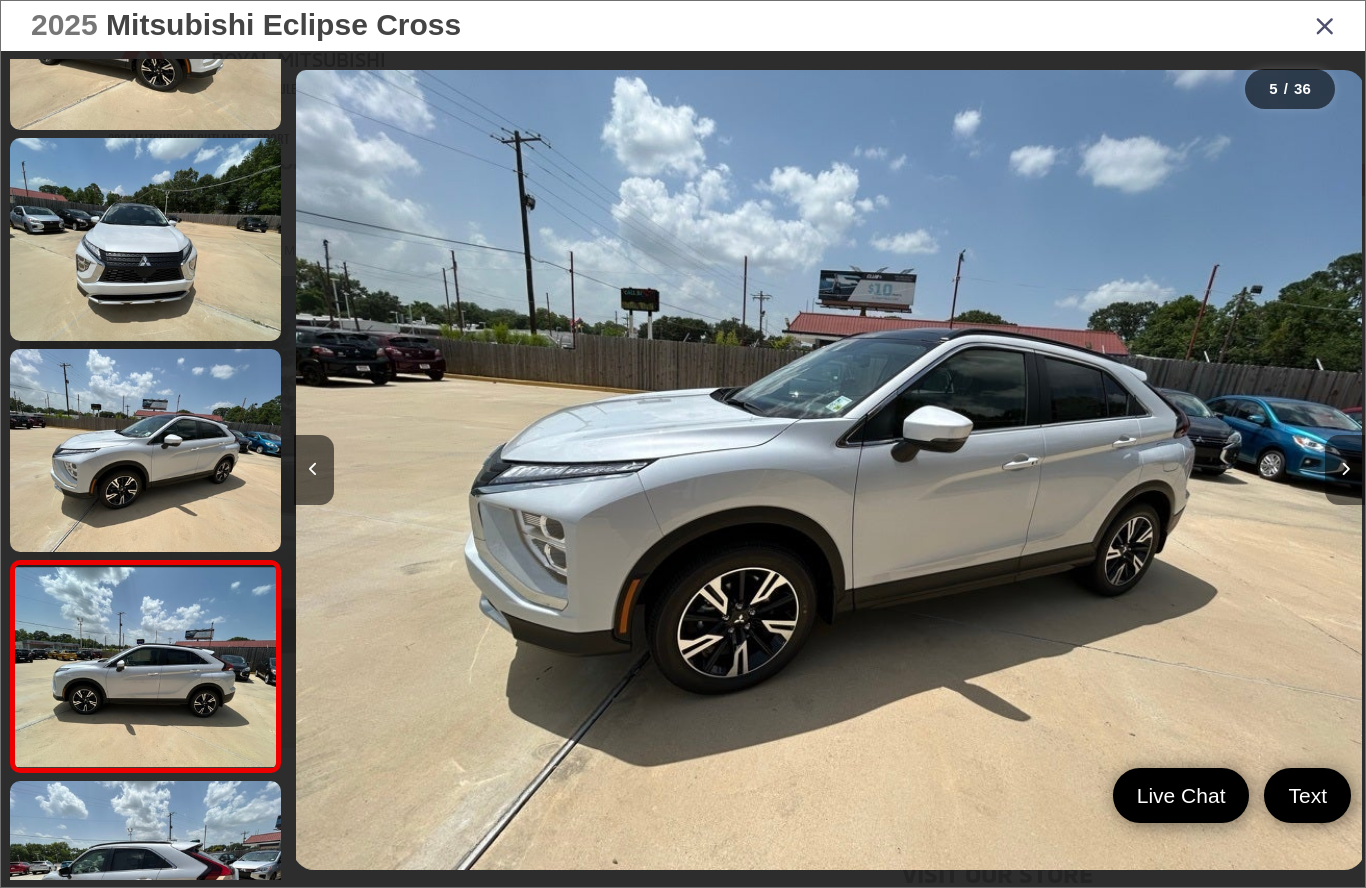scroll, scrollTop: 0, scrollLeft: 4174, axis: horizontal 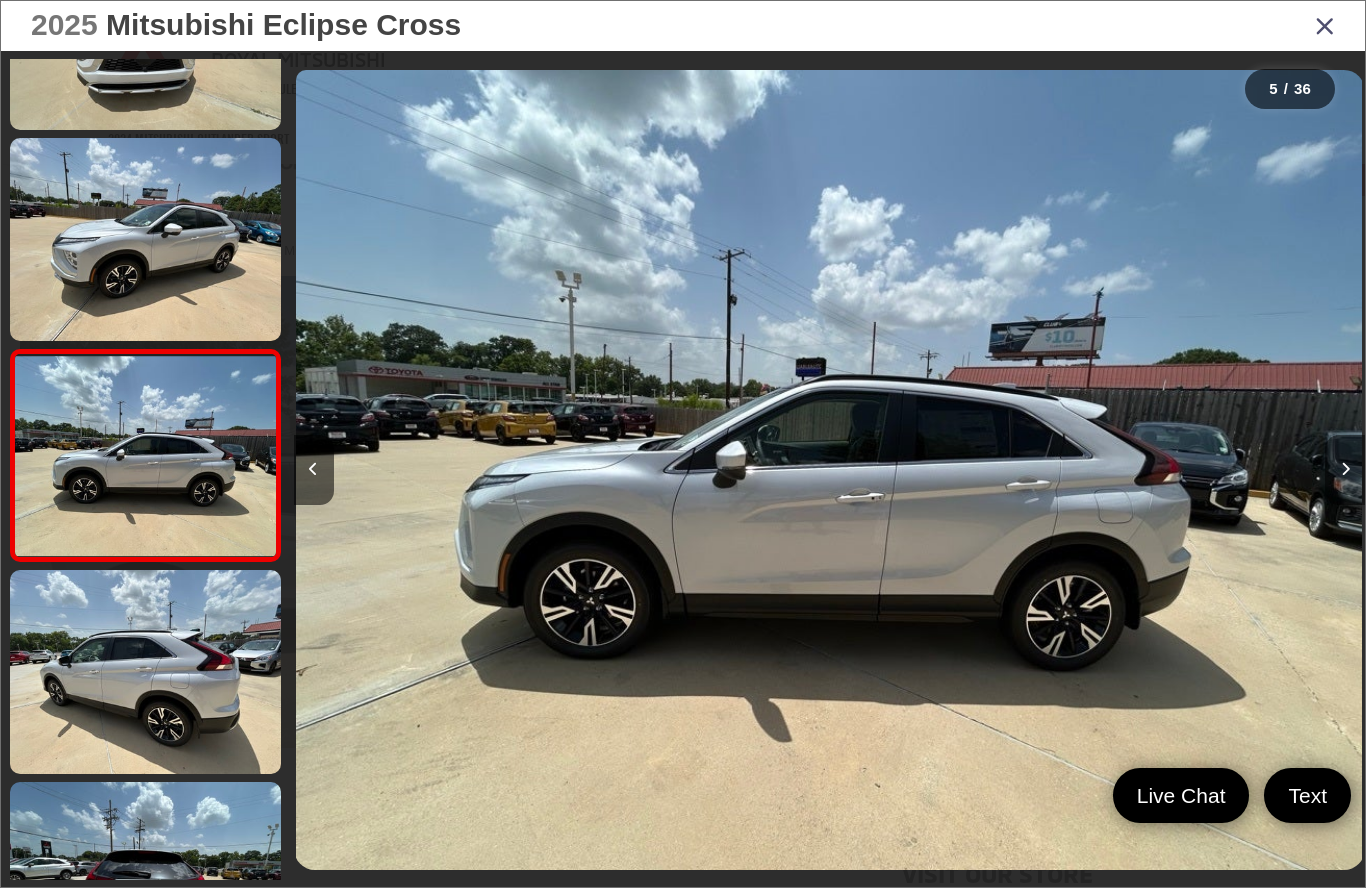 click at bounding box center (1345, 470) 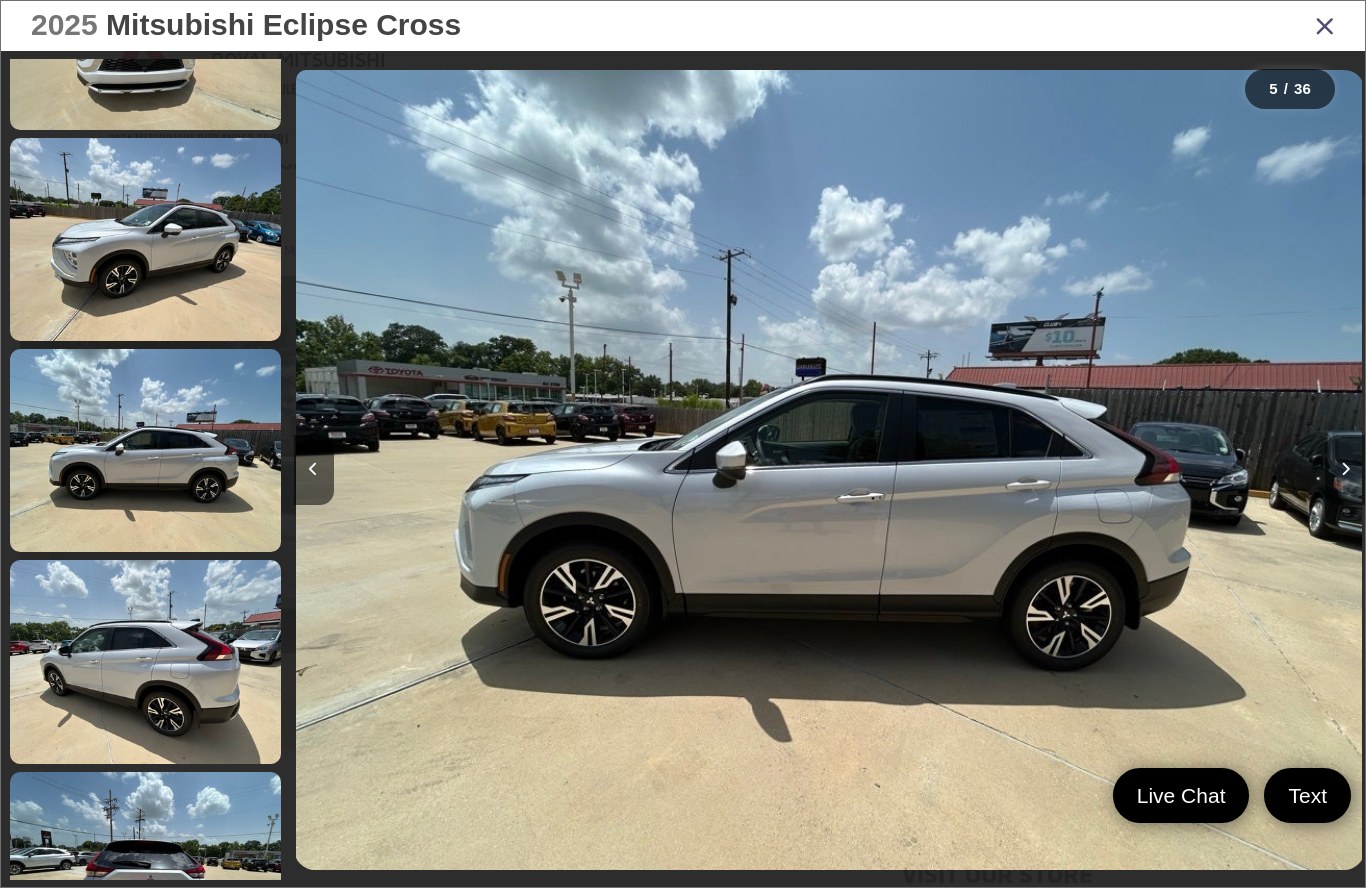 scroll, scrollTop: 0, scrollLeft: 4657, axis: horizontal 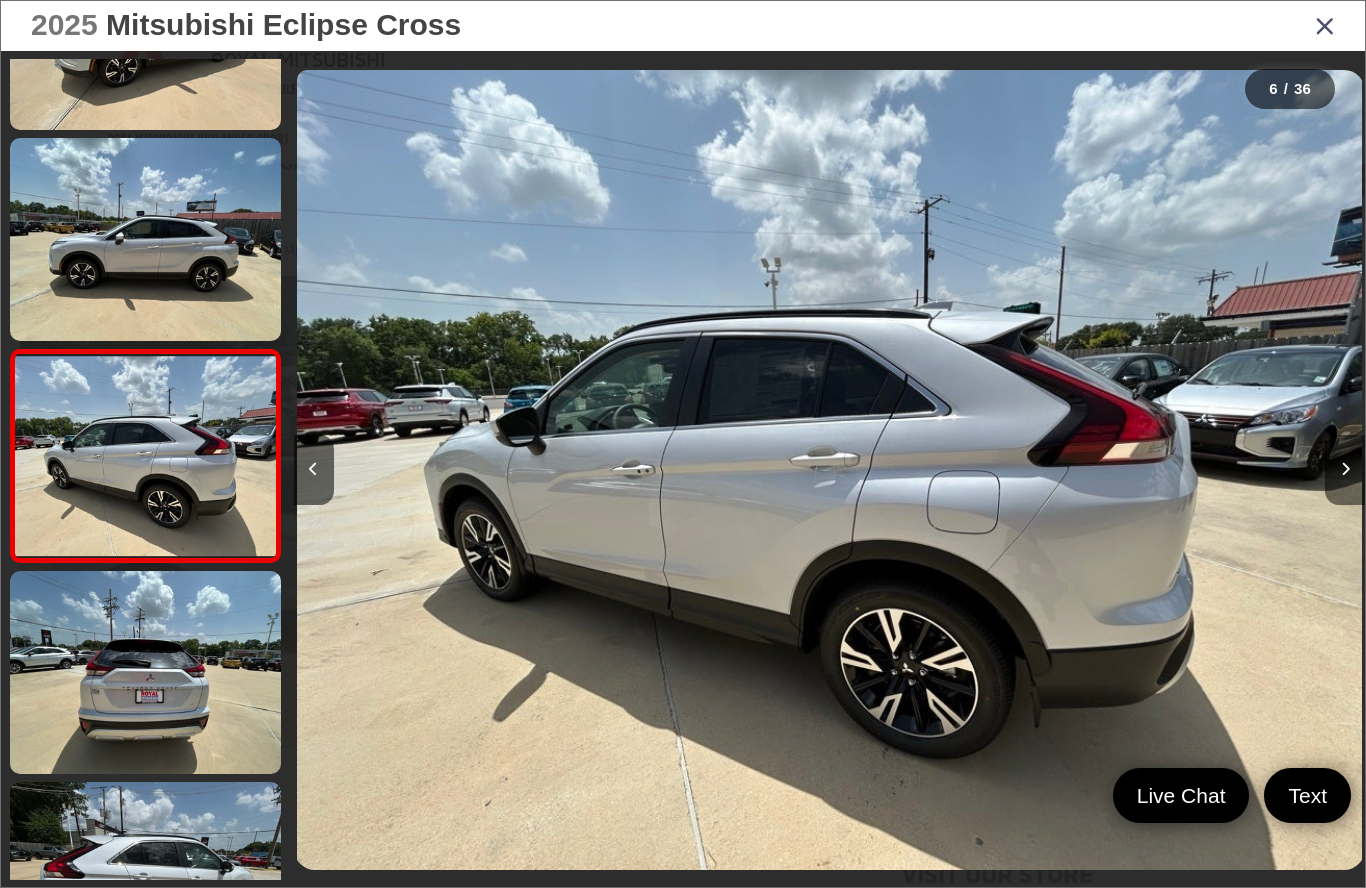 click at bounding box center [1345, 470] 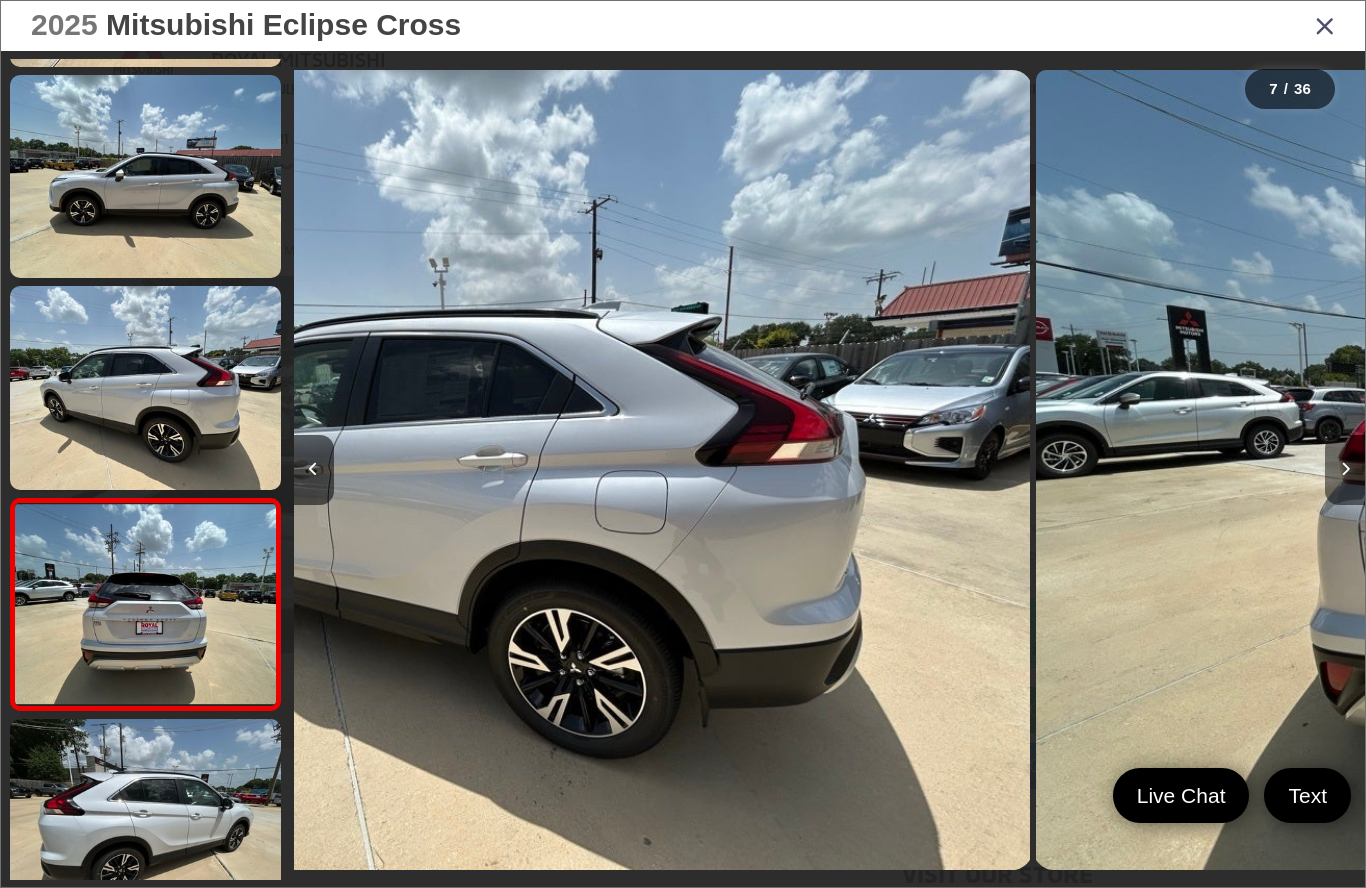 scroll, scrollTop: 0, scrollLeft: 6054, axis: horizontal 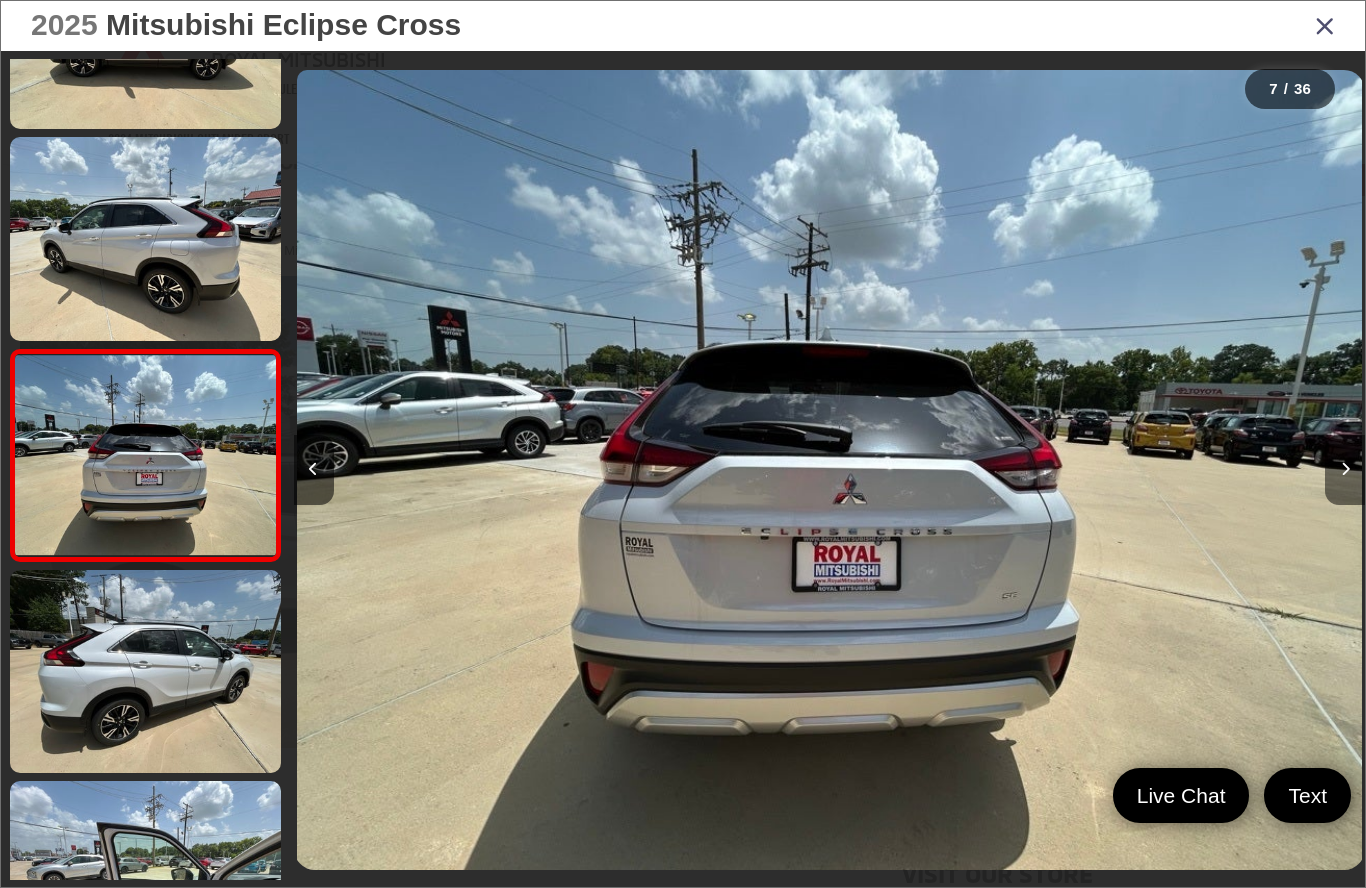 click at bounding box center [1345, 470] 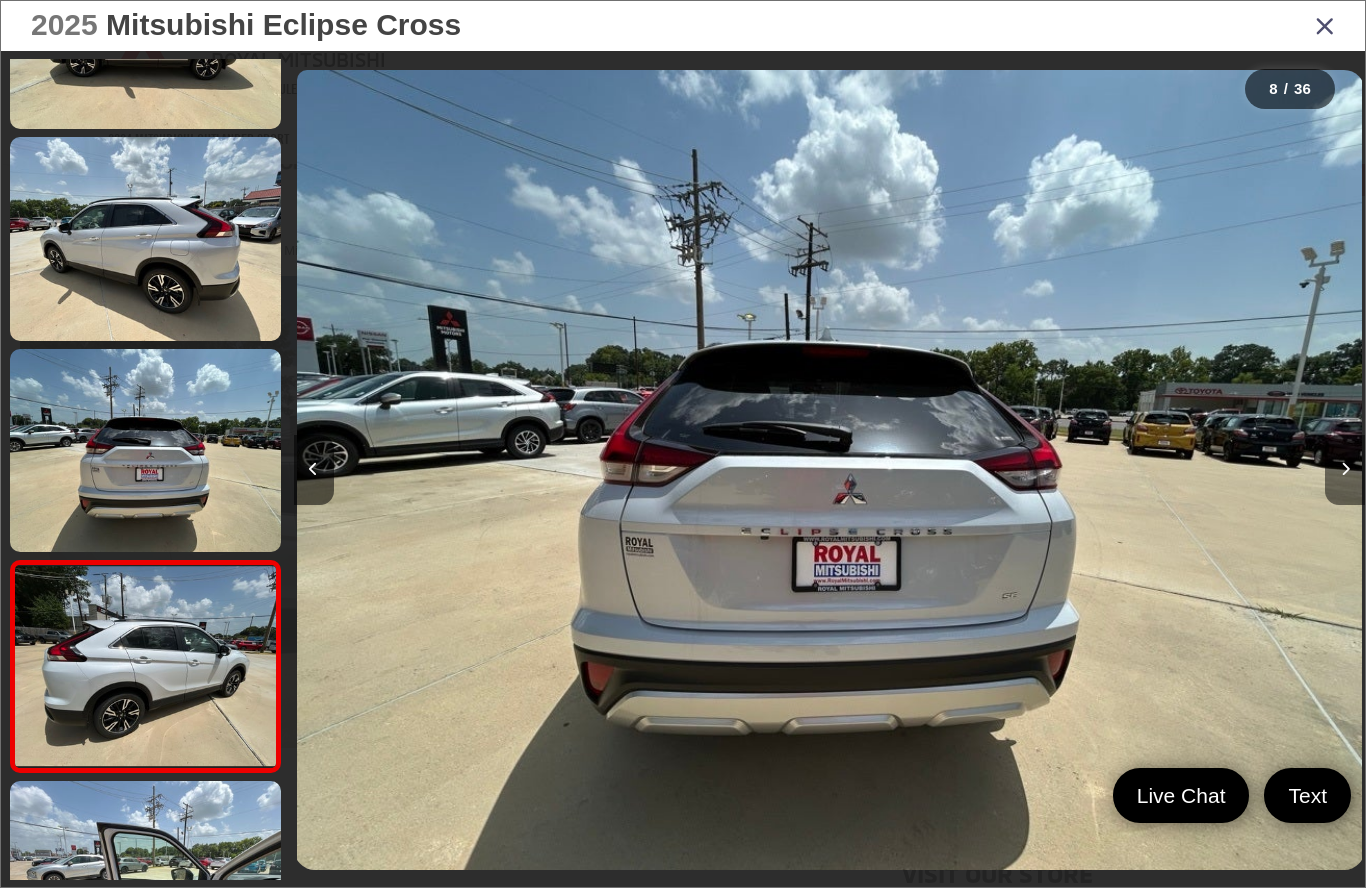 scroll 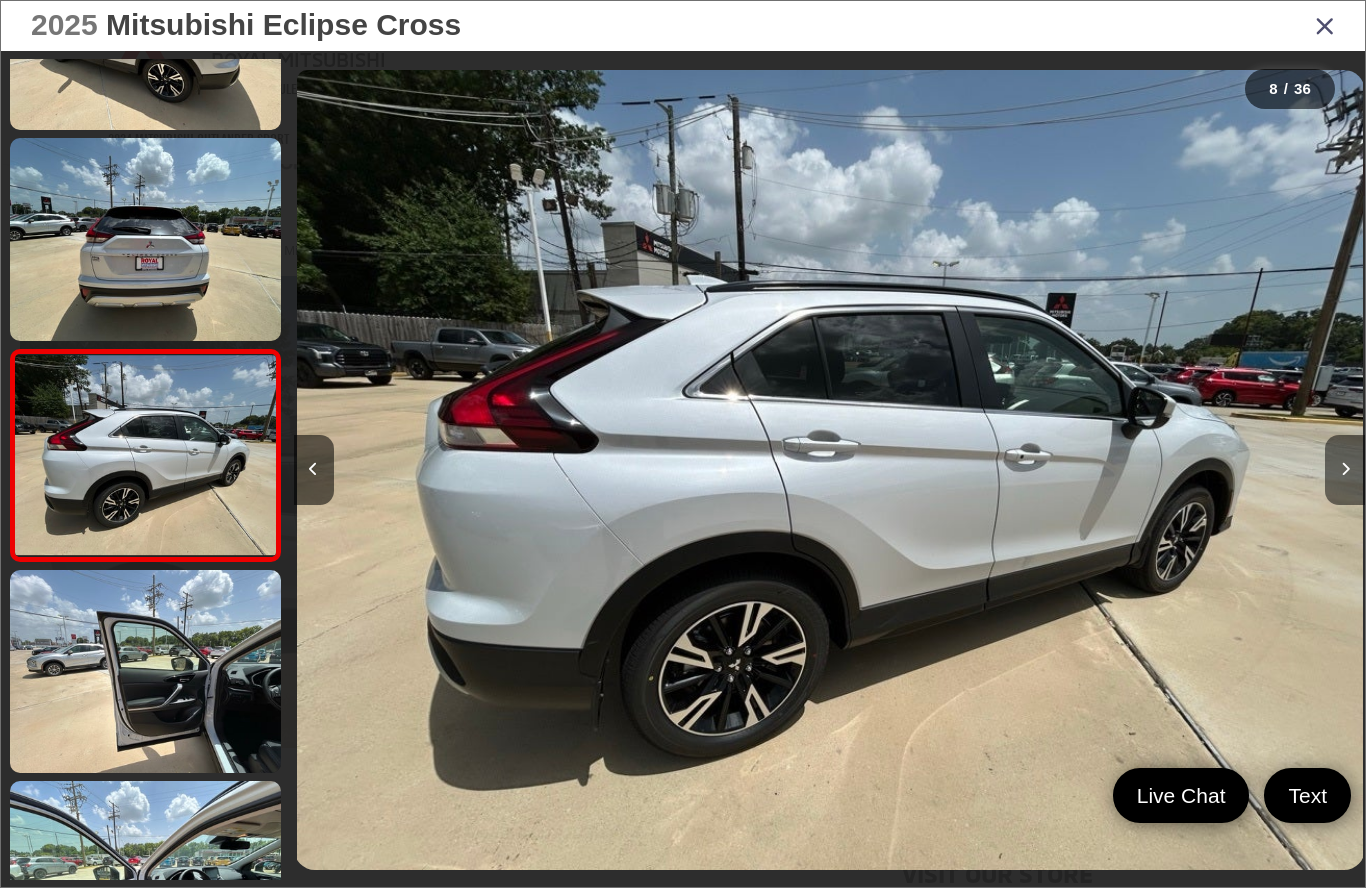 click at bounding box center [1345, 470] 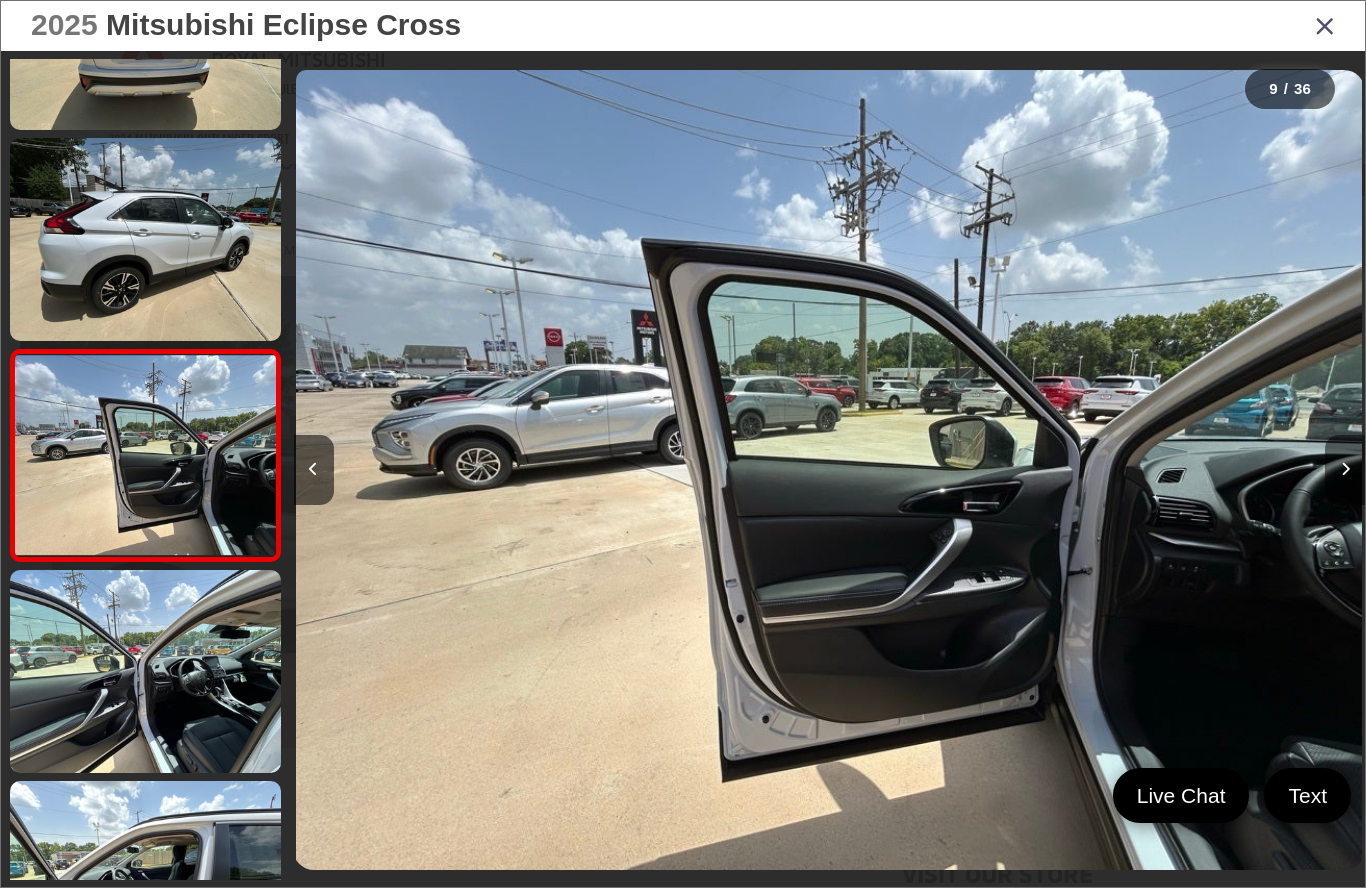 click at bounding box center (1345, 470) 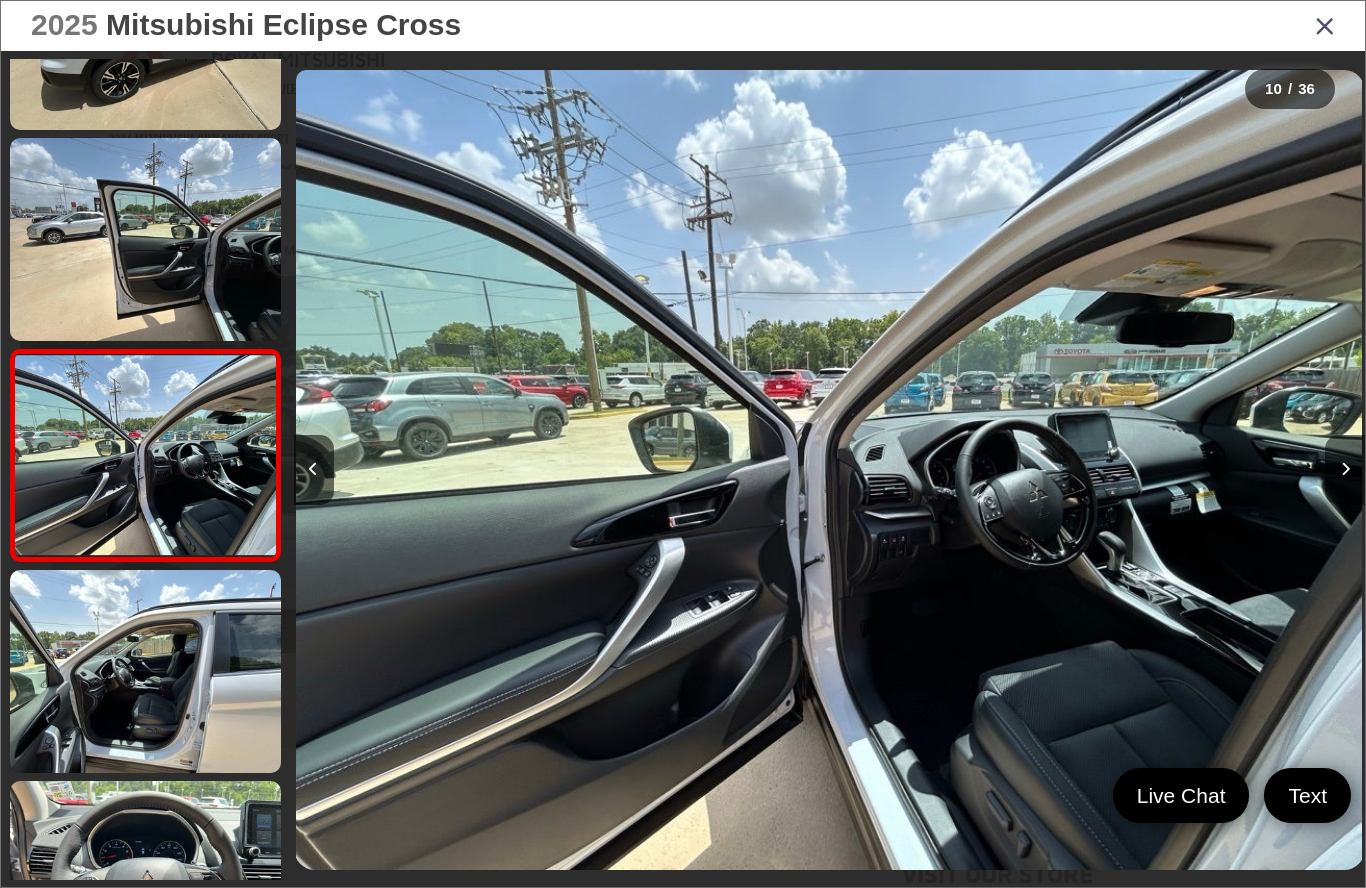 click at bounding box center (1345, 470) 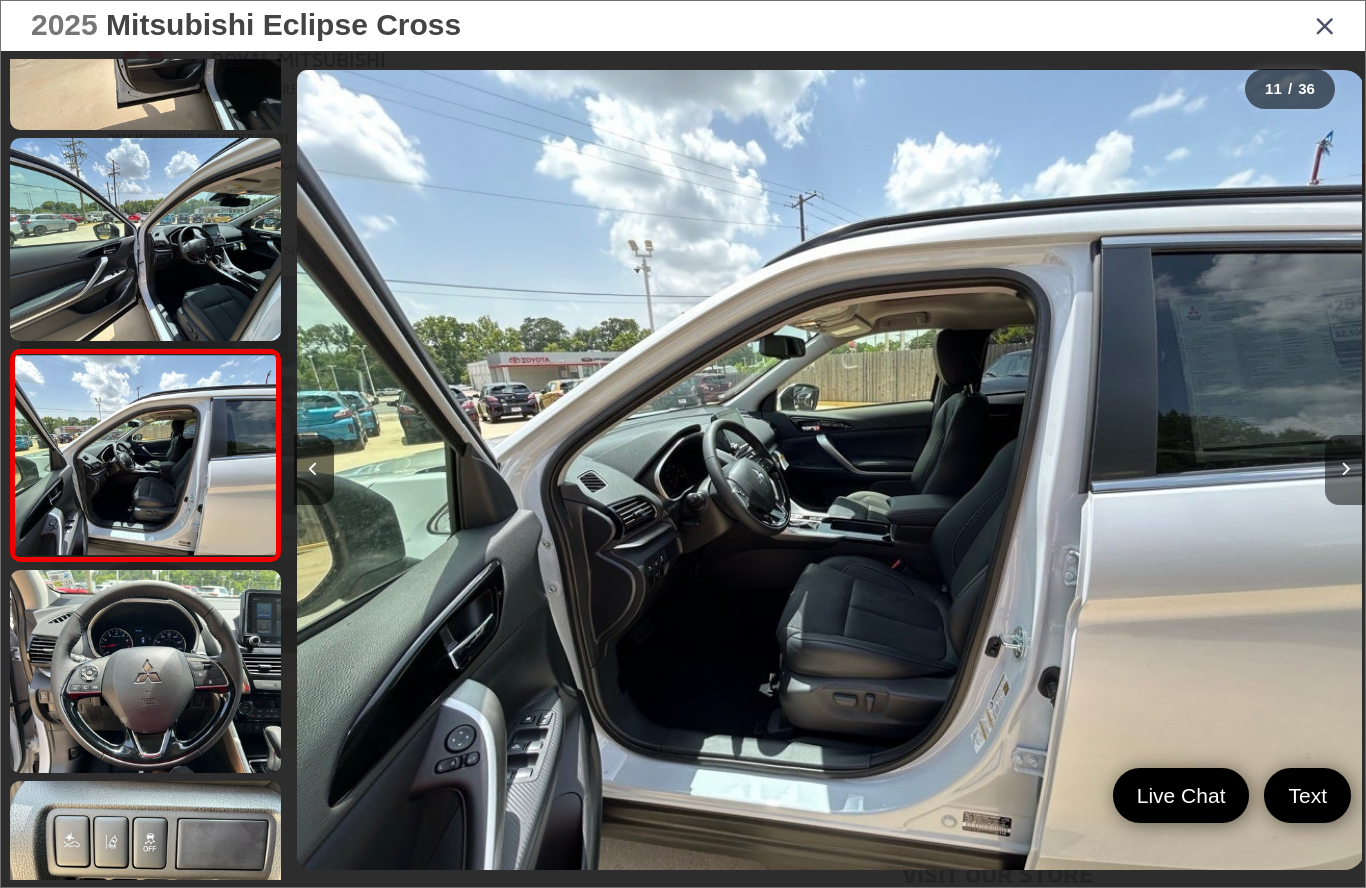 click at bounding box center [1345, 470] 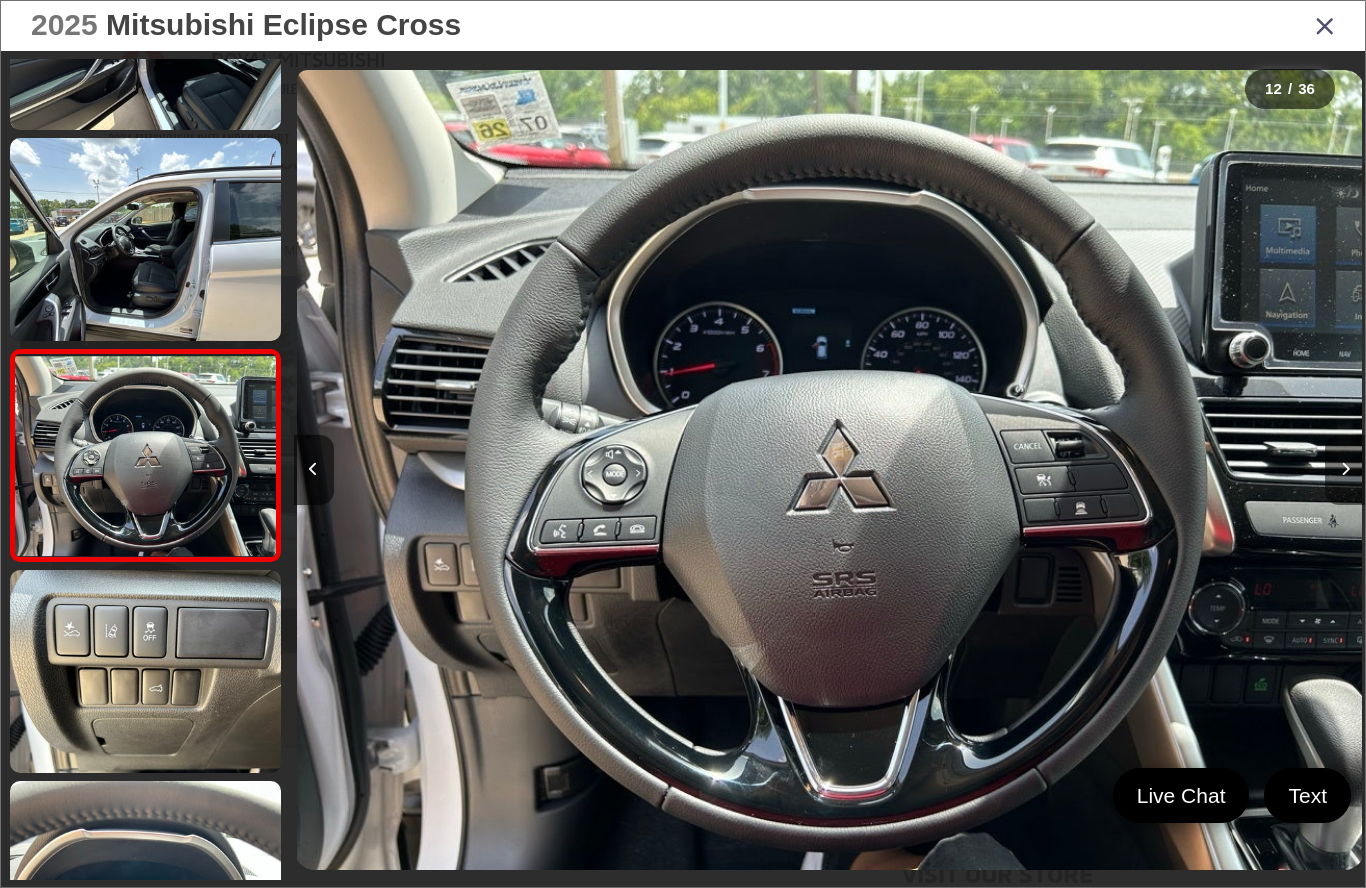 click at bounding box center [1345, 470] 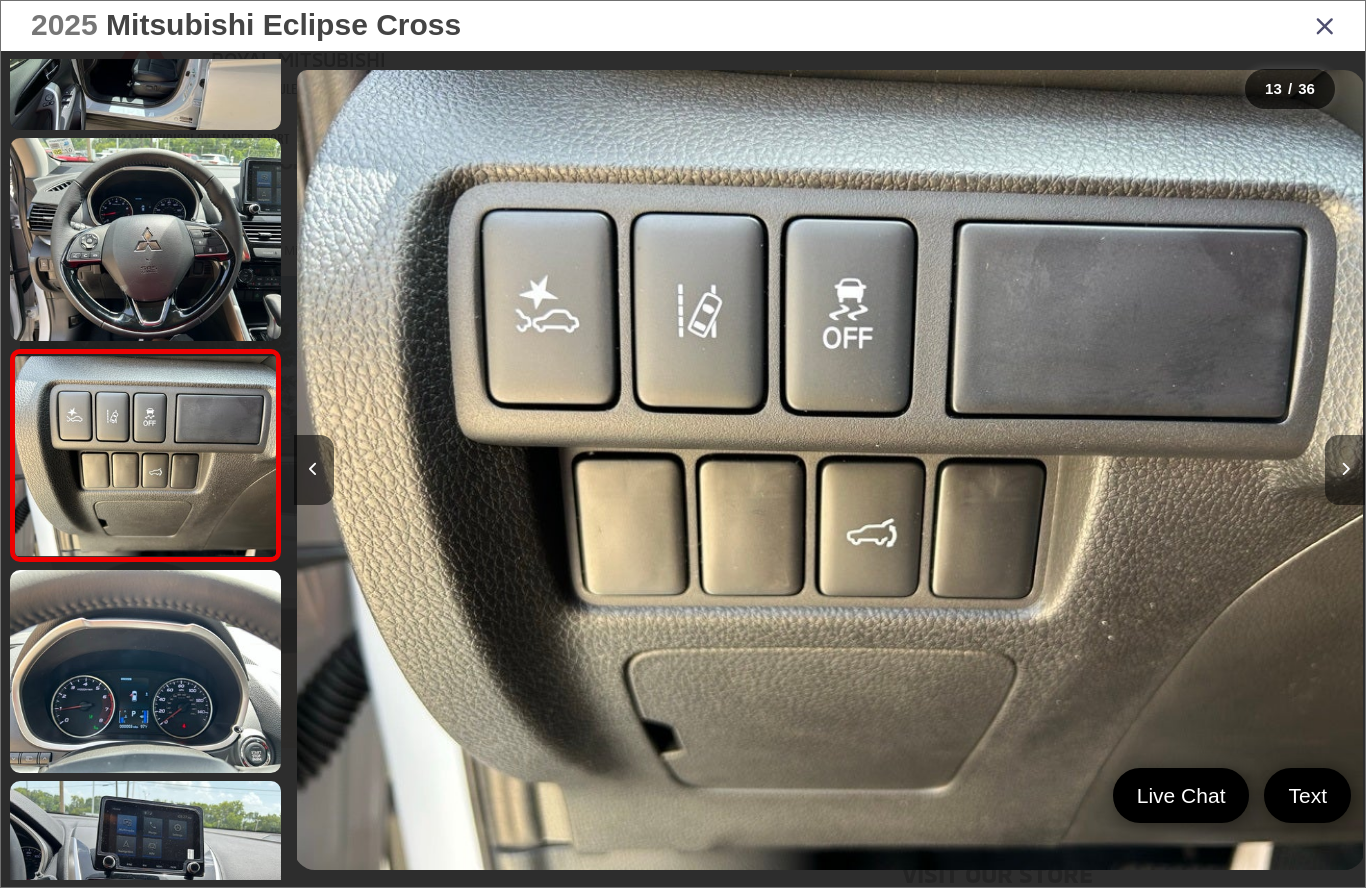 click at bounding box center [1345, 470] 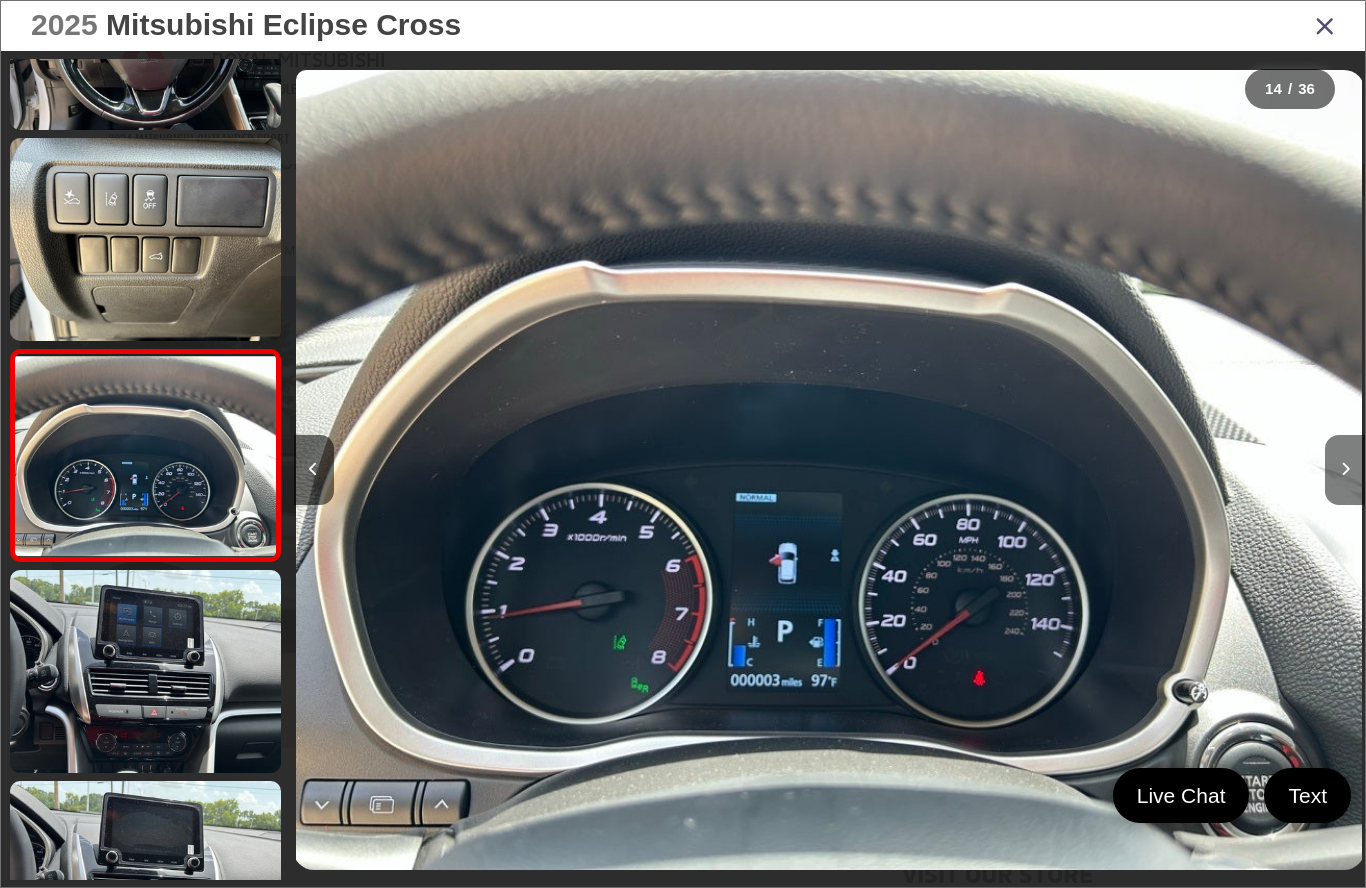 click at bounding box center [1345, 470] 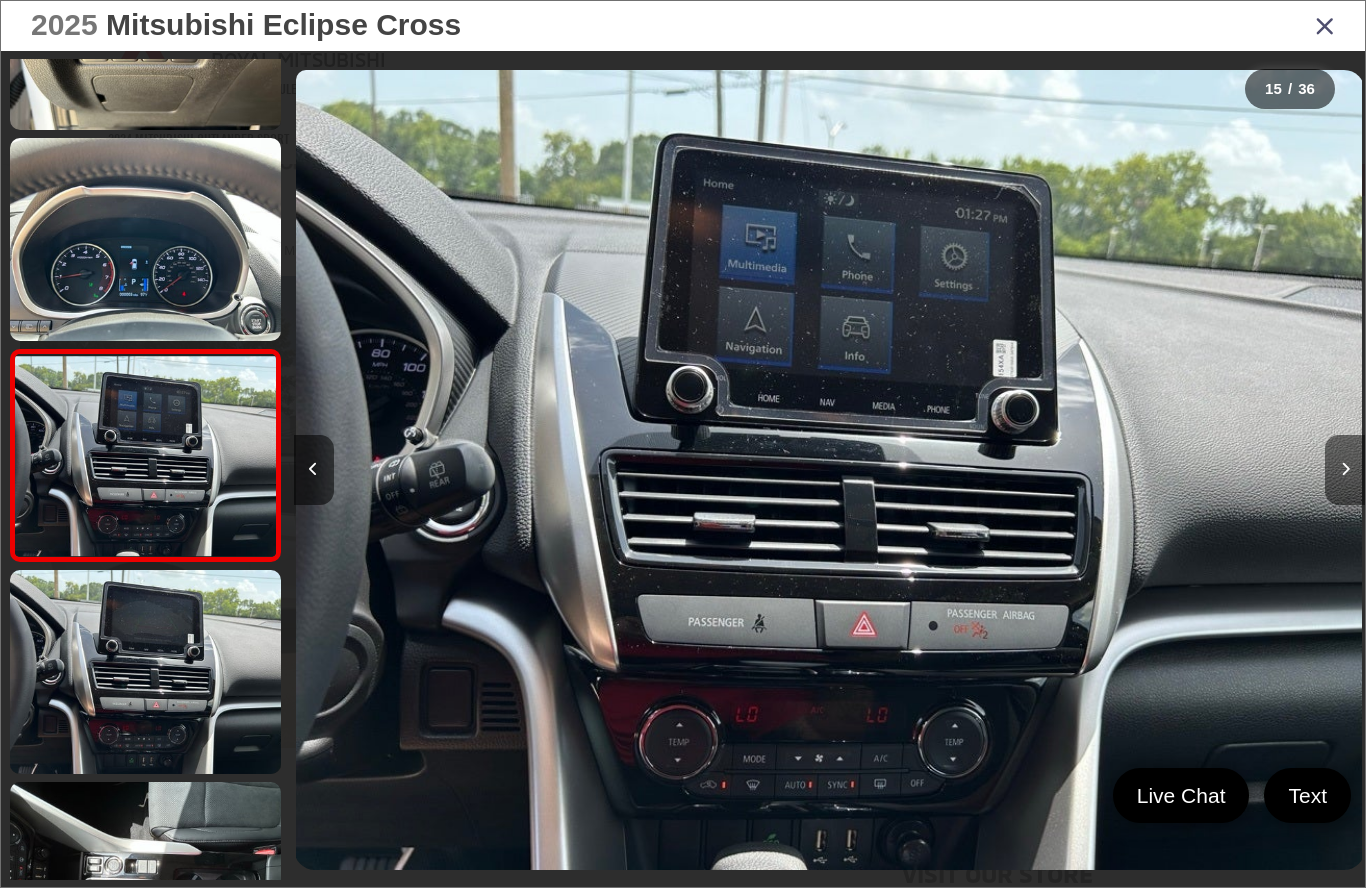click at bounding box center (1345, 470) 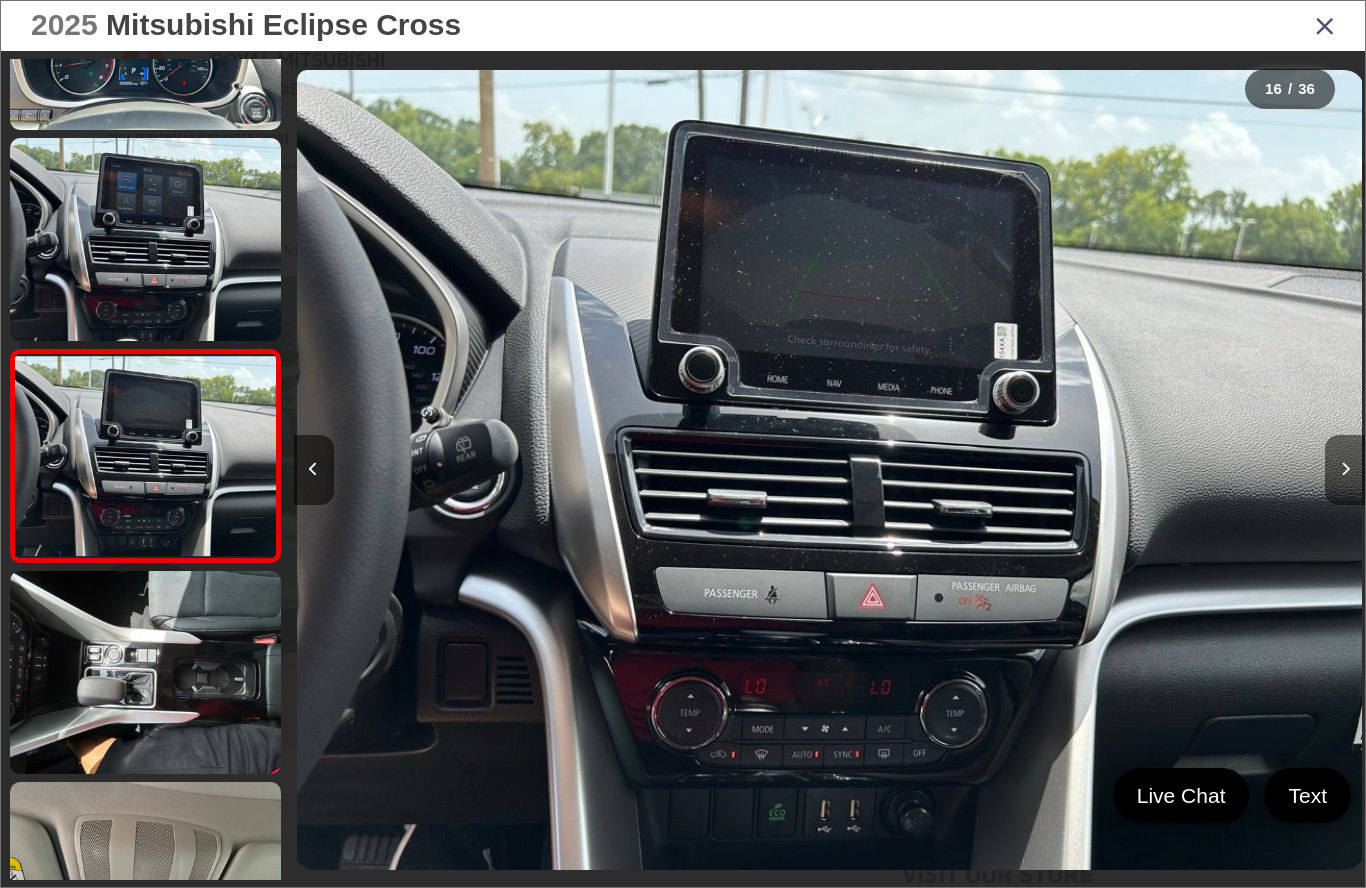 click at bounding box center [1345, 470] 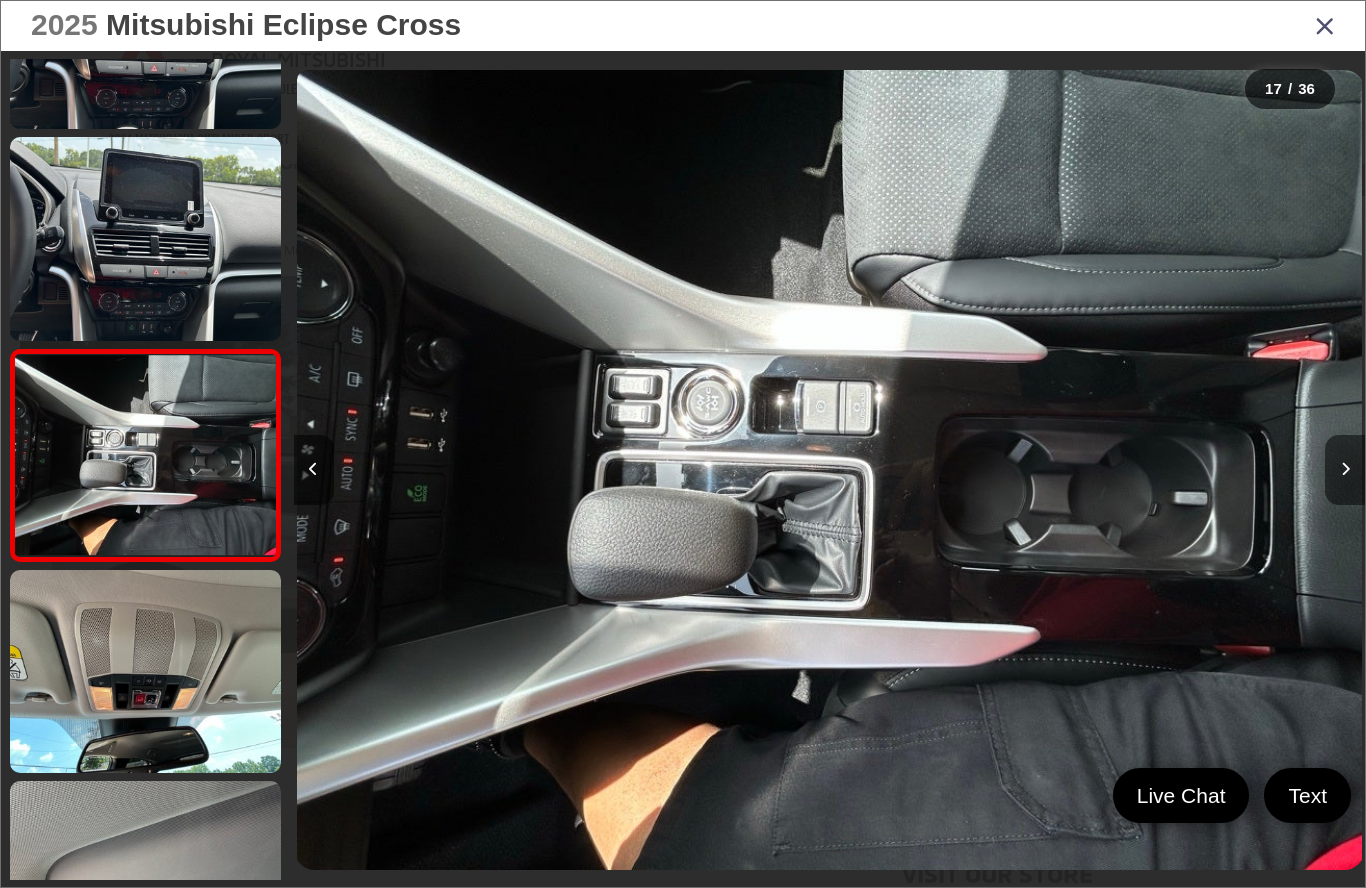 click at bounding box center (1345, 470) 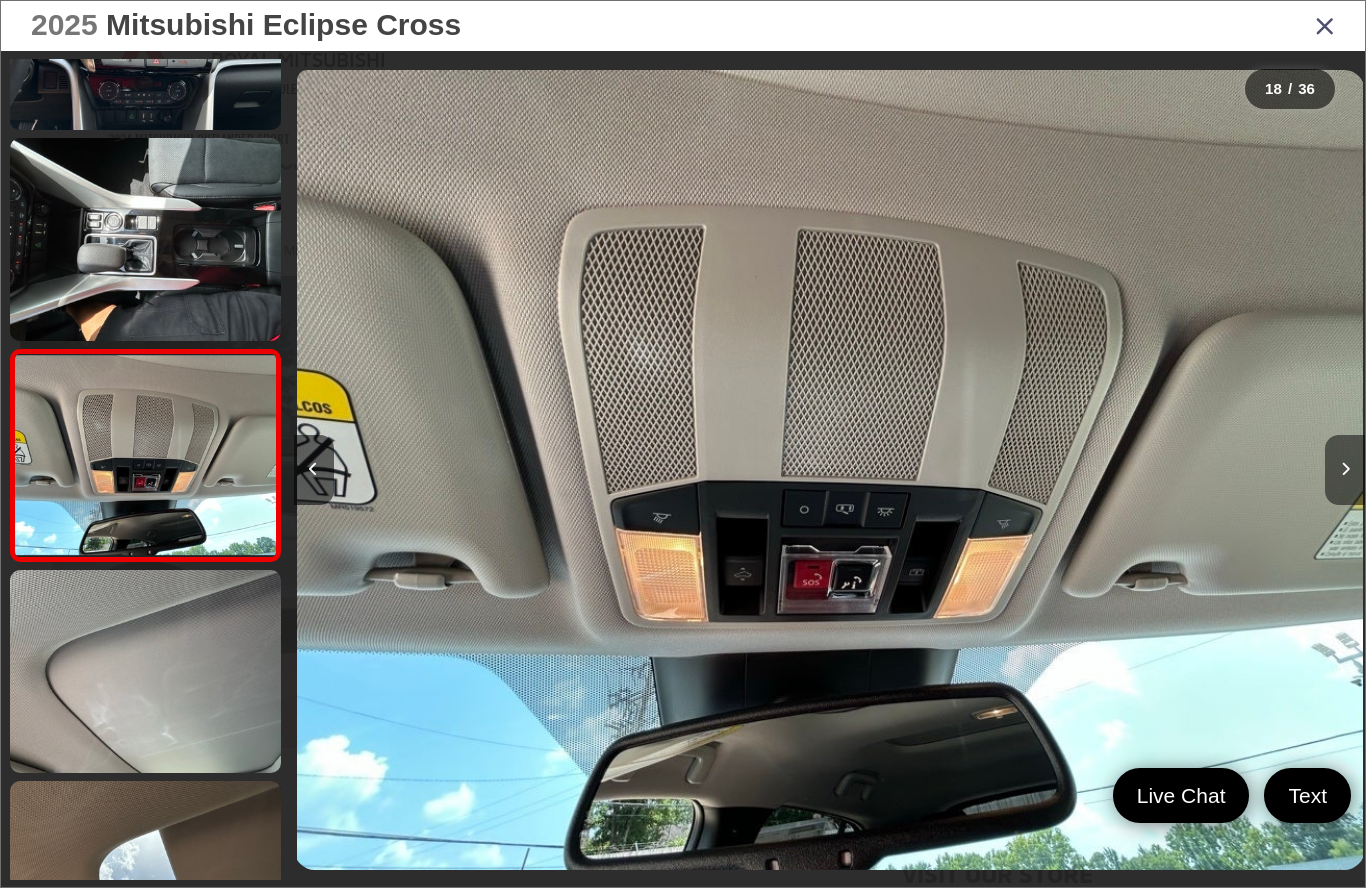 click at bounding box center [1345, 470] 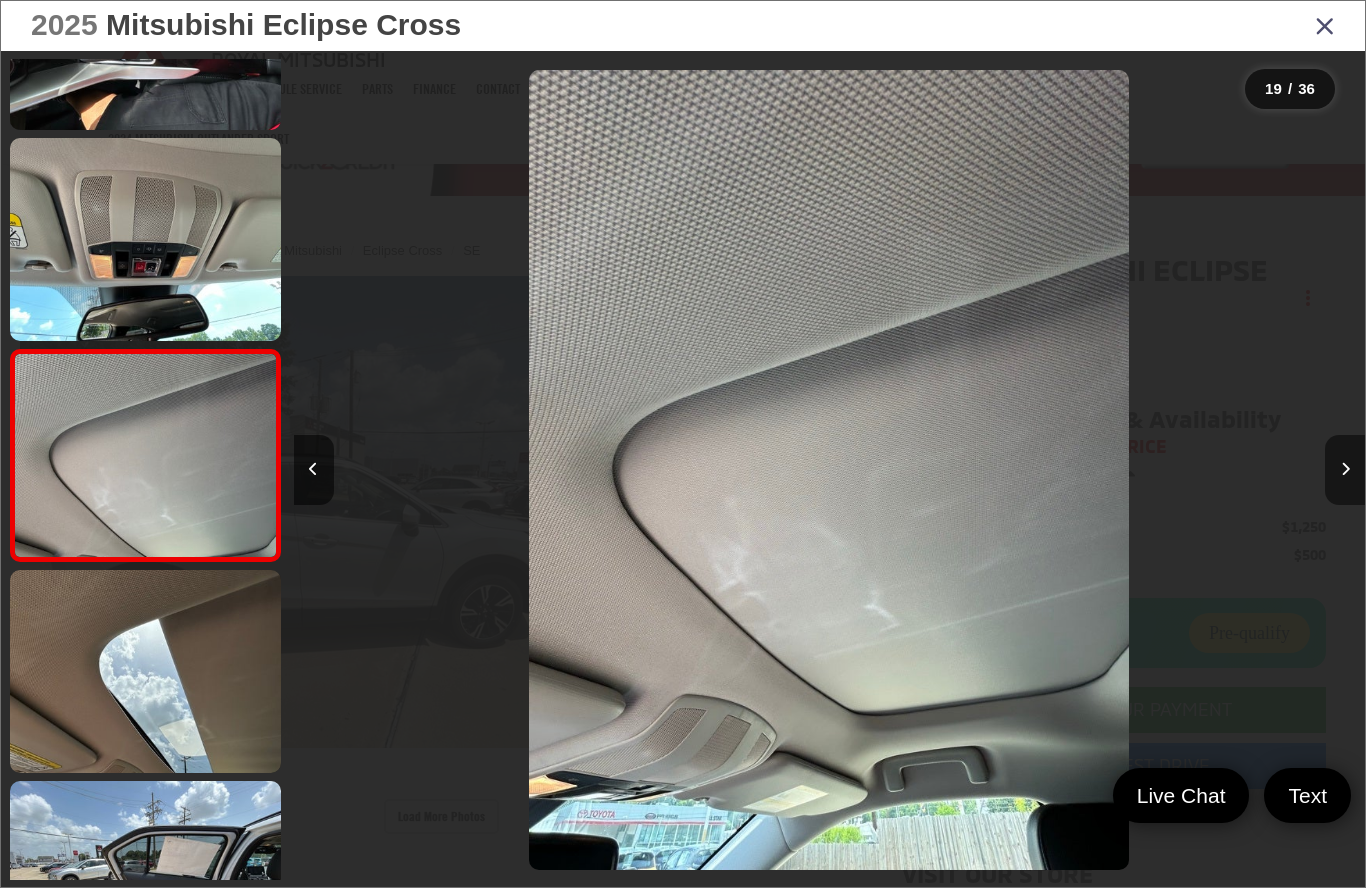 click at bounding box center [1345, 470] 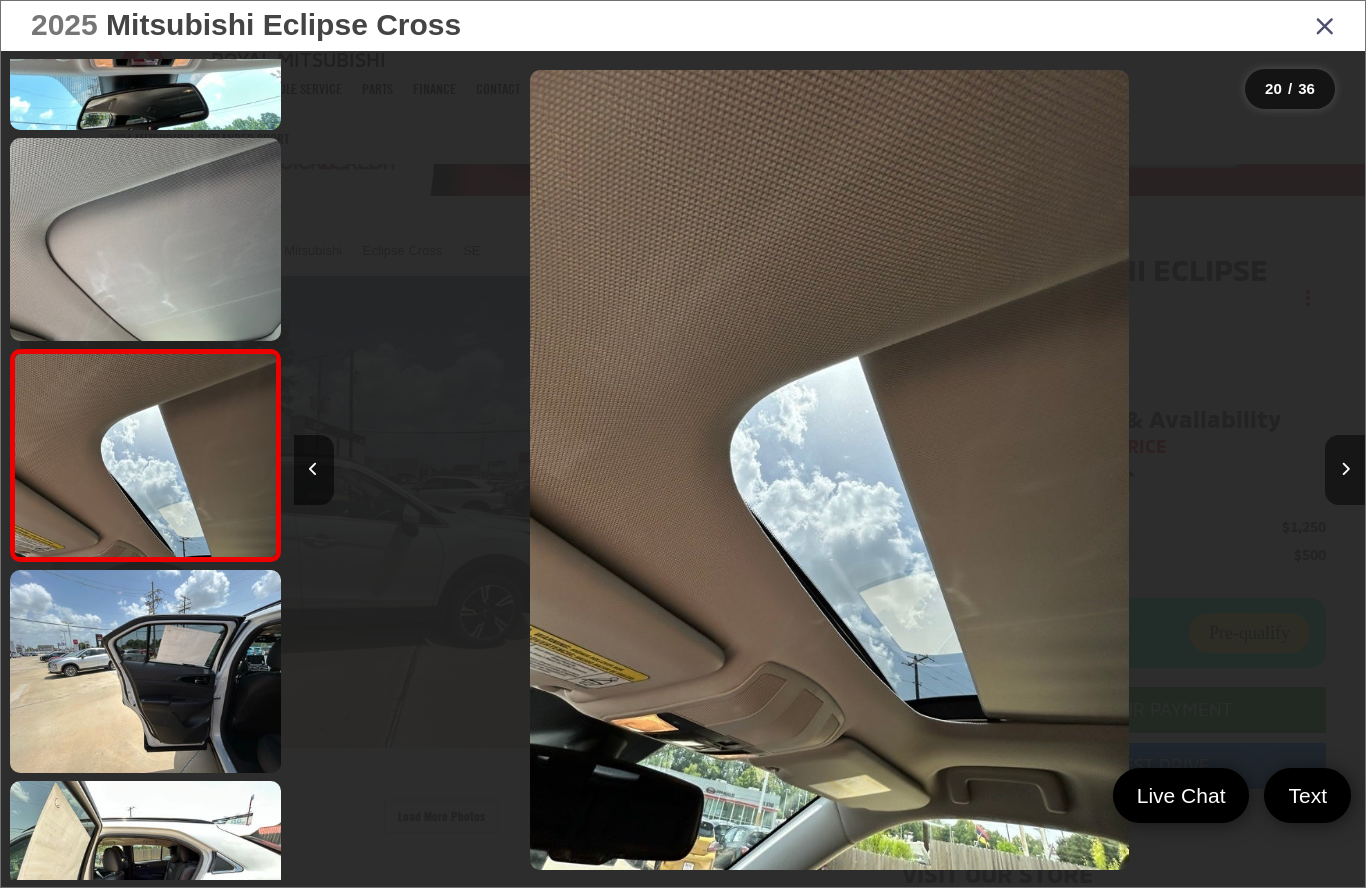 click at bounding box center (1345, 470) 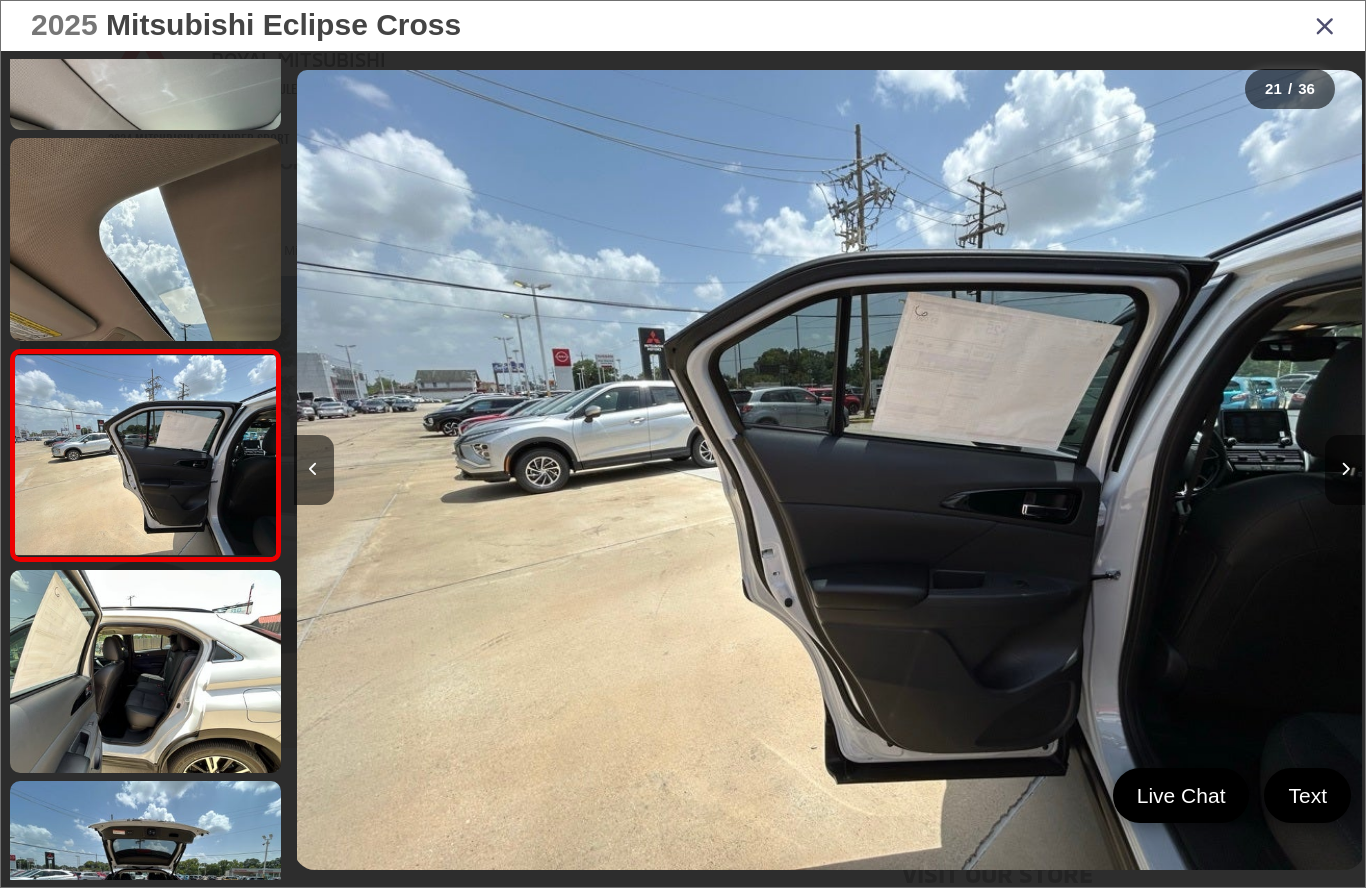 click at bounding box center [1231, 470] 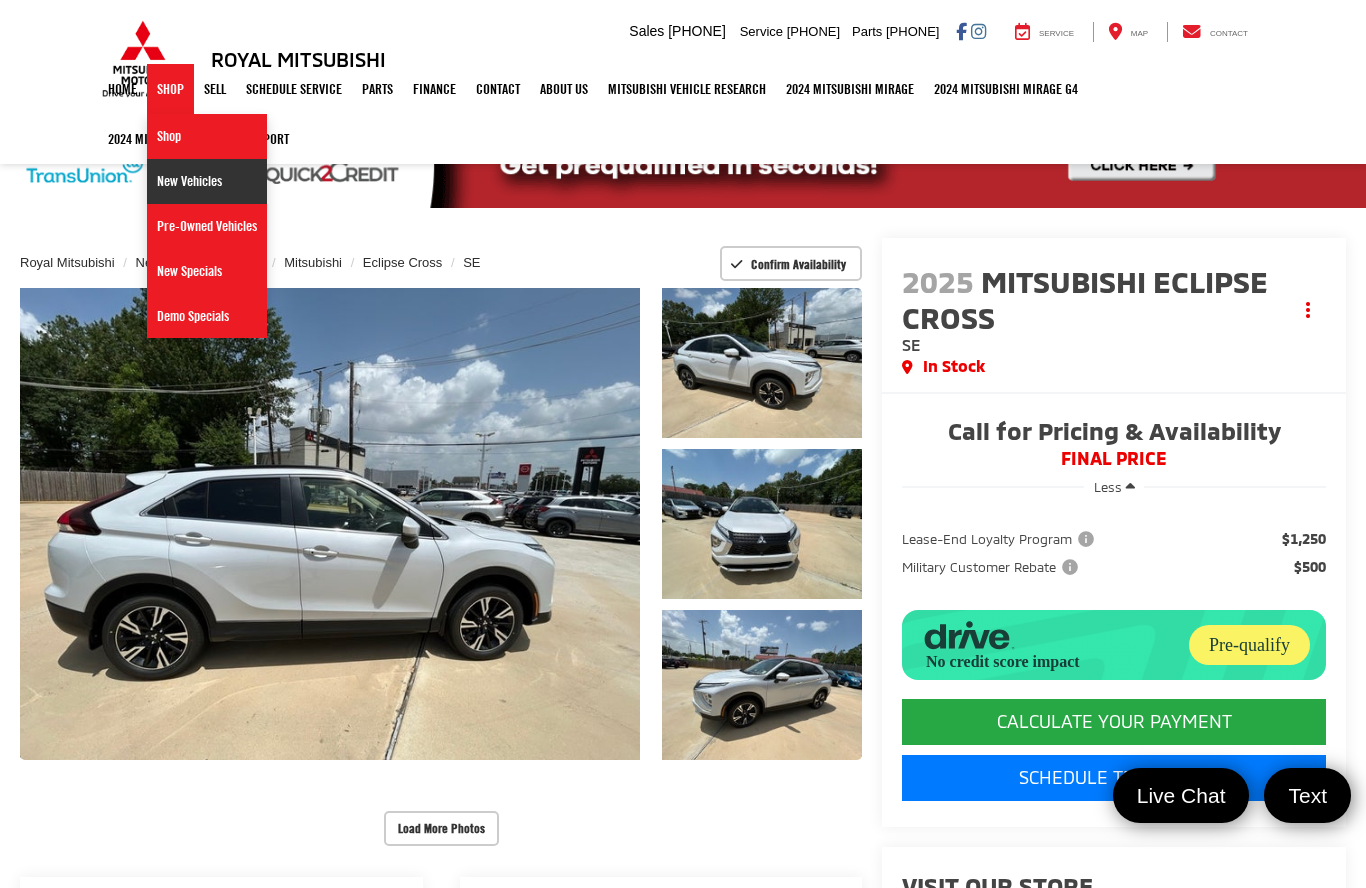 click on "New Vehicles" at bounding box center [207, 181] 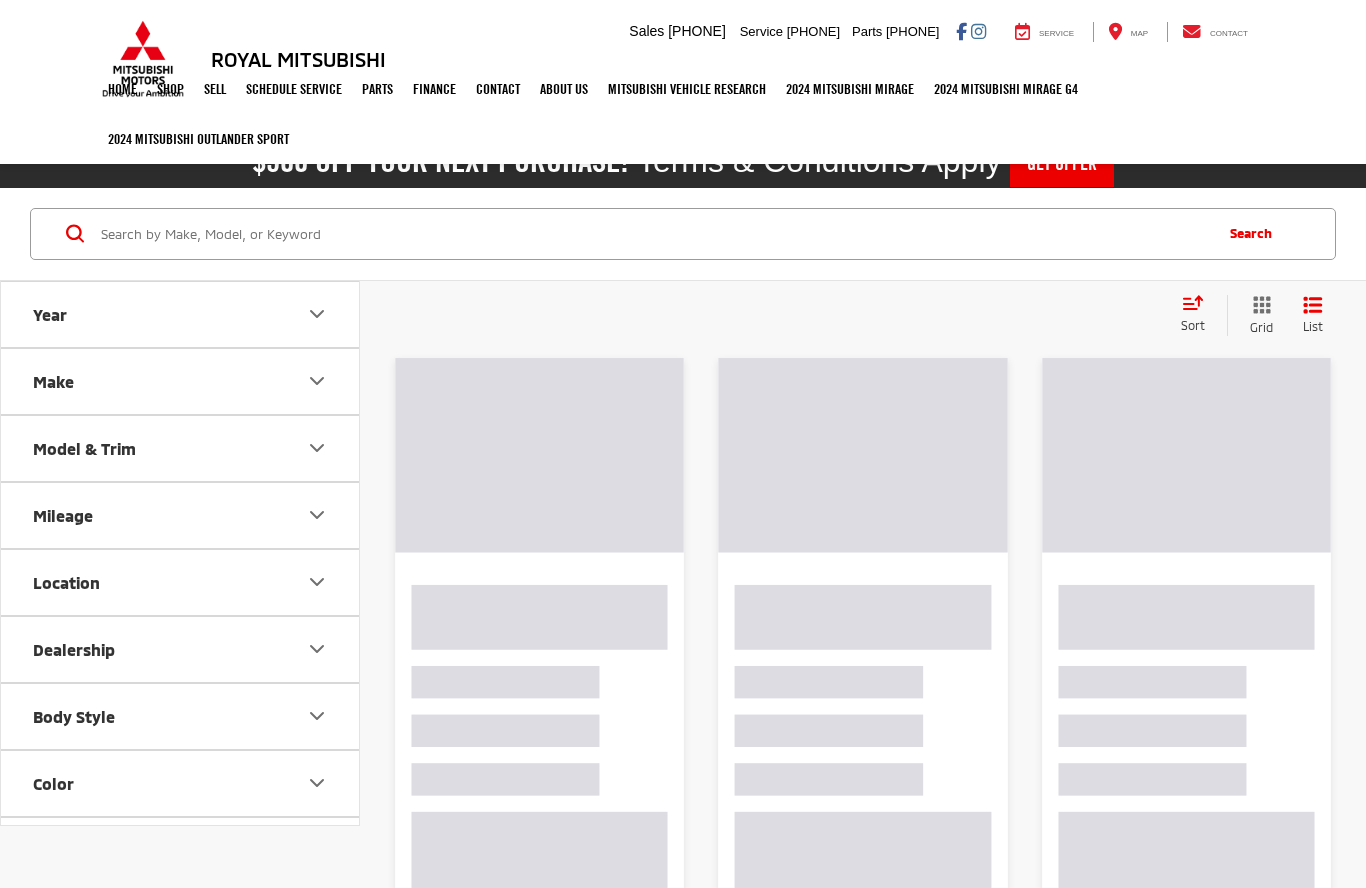 scroll, scrollTop: 0, scrollLeft: 0, axis: both 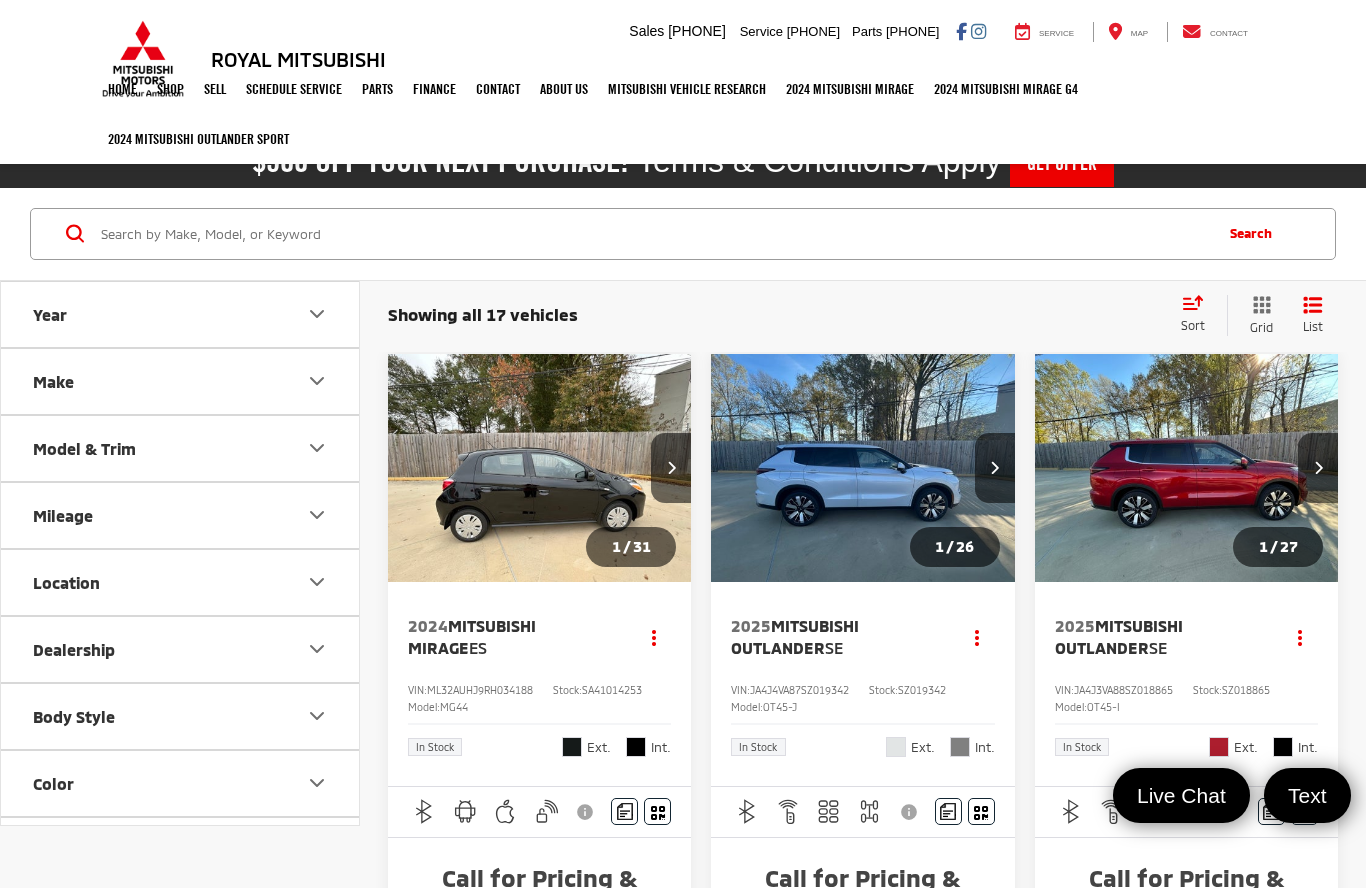 click on "Model & Trim" at bounding box center (84, 448) 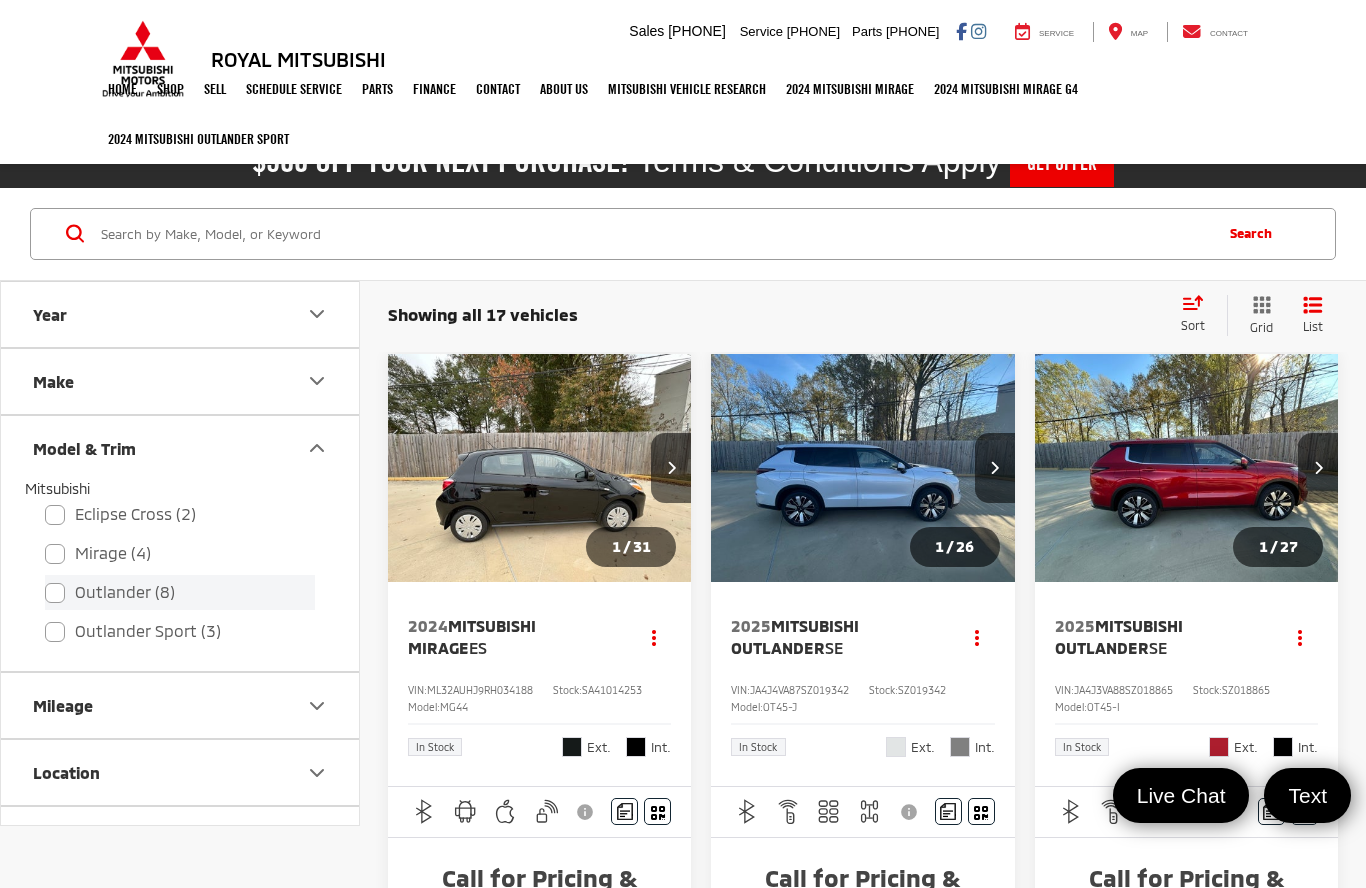 click on "Outlander (8)" at bounding box center (180, 592) 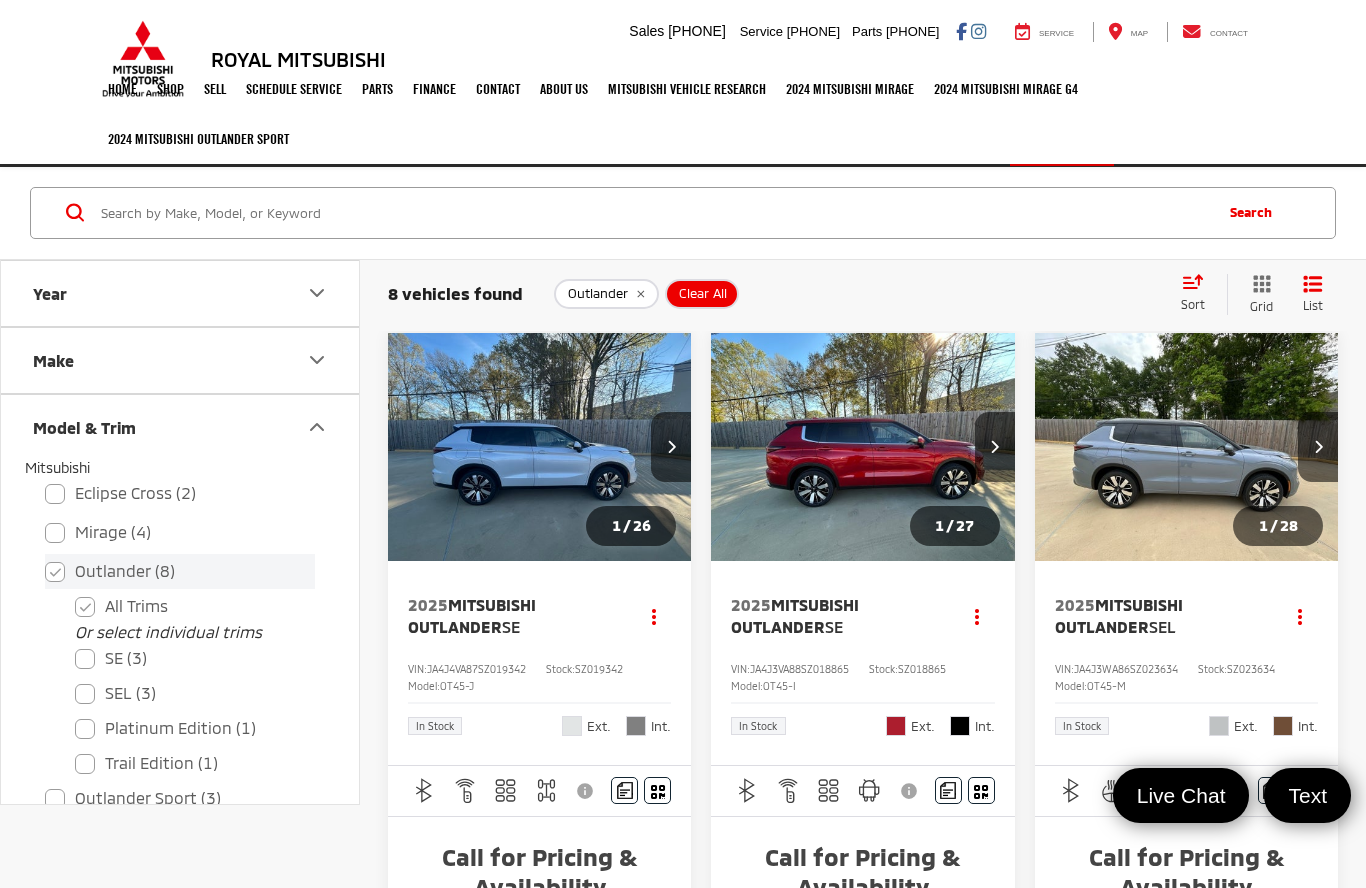 scroll, scrollTop: 23, scrollLeft: 0, axis: vertical 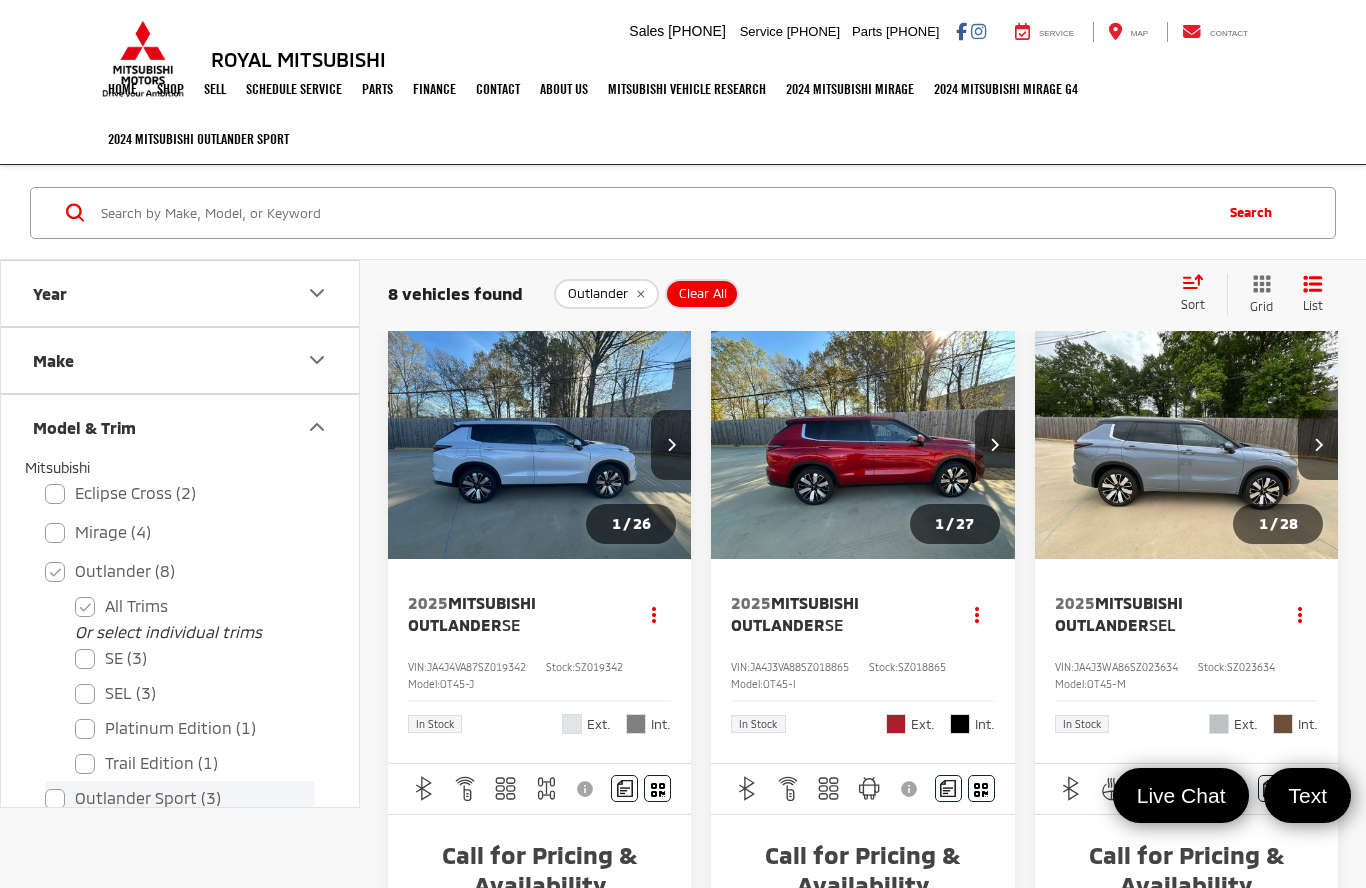 click on "Outlander Sport (3)" at bounding box center [180, 798] 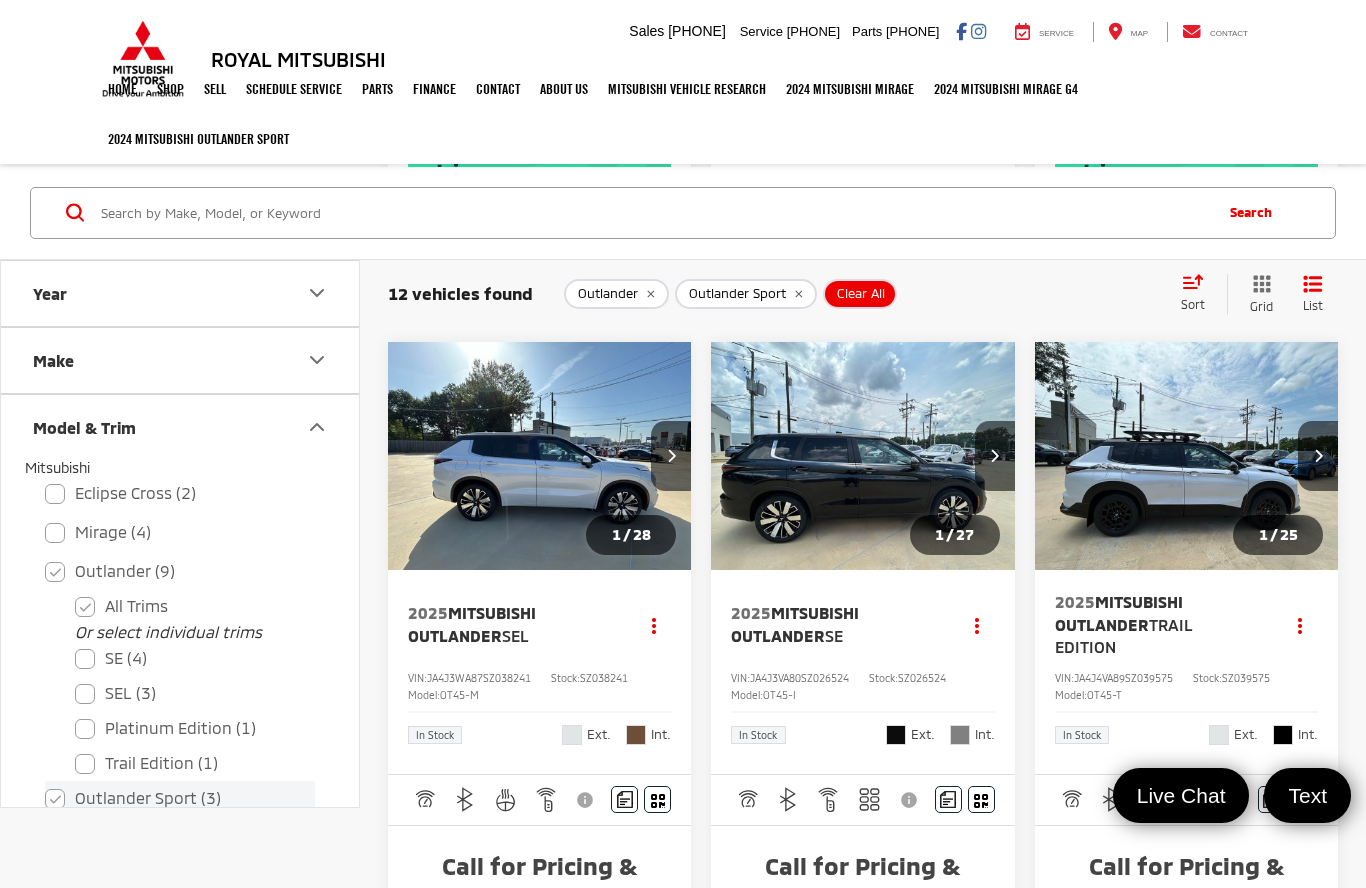scroll, scrollTop: 2110, scrollLeft: 0, axis: vertical 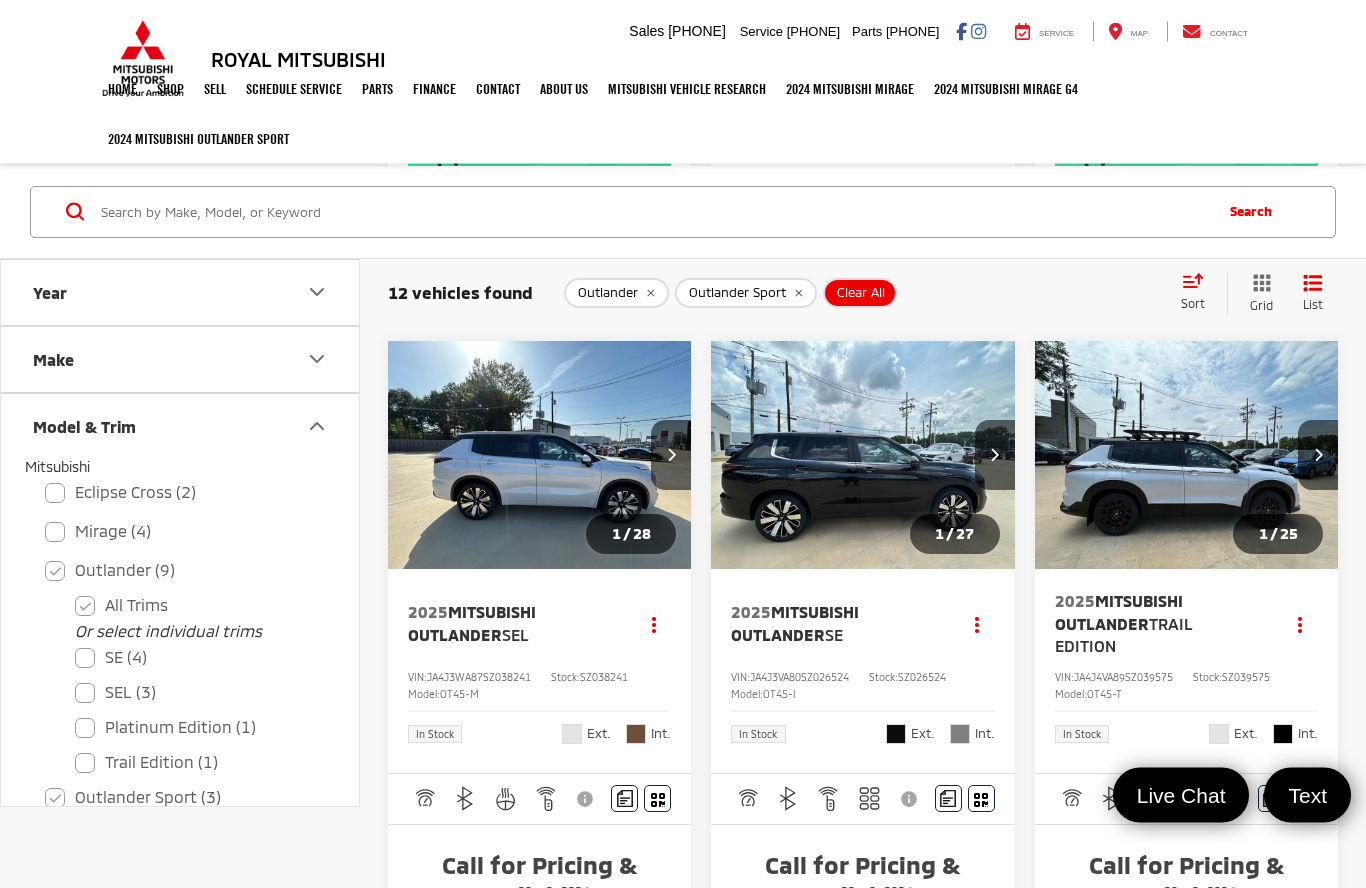 click on "Trail Edition" at bounding box center [1124, 635] 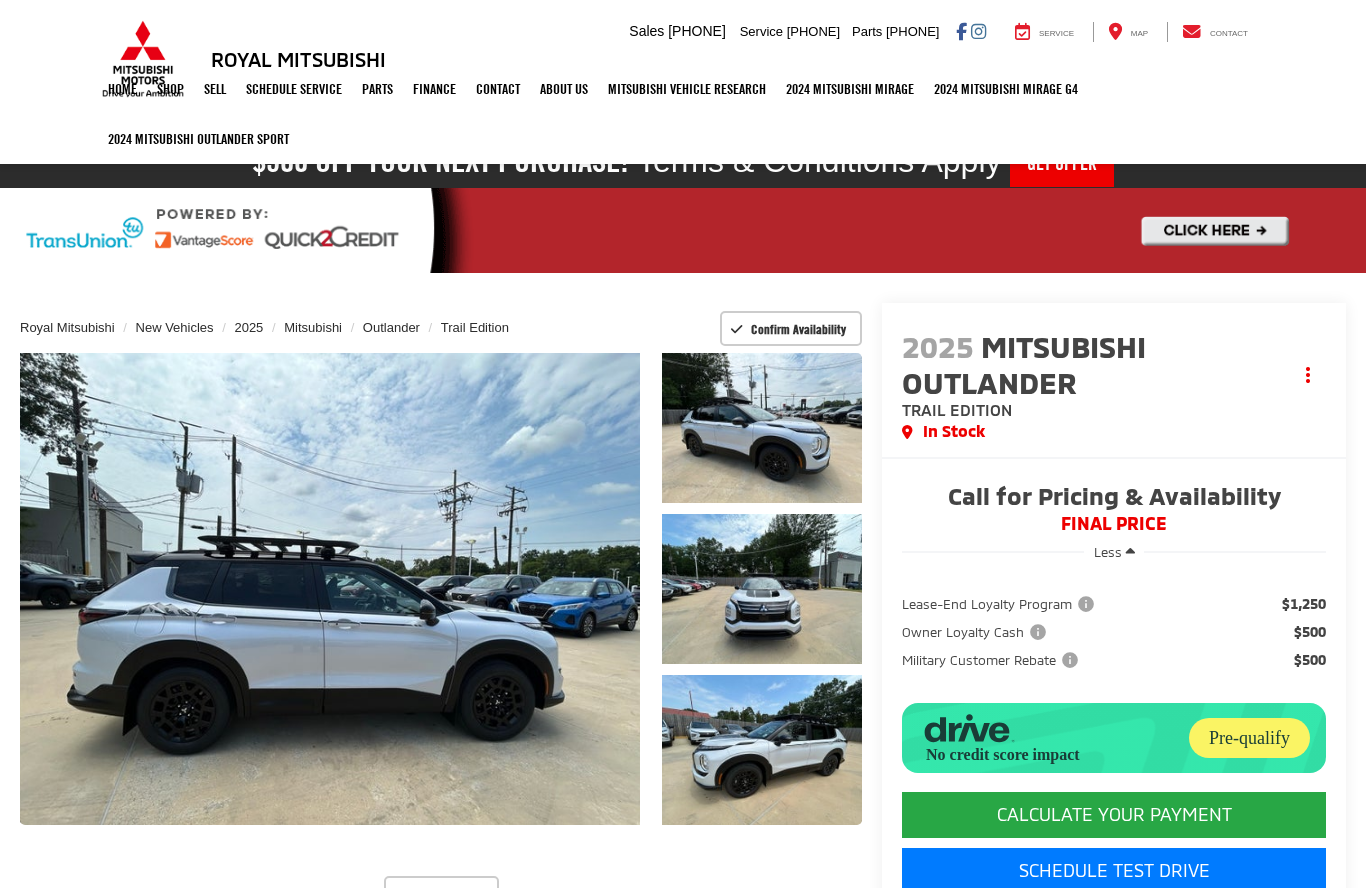 scroll, scrollTop: 0, scrollLeft: 0, axis: both 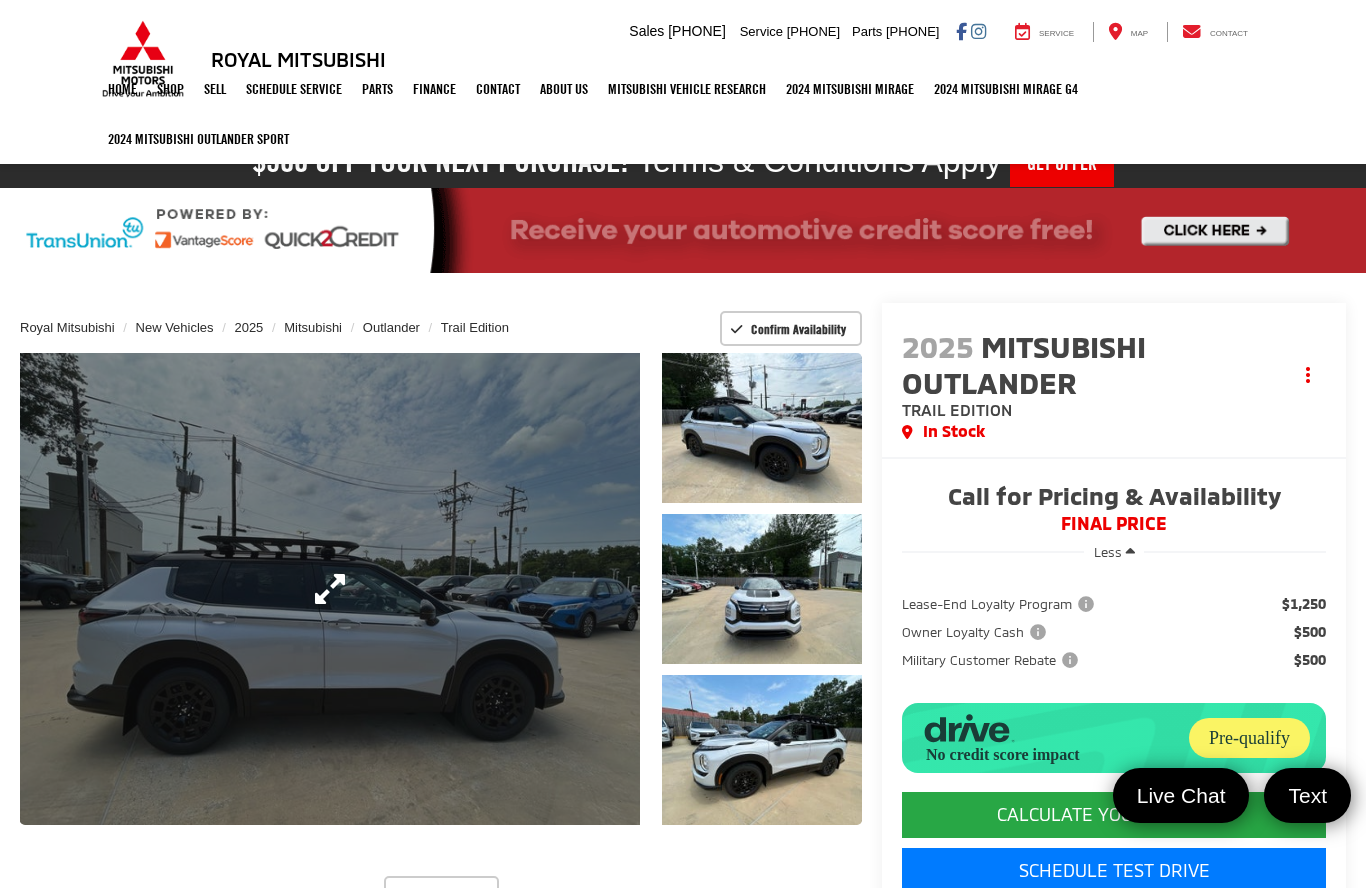 click at bounding box center [330, 589] 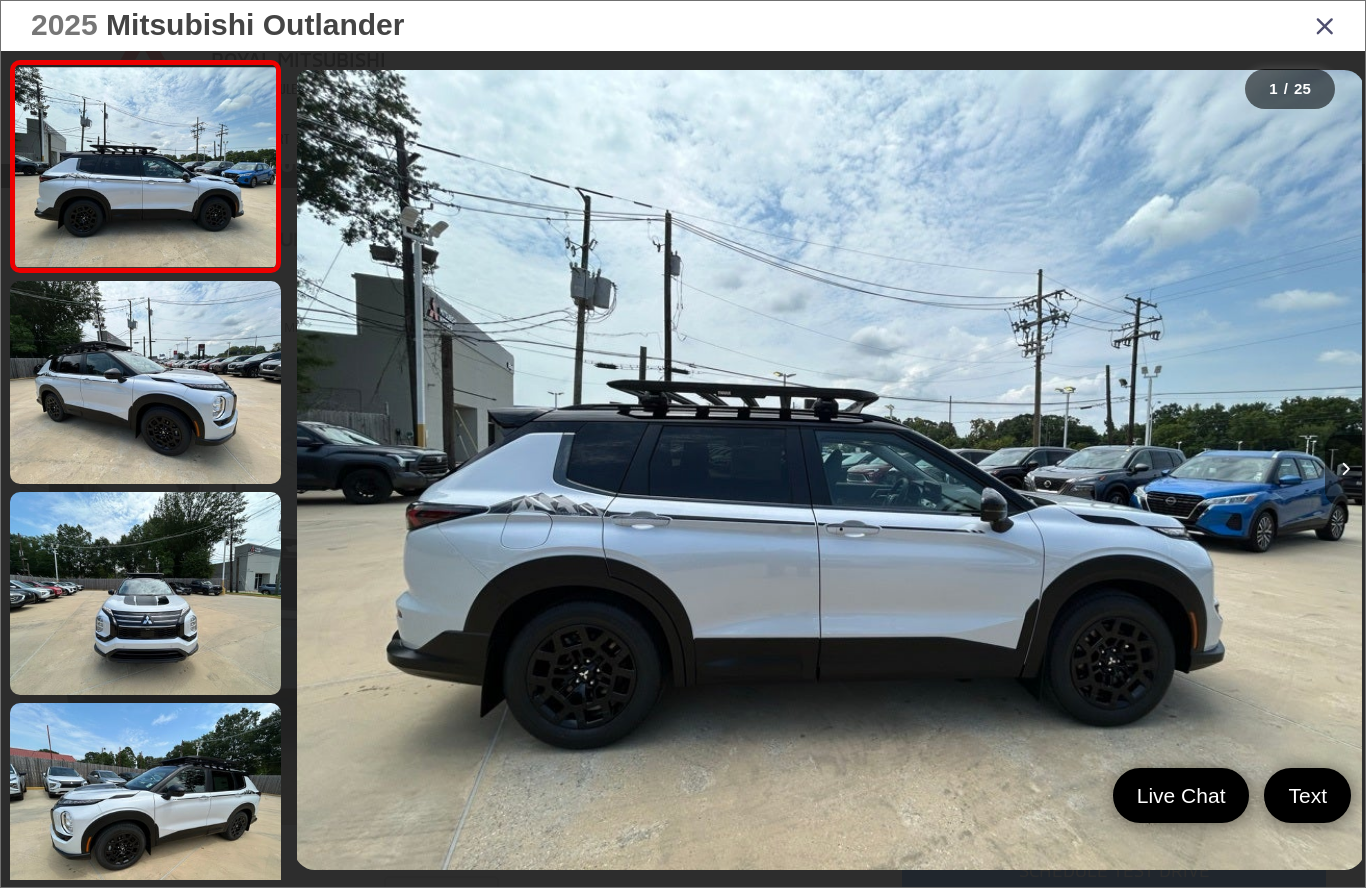 click at bounding box center [1345, 470] 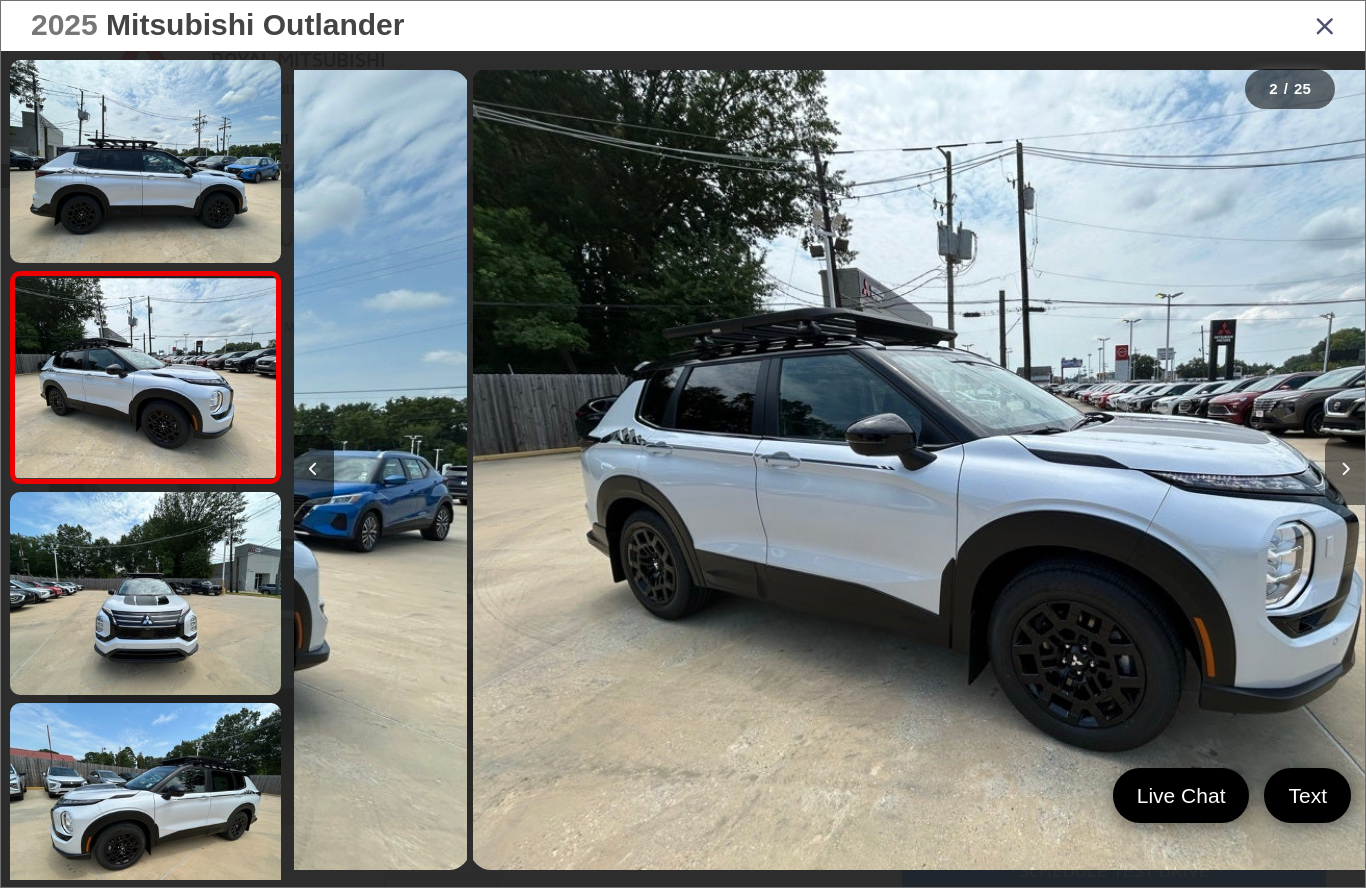 scroll, scrollTop: 0, scrollLeft: 1071, axis: horizontal 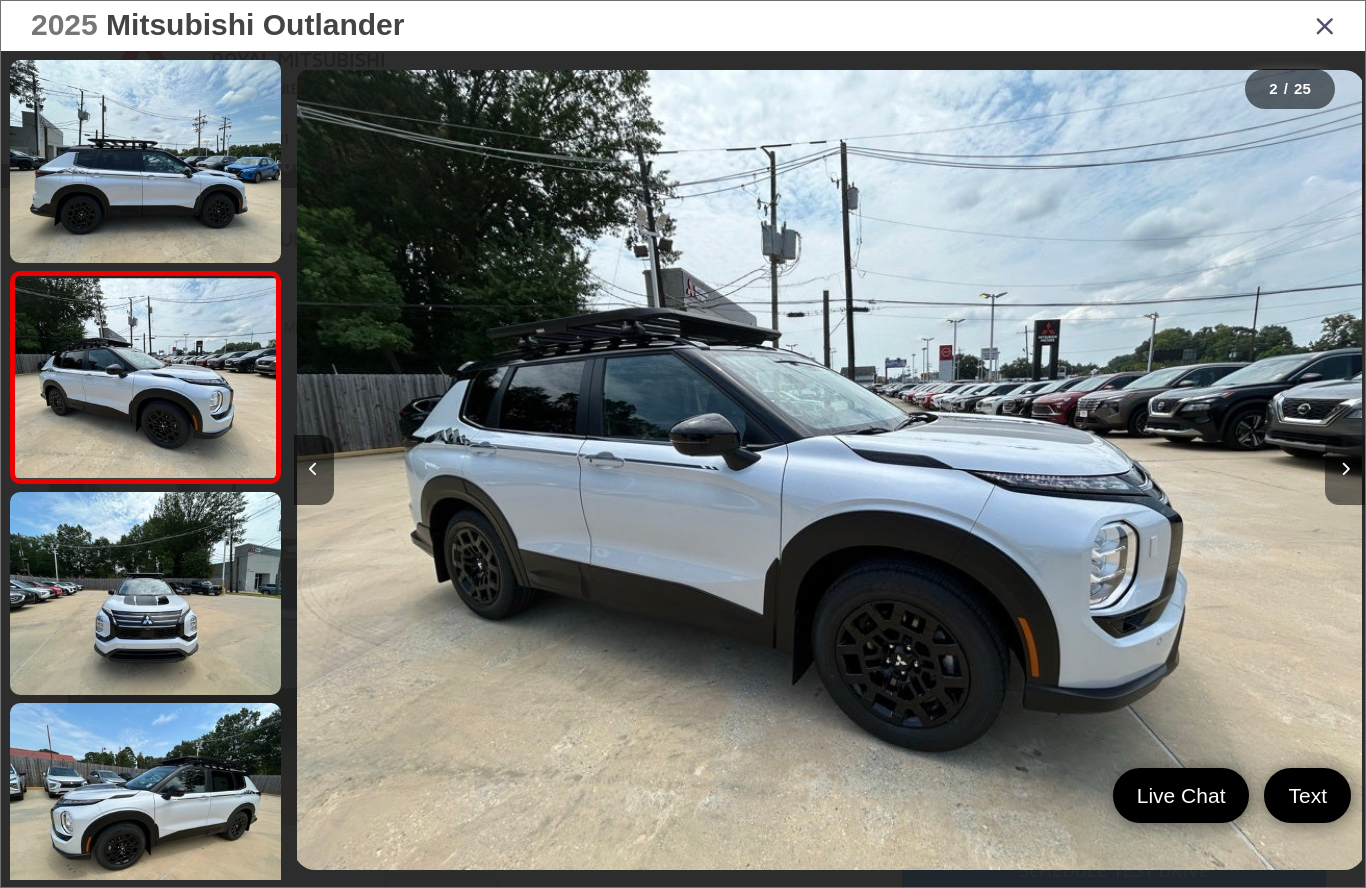 click at bounding box center [1345, 470] 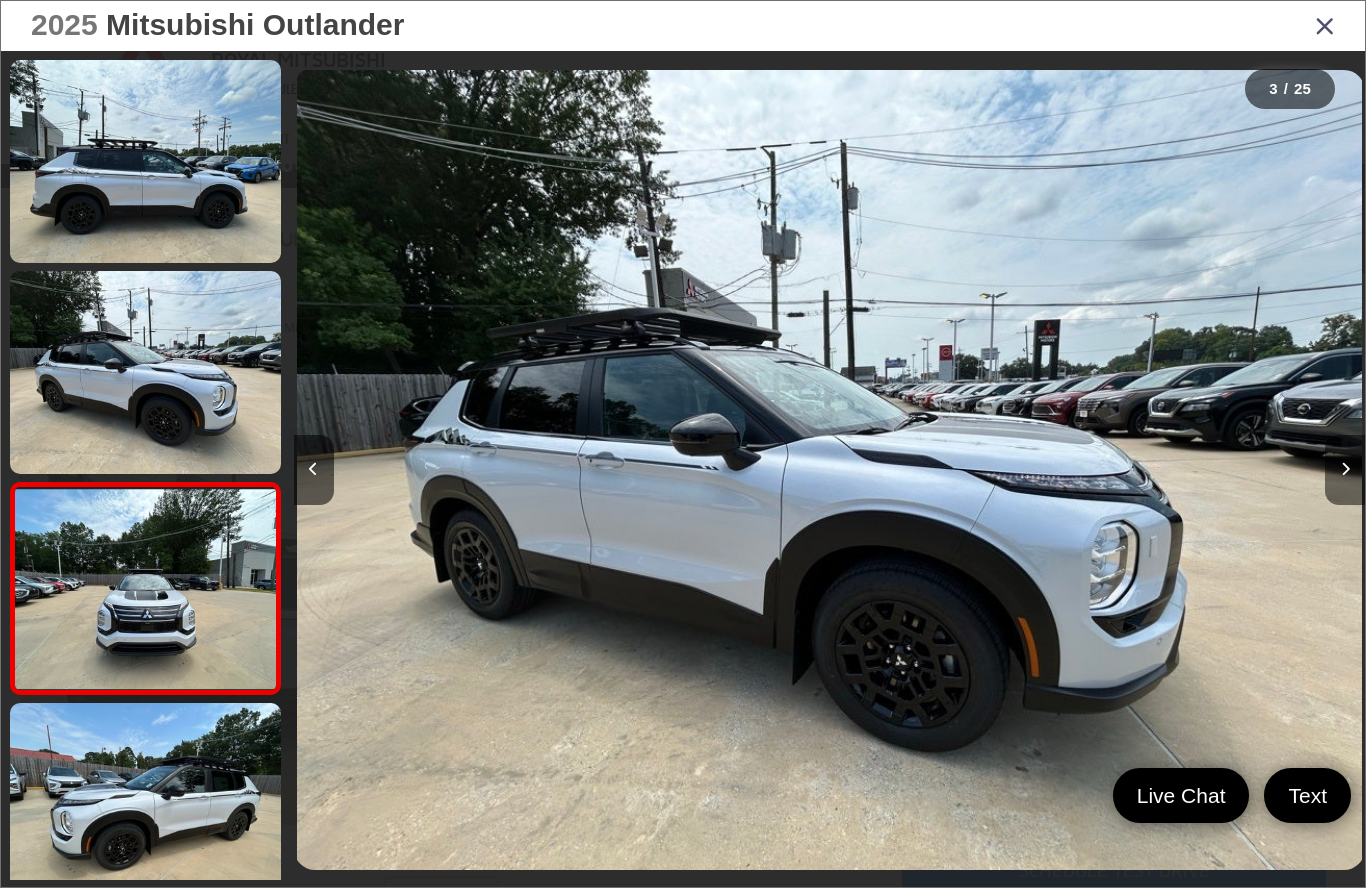 scroll, scrollTop: 0, scrollLeft: 1975, axis: horizontal 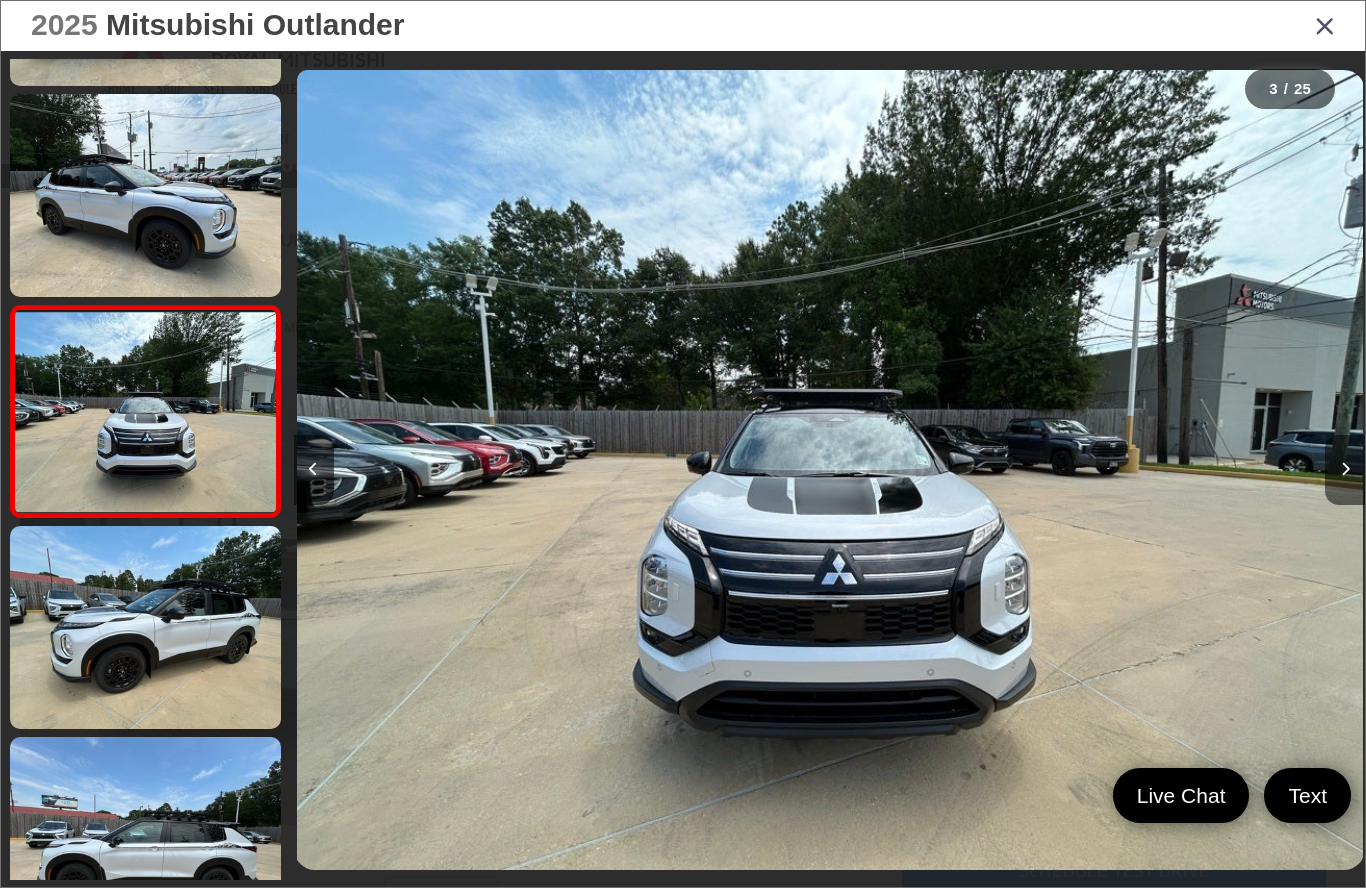 click at bounding box center (1345, 470) 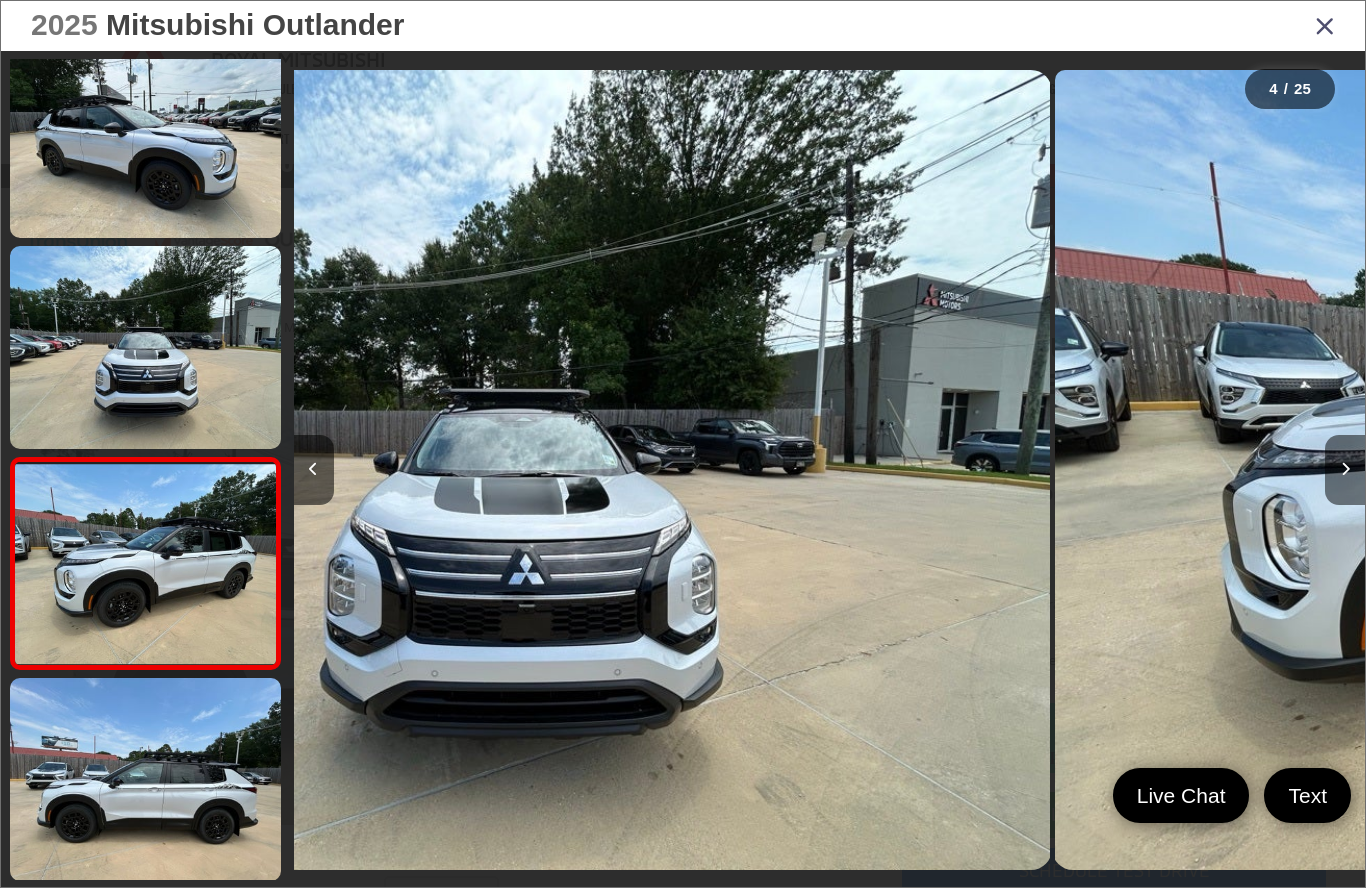 scroll, scrollTop: 0, scrollLeft: 2820, axis: horizontal 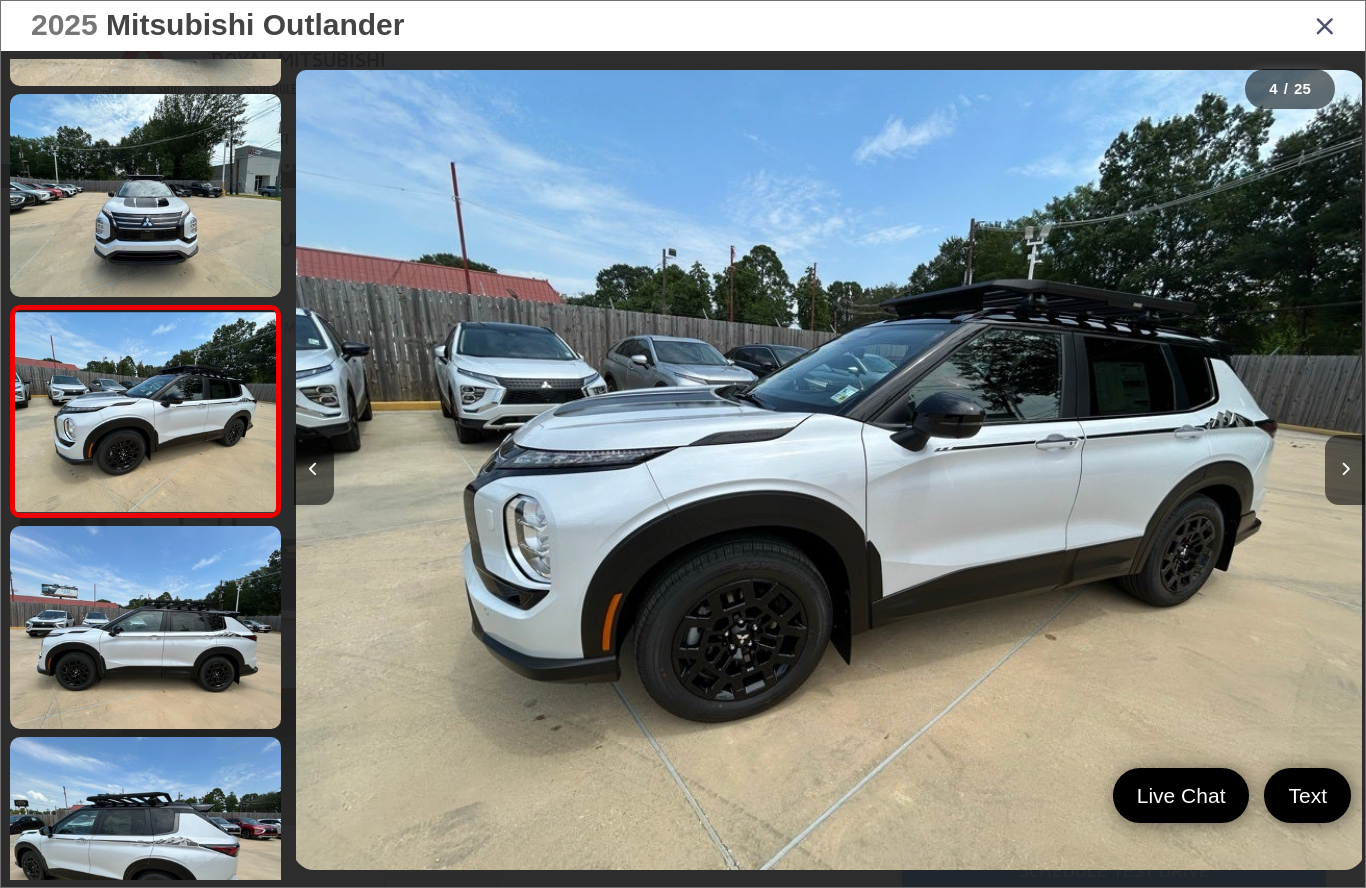 click at bounding box center (1231, 470) 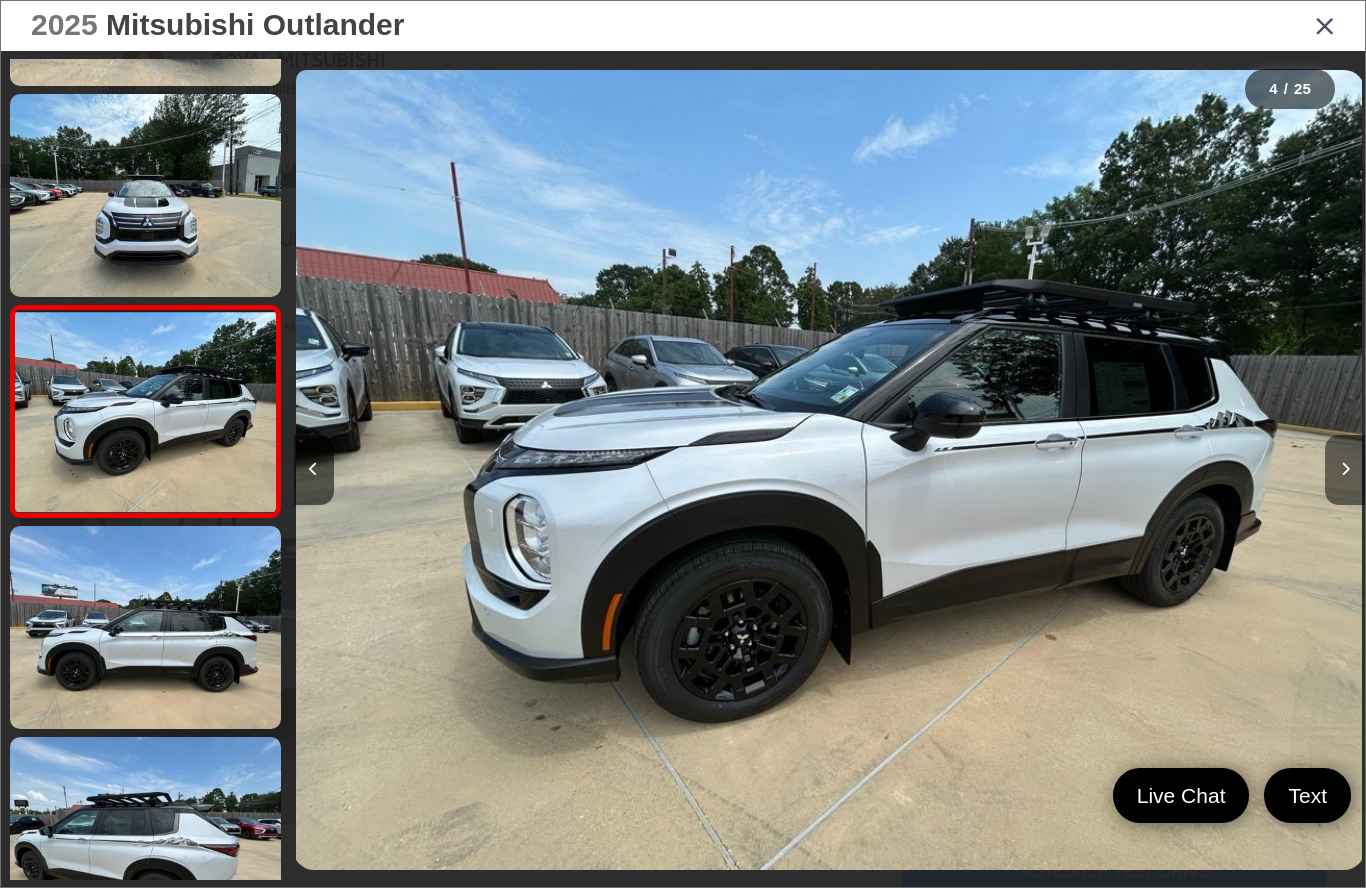 click at bounding box center [1345, 469] 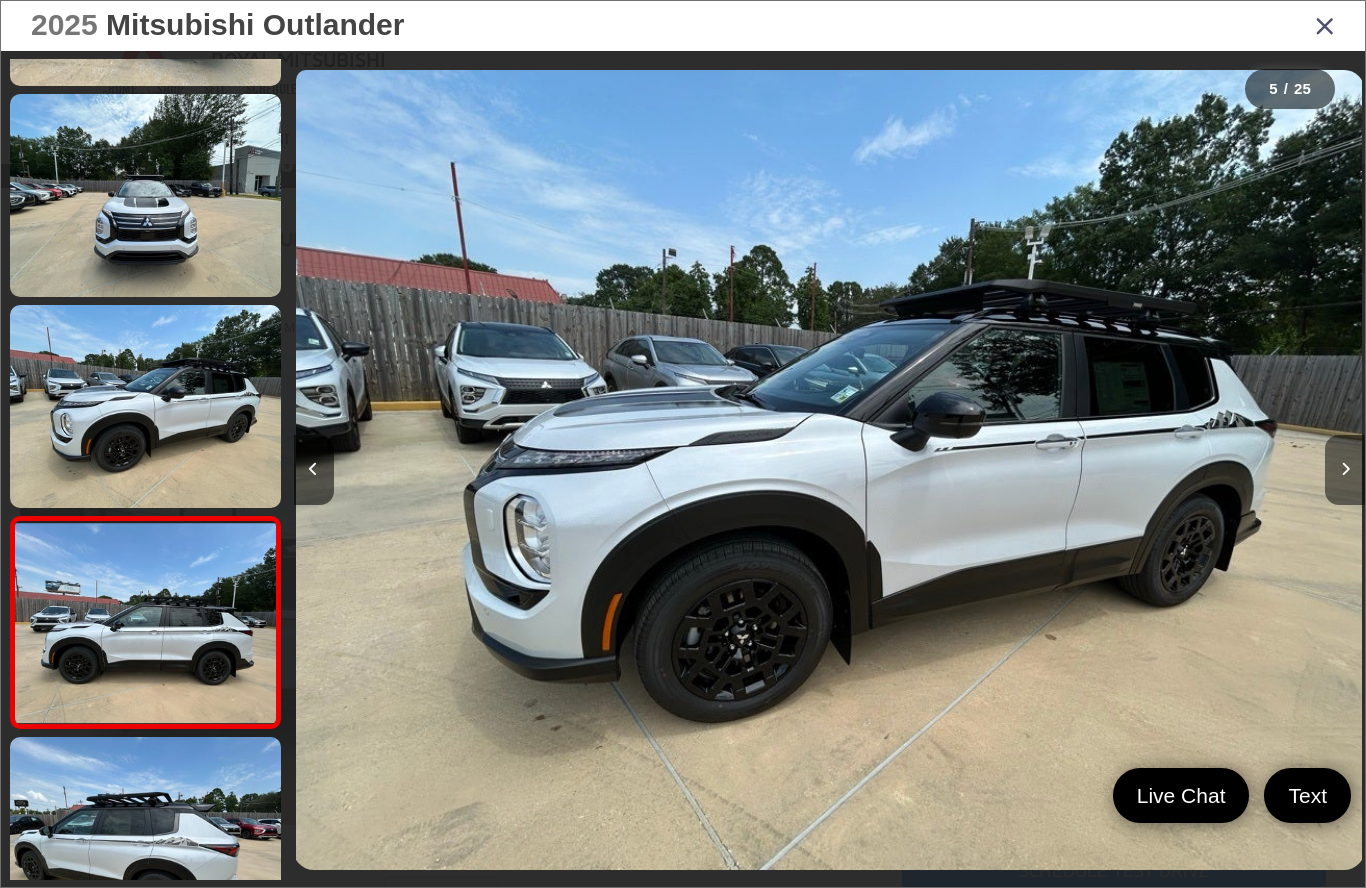 scroll, scrollTop: 0, scrollLeft: 4119, axis: horizontal 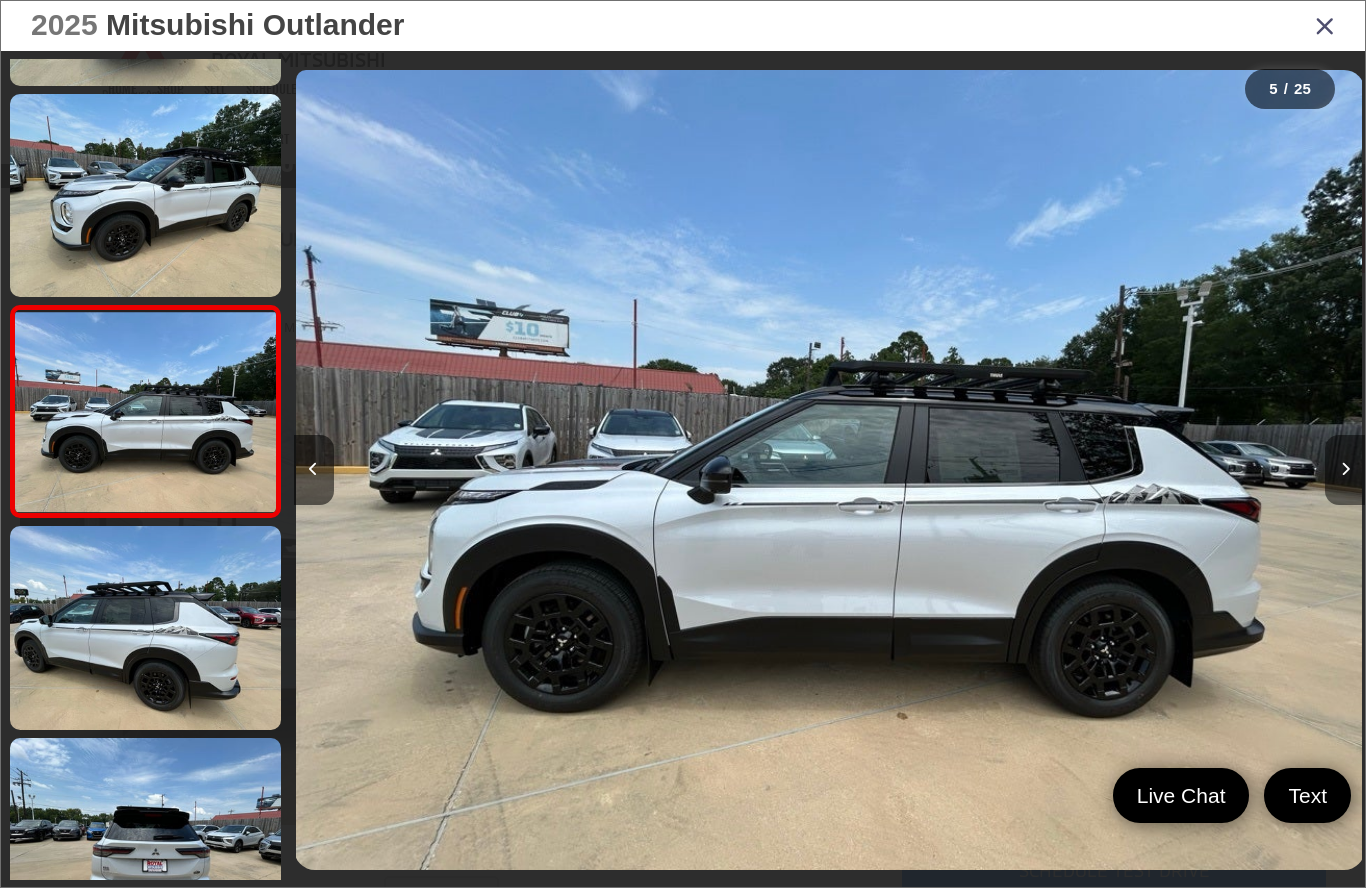 click at bounding box center (1345, 469) 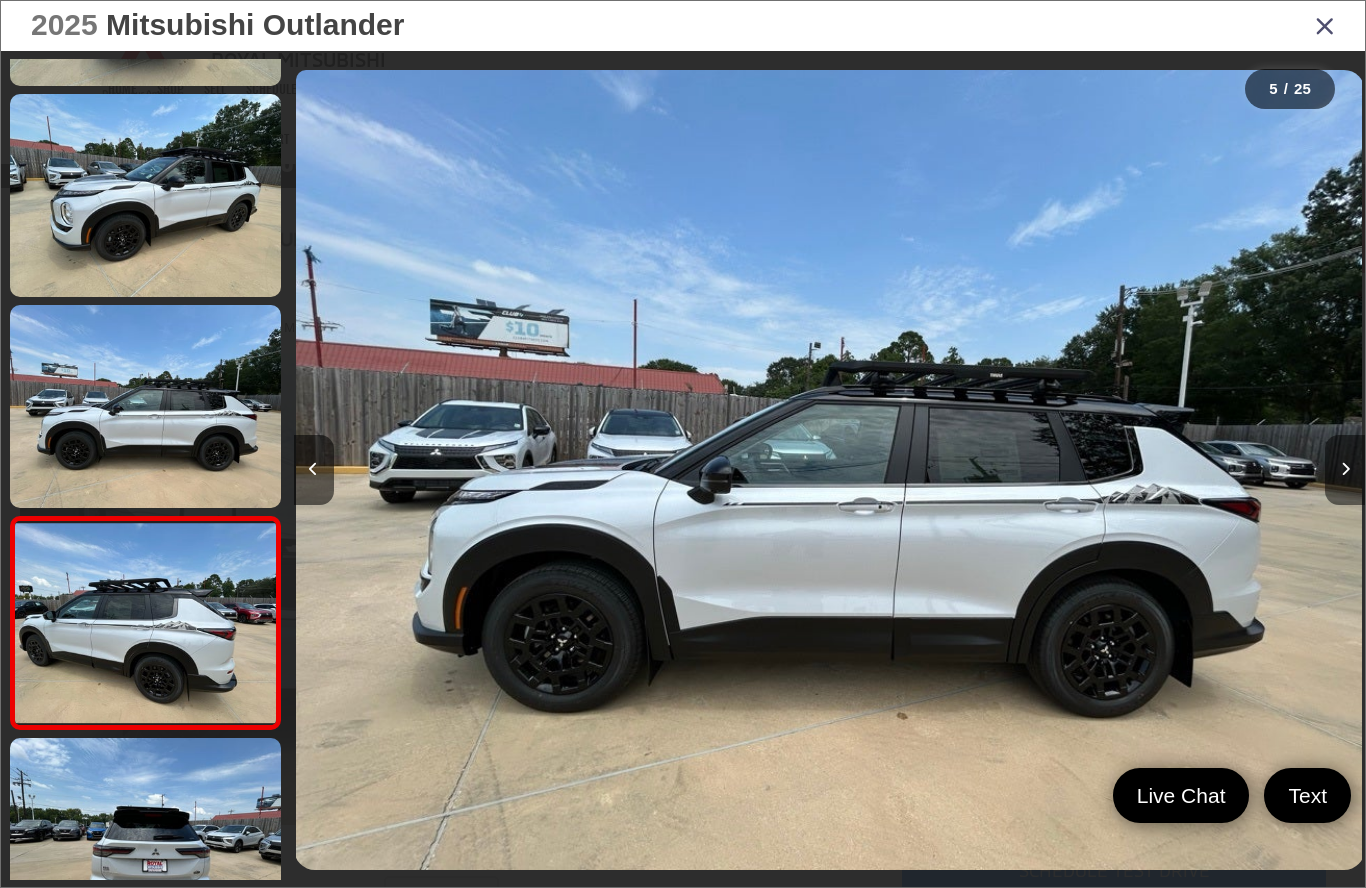 scroll, scrollTop: 0, scrollLeft: 4662, axis: horizontal 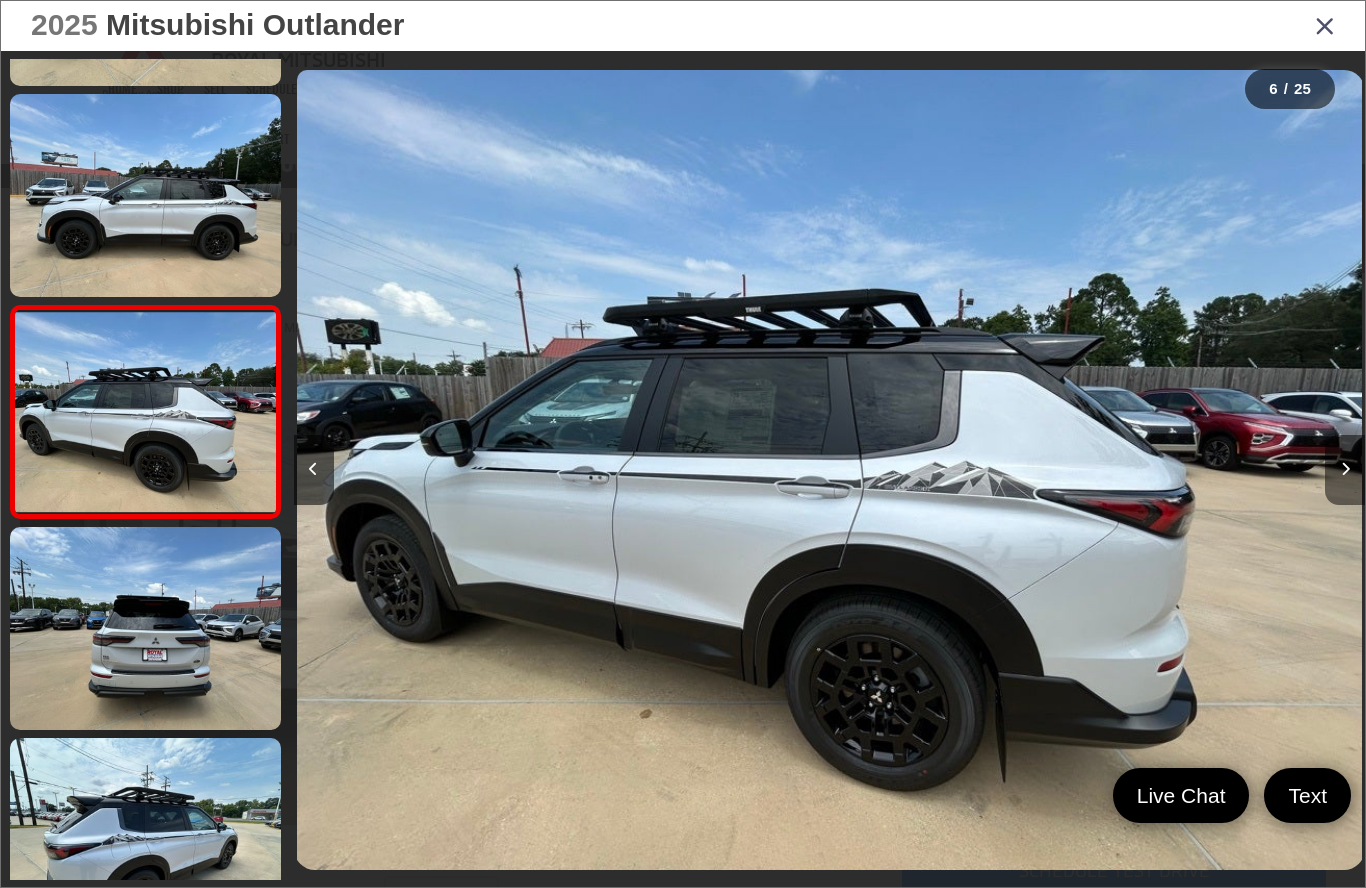 click at bounding box center [1345, 469] 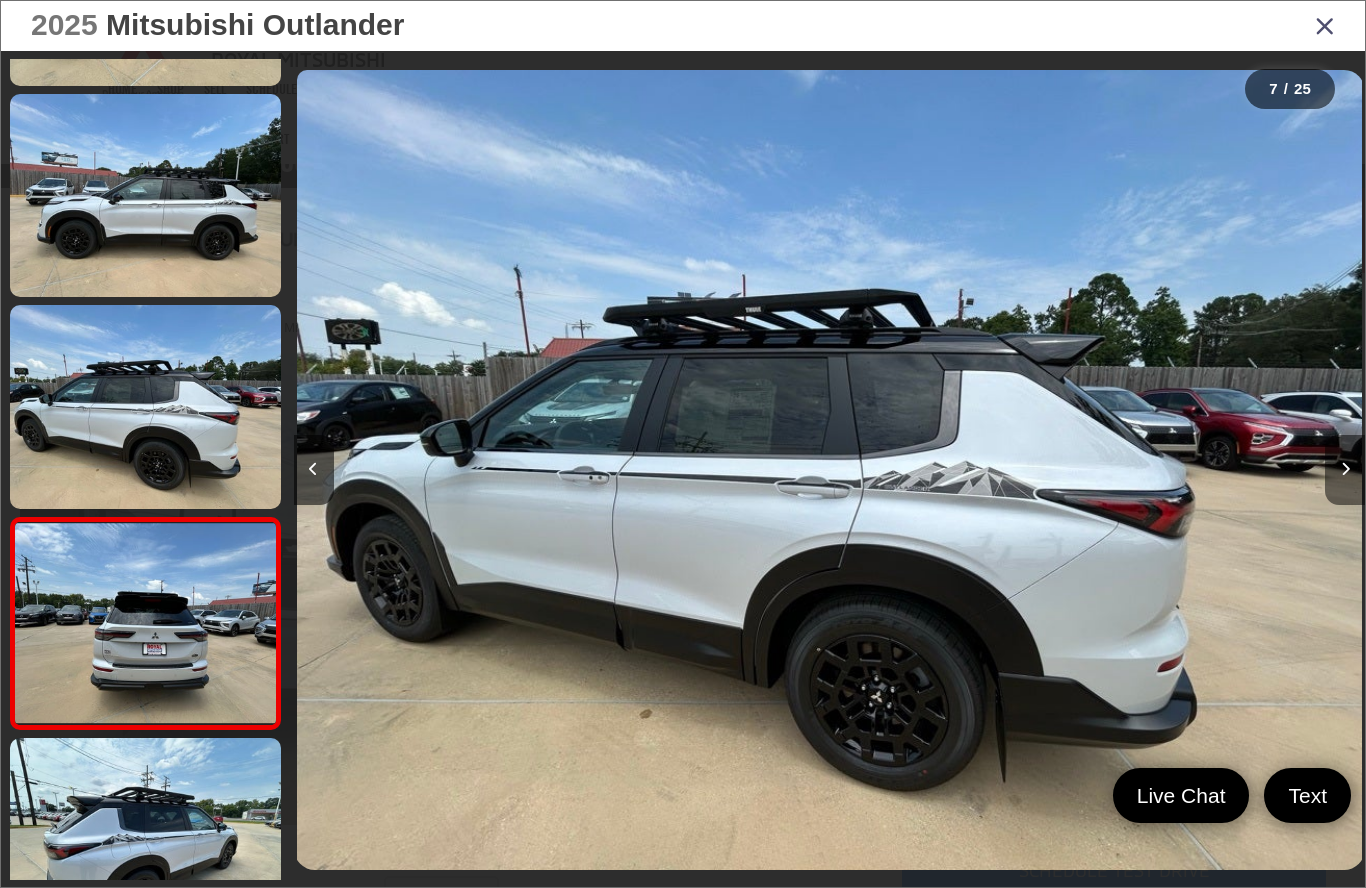 scroll, scrollTop: 0, scrollLeft: 6332, axis: horizontal 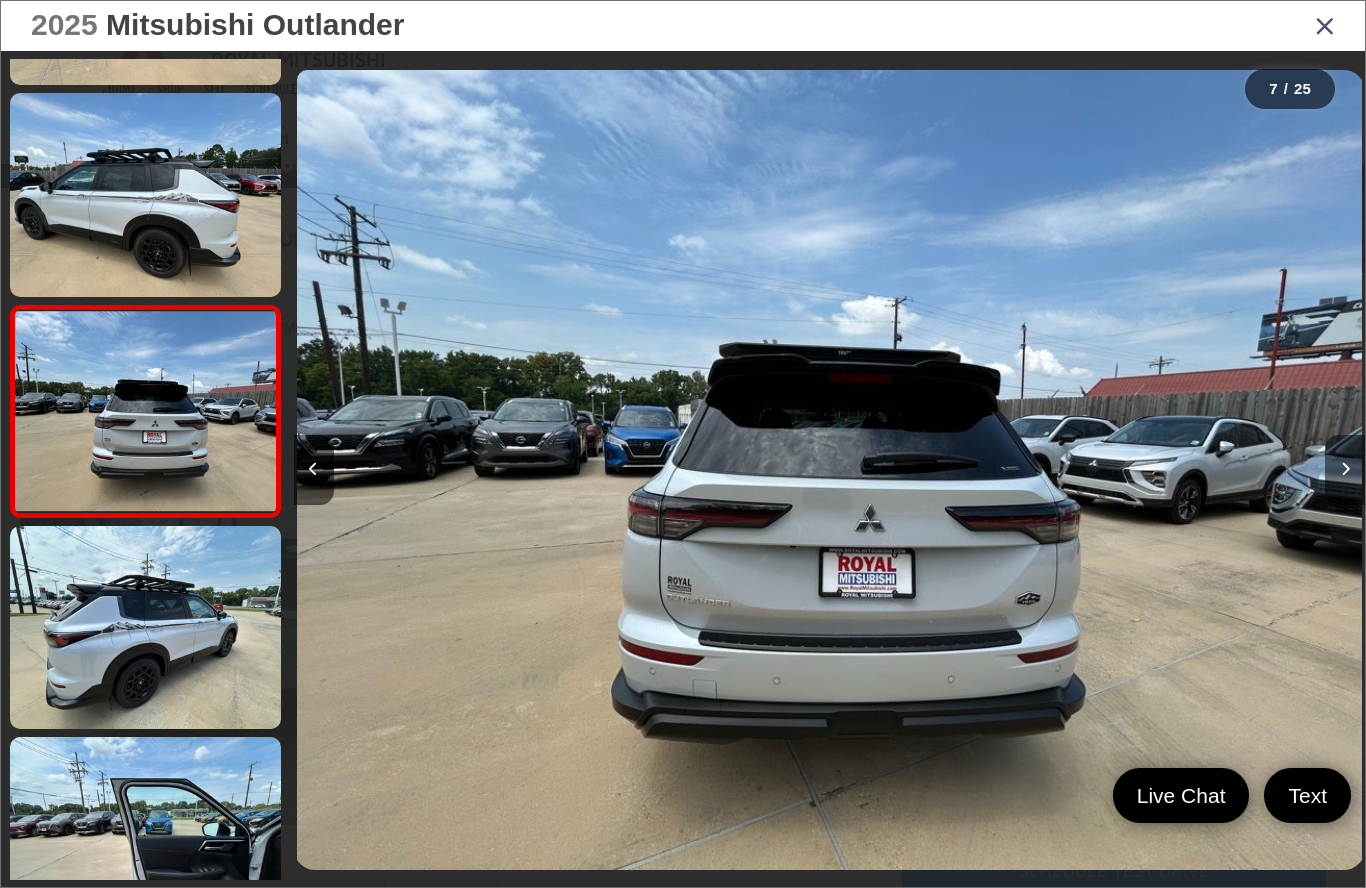 click at bounding box center (1345, 470) 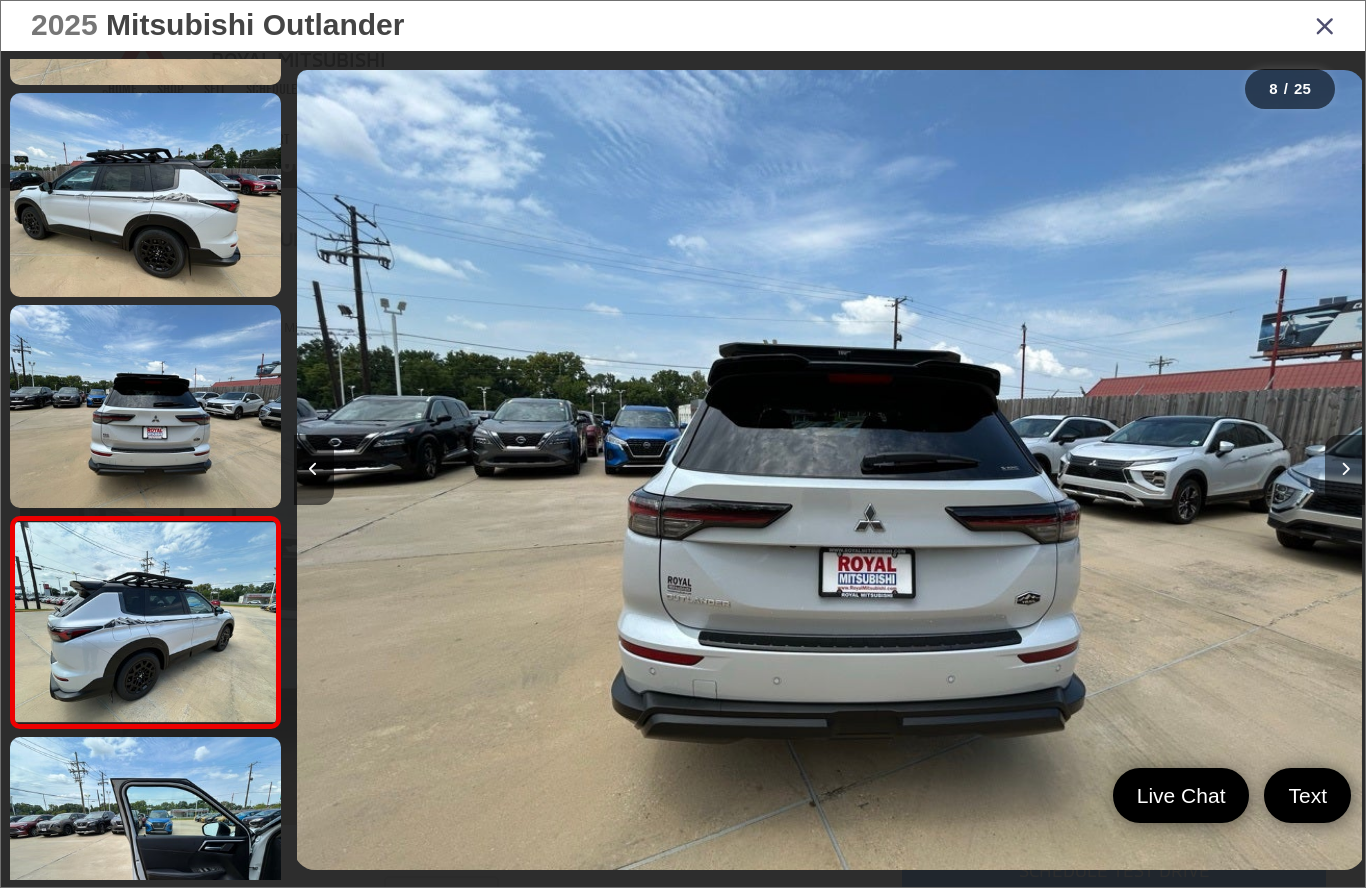 scroll, scrollTop: 0, scrollLeft: 7355, axis: horizontal 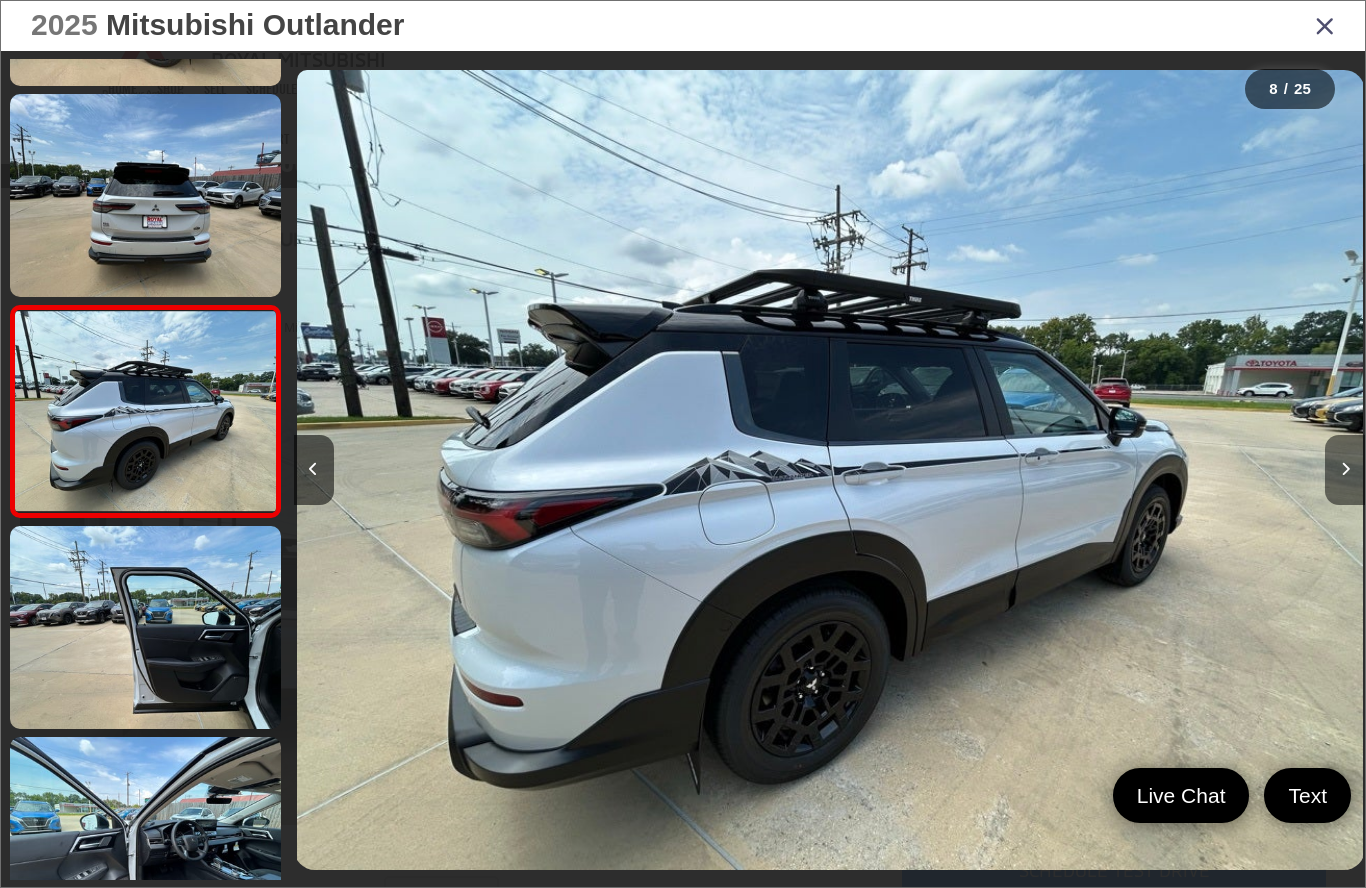 click at bounding box center [1345, 470] 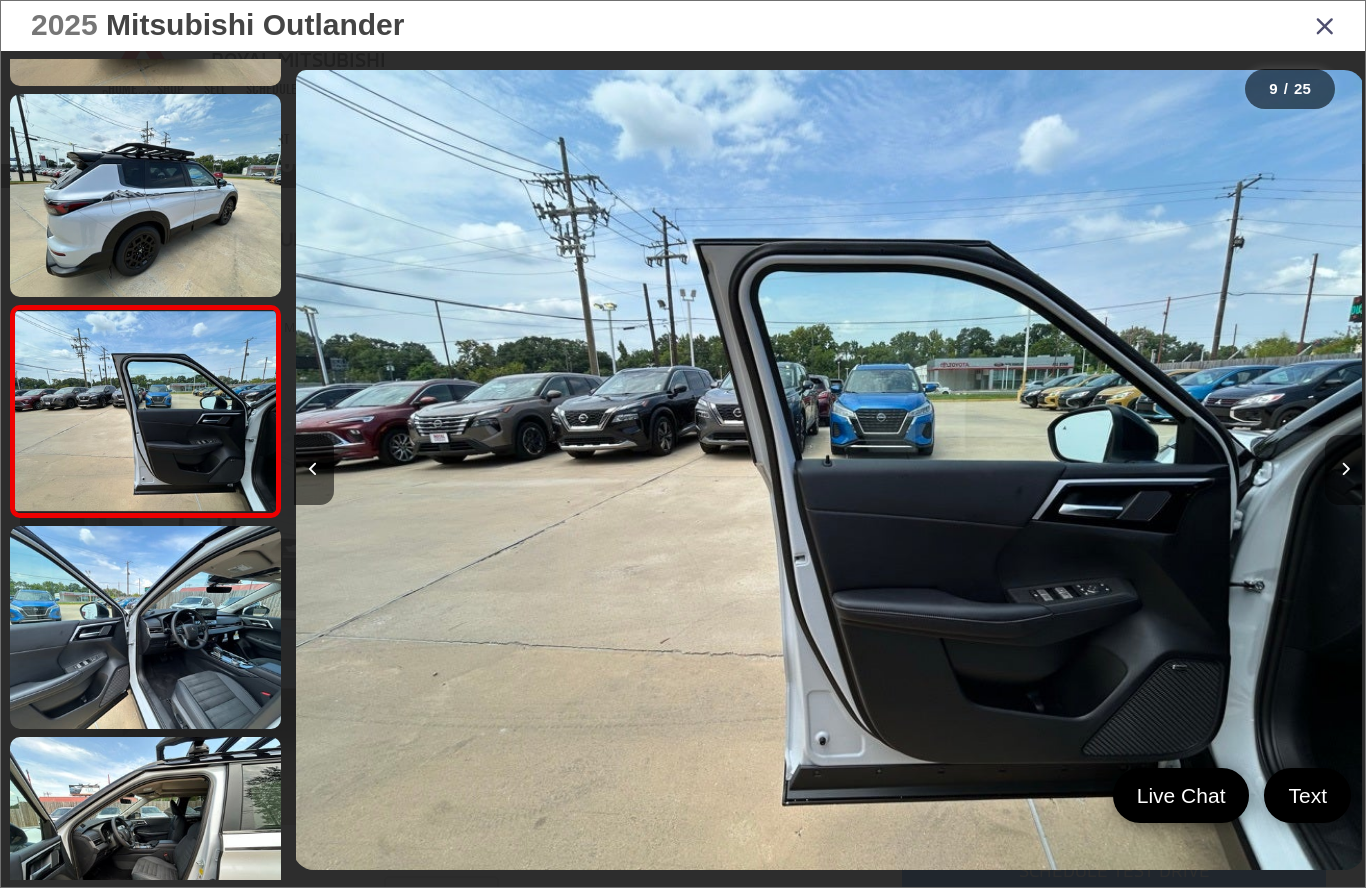click at bounding box center (1345, 469) 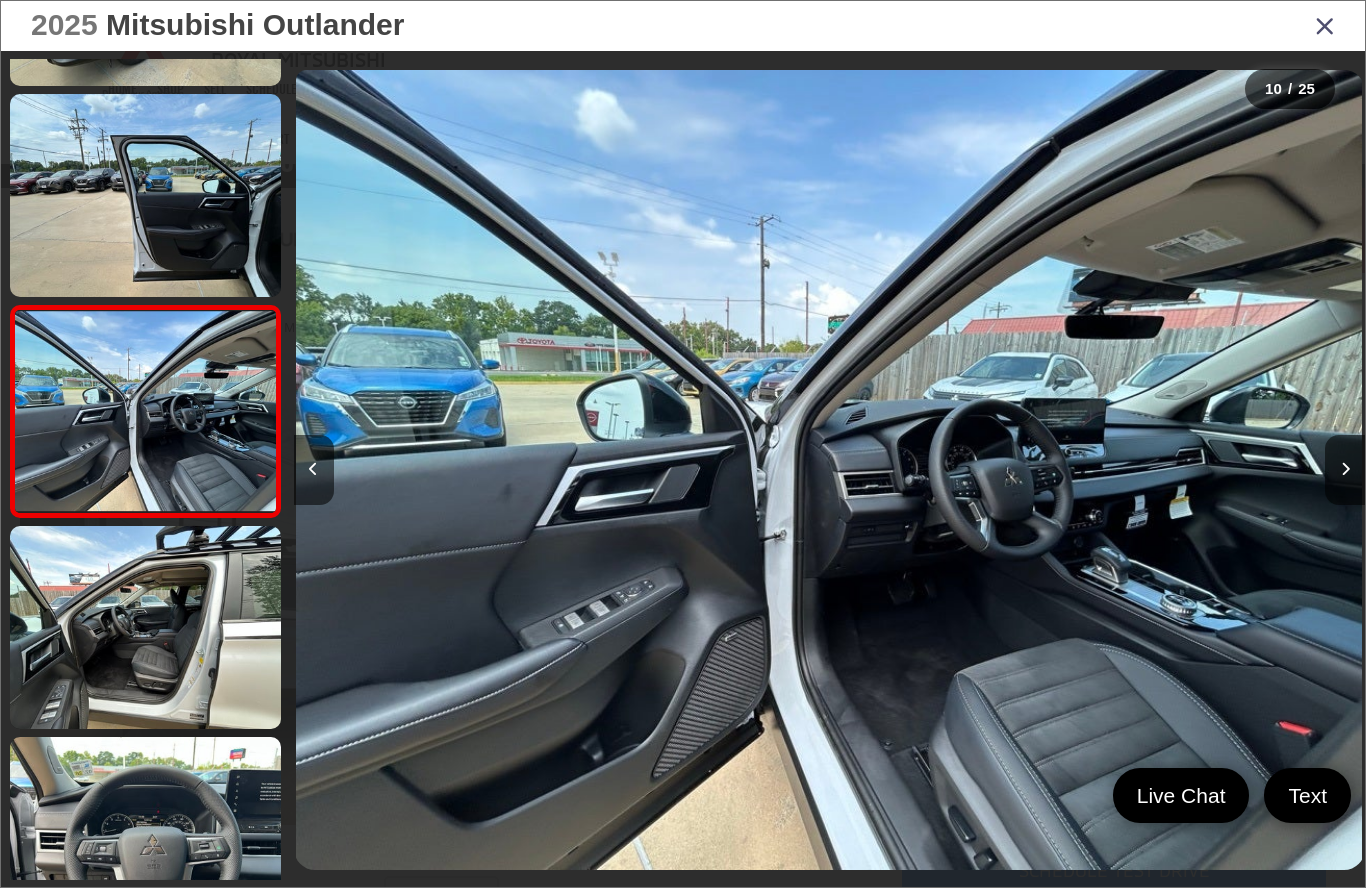 click at bounding box center (1325, 25) 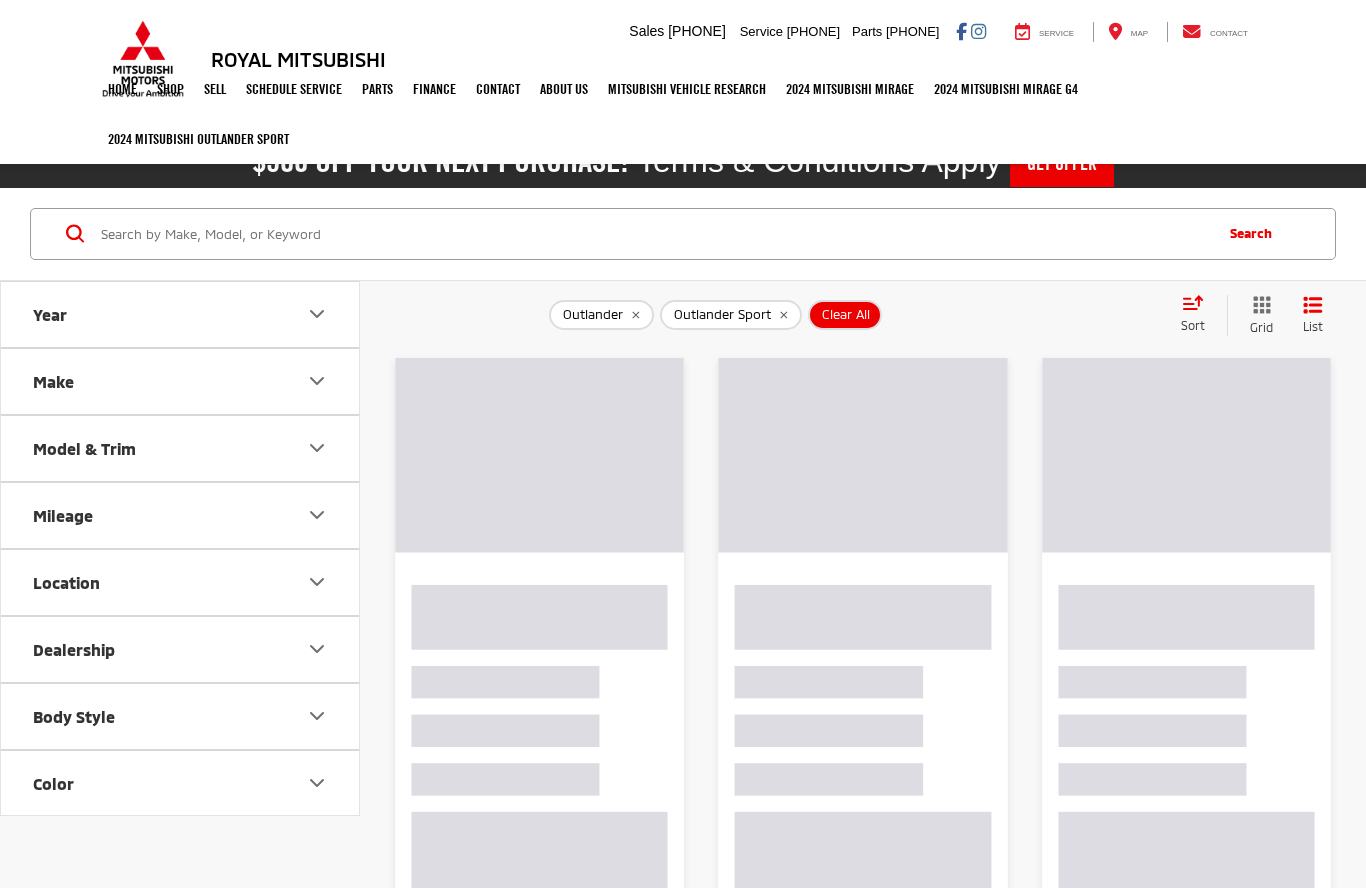 scroll, scrollTop: 6, scrollLeft: 0, axis: vertical 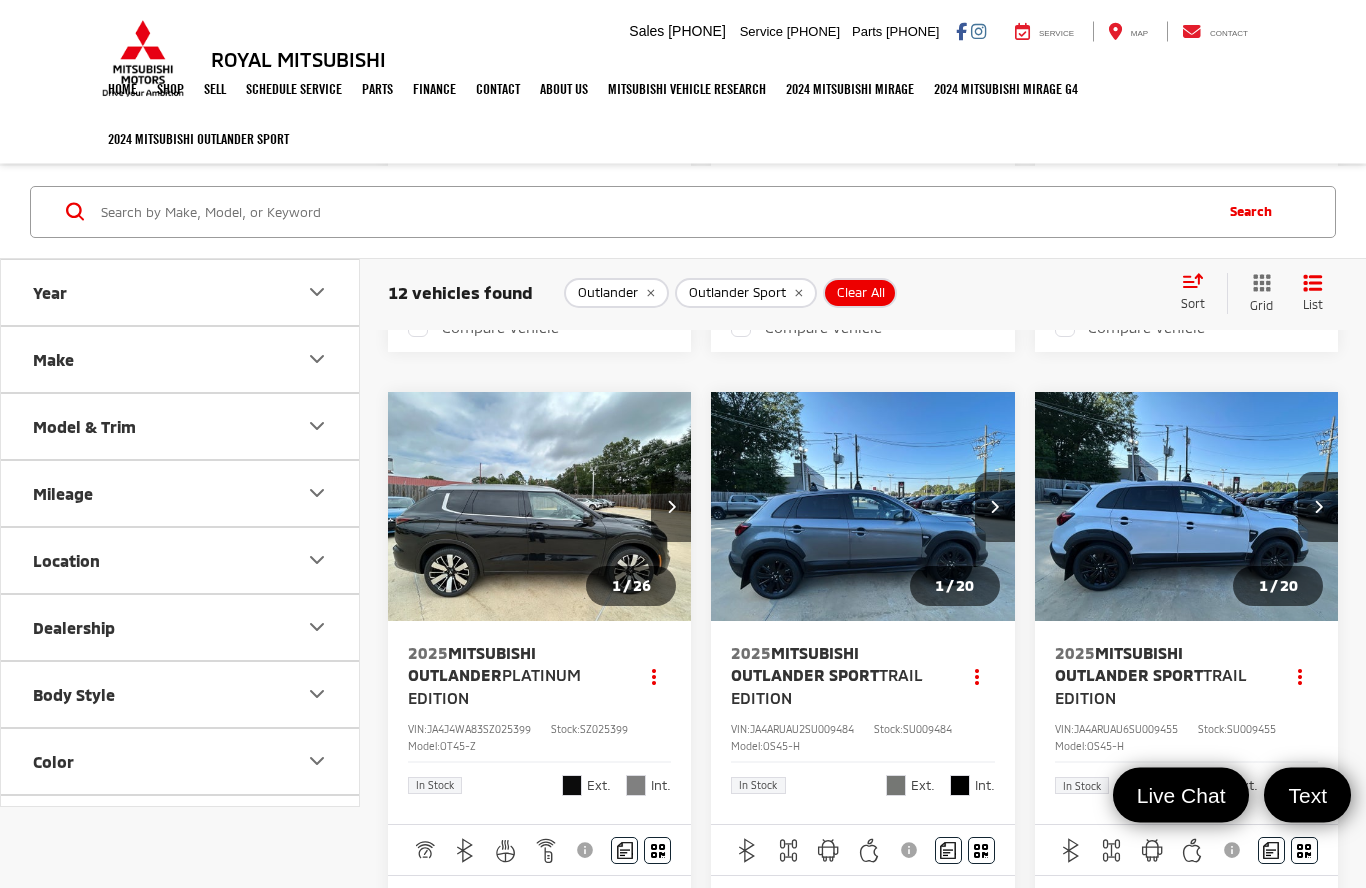 click on "Trail Edition" at bounding box center [1151, 686] 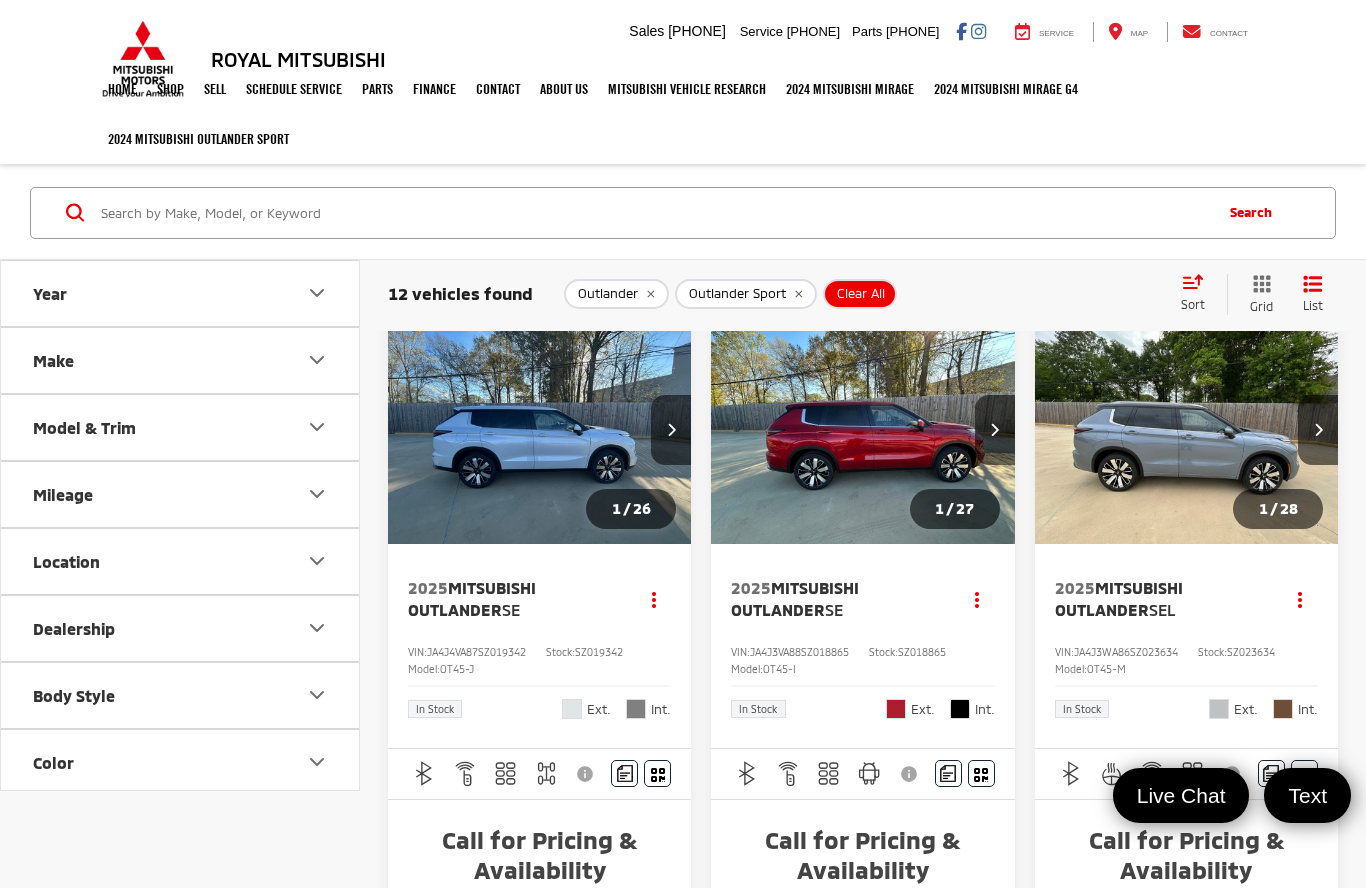 scroll, scrollTop: 0, scrollLeft: 0, axis: both 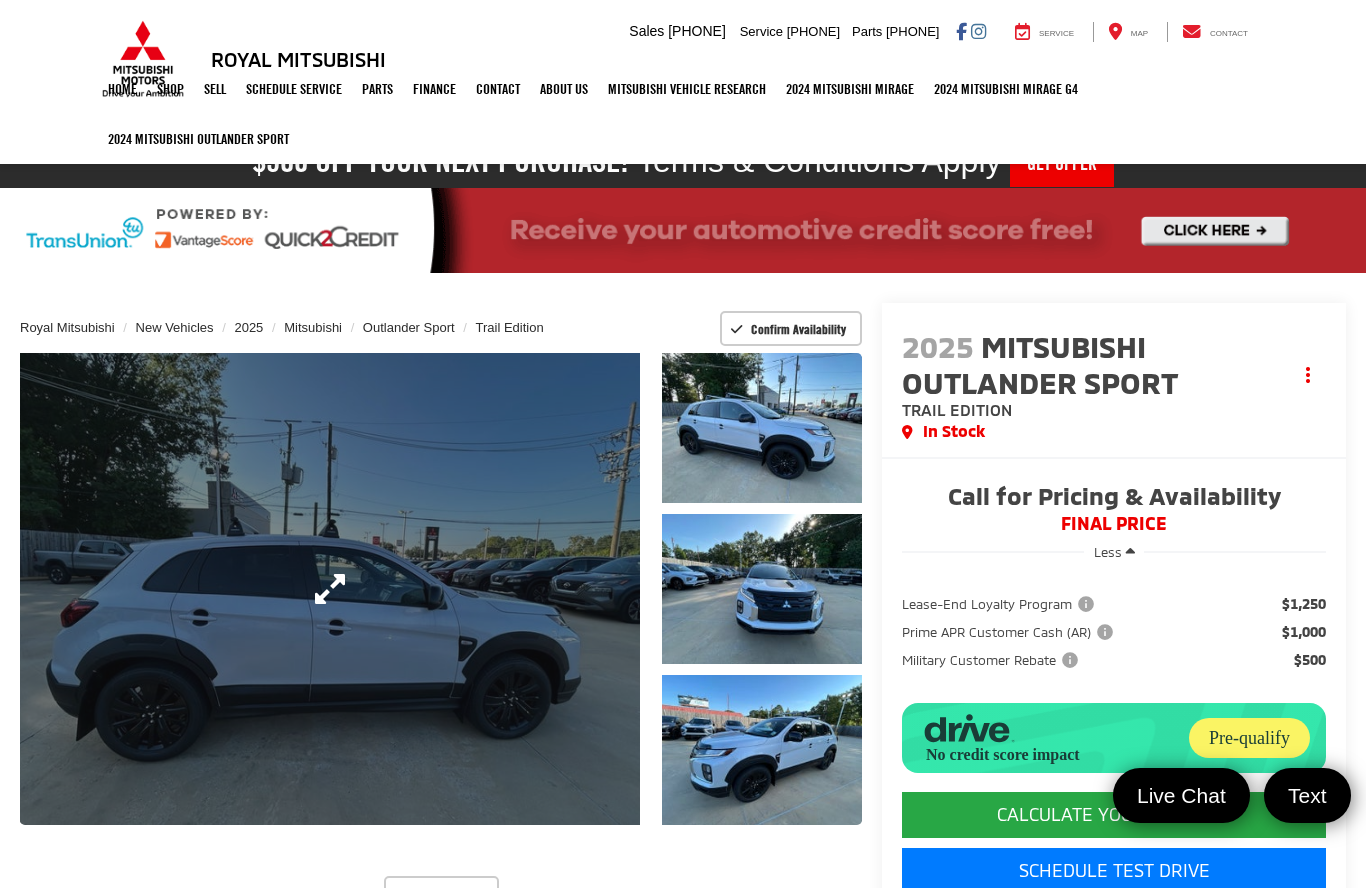 click at bounding box center (330, 589) 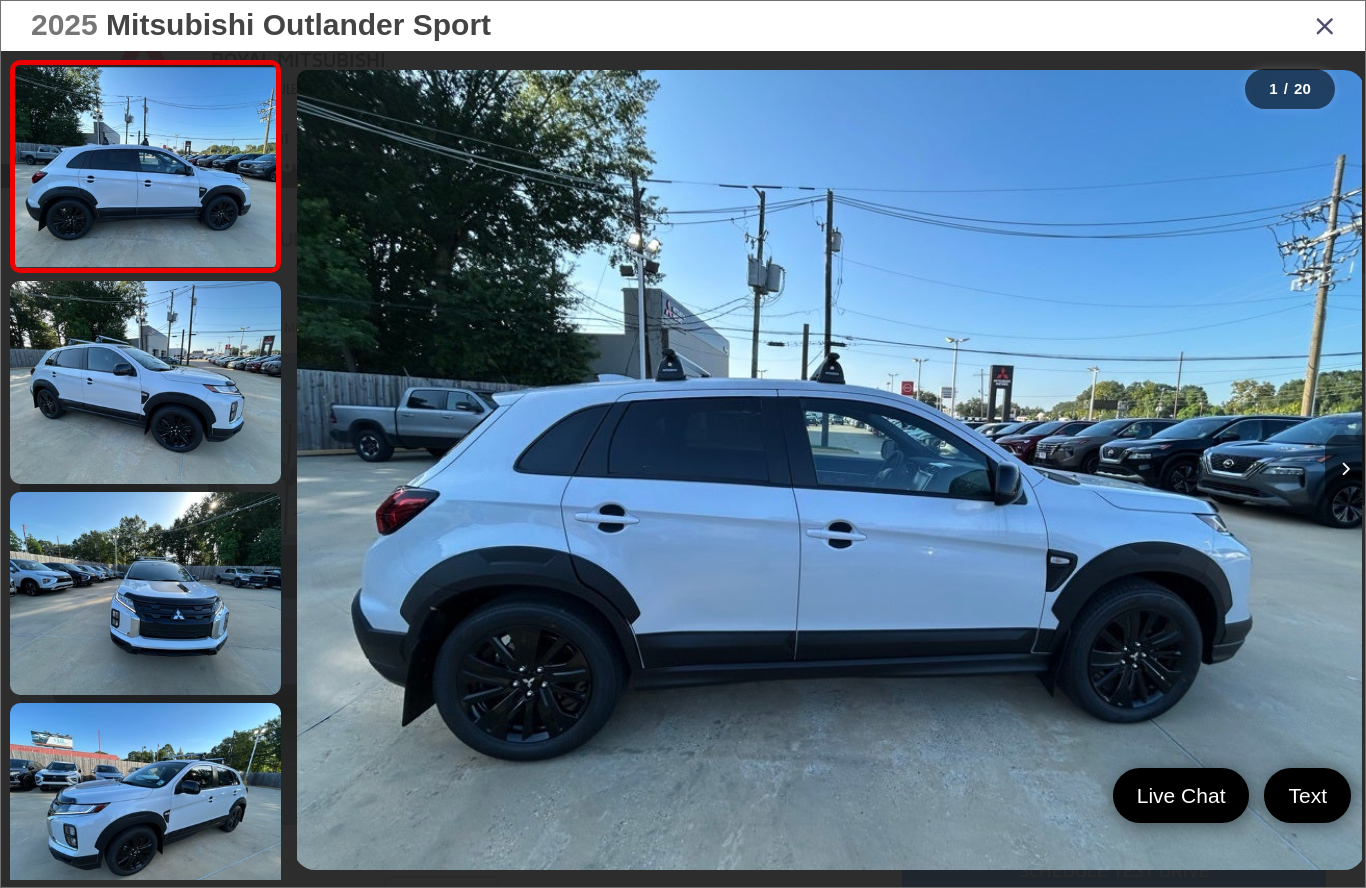 click at bounding box center (1345, 469) 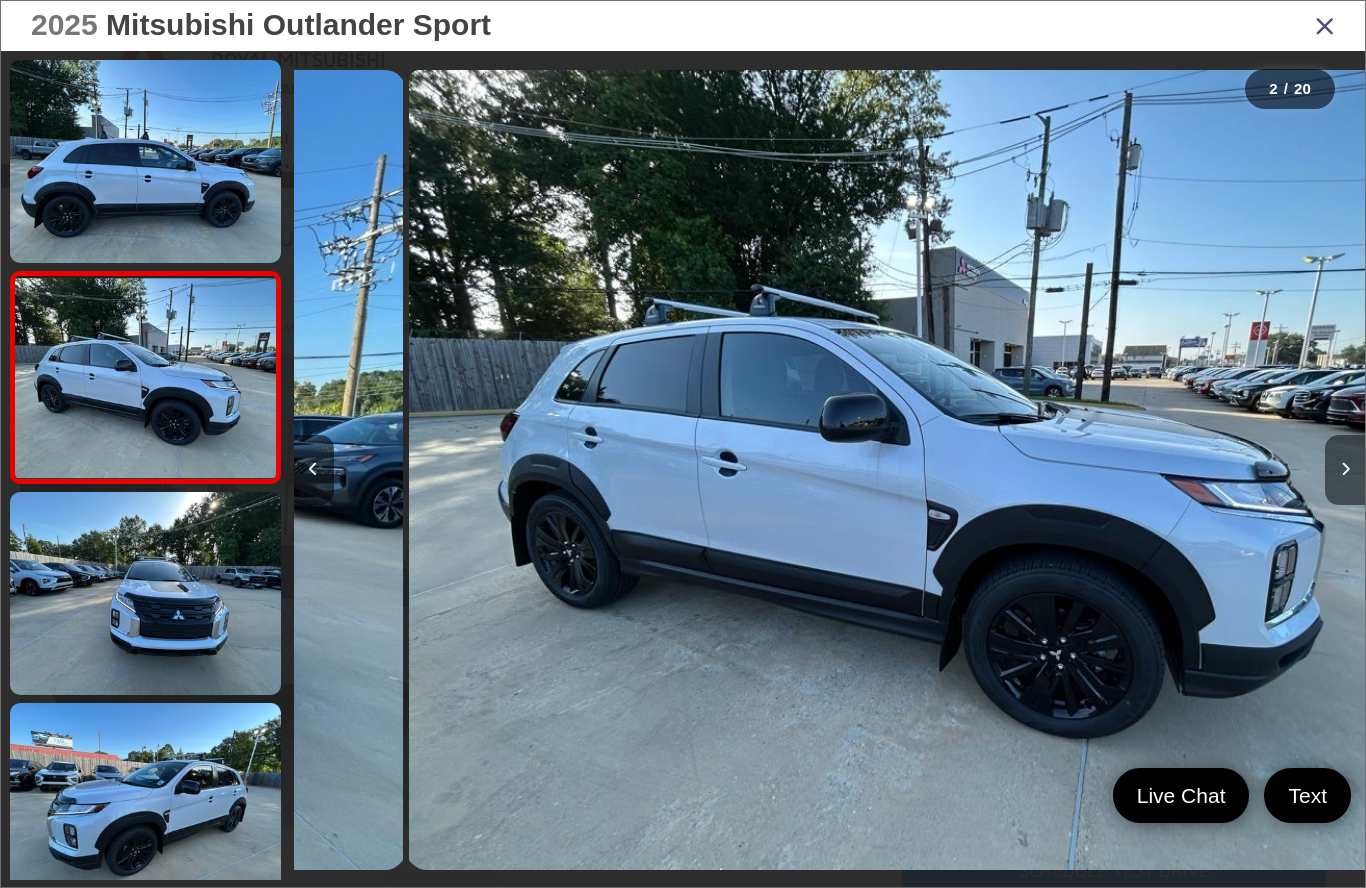 scroll, scrollTop: 0, scrollLeft: 1071, axis: horizontal 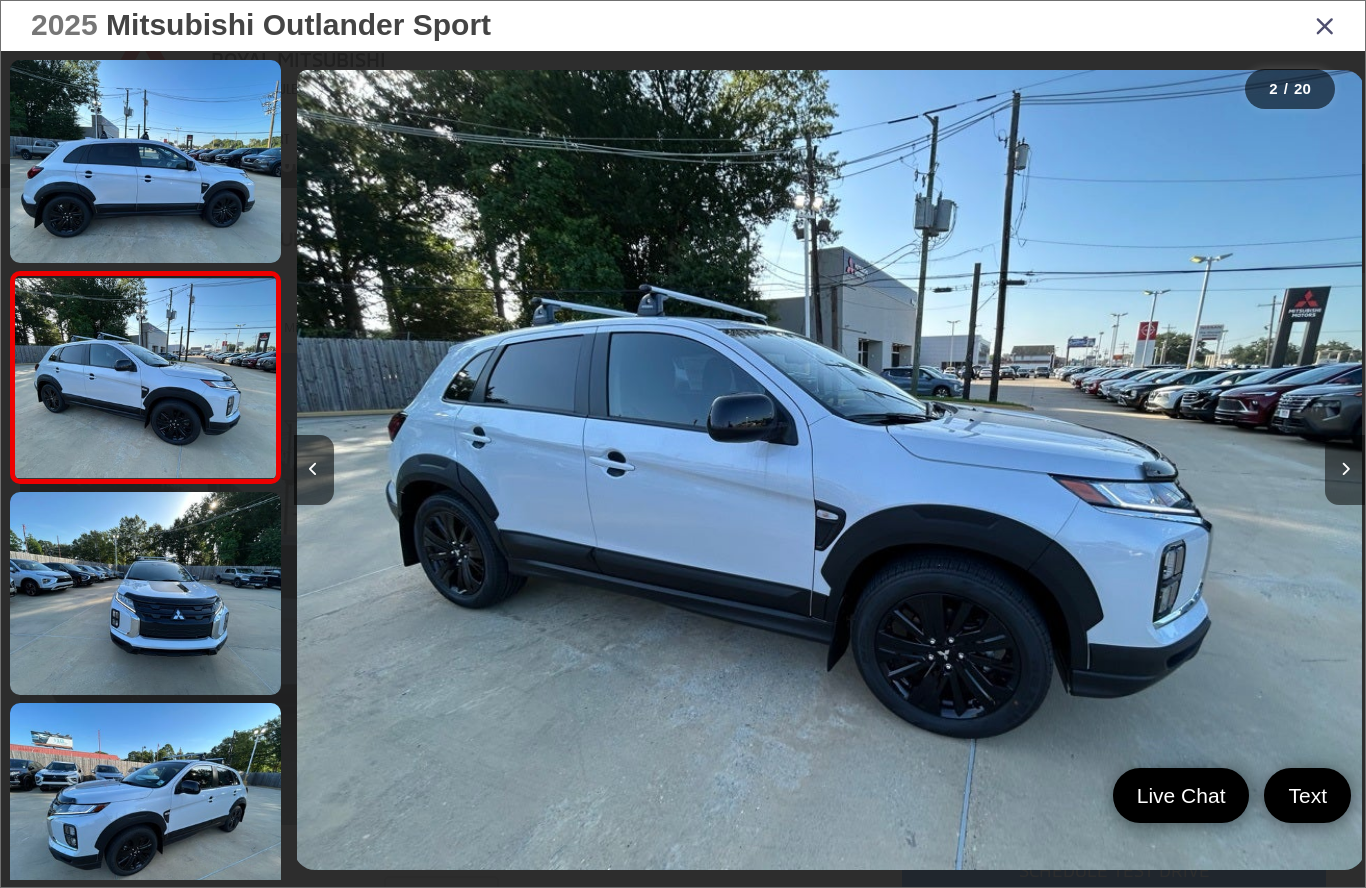 click at bounding box center [1345, 470] 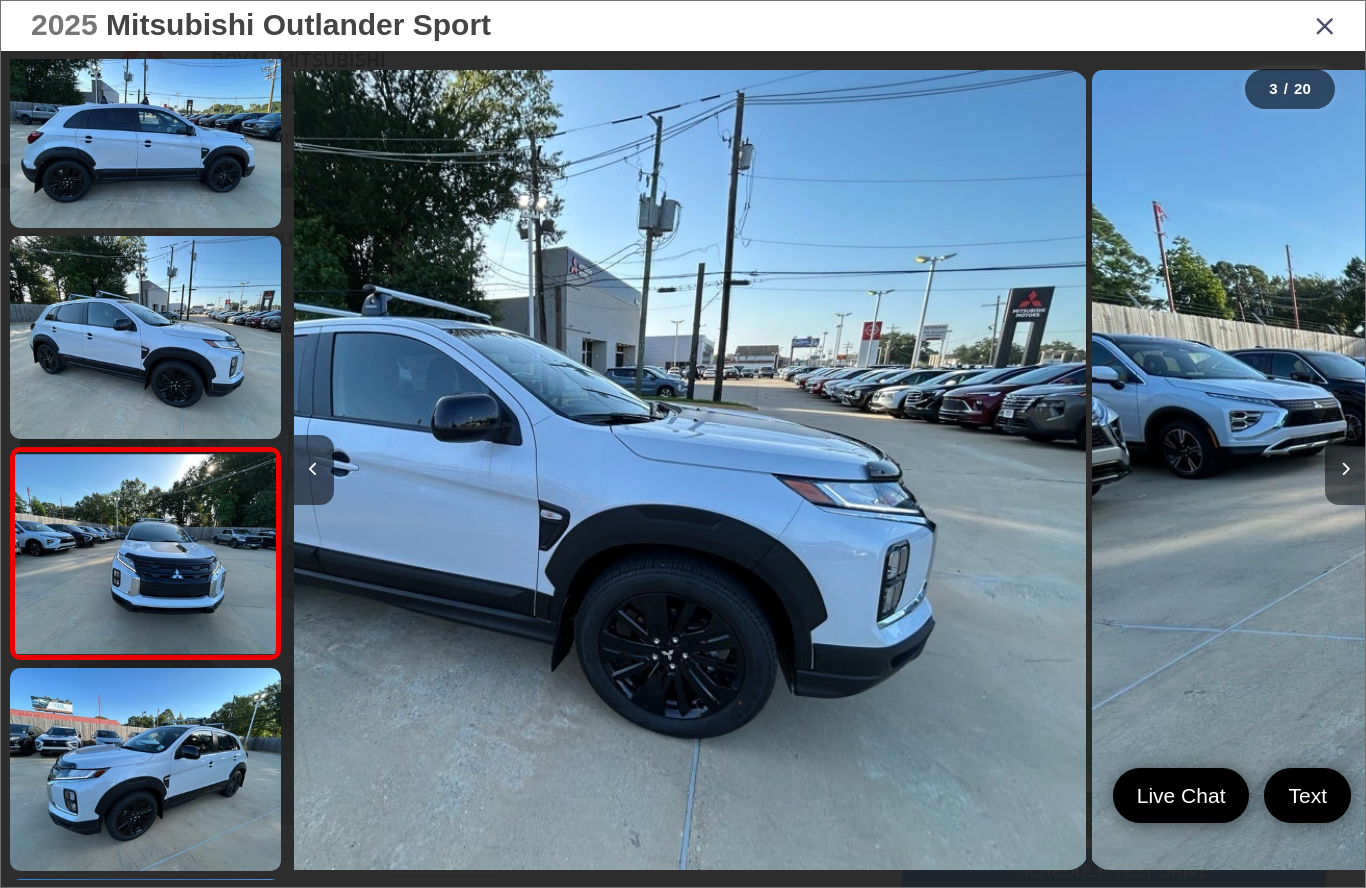 scroll, scrollTop: 0, scrollLeft: 1958, axis: horizontal 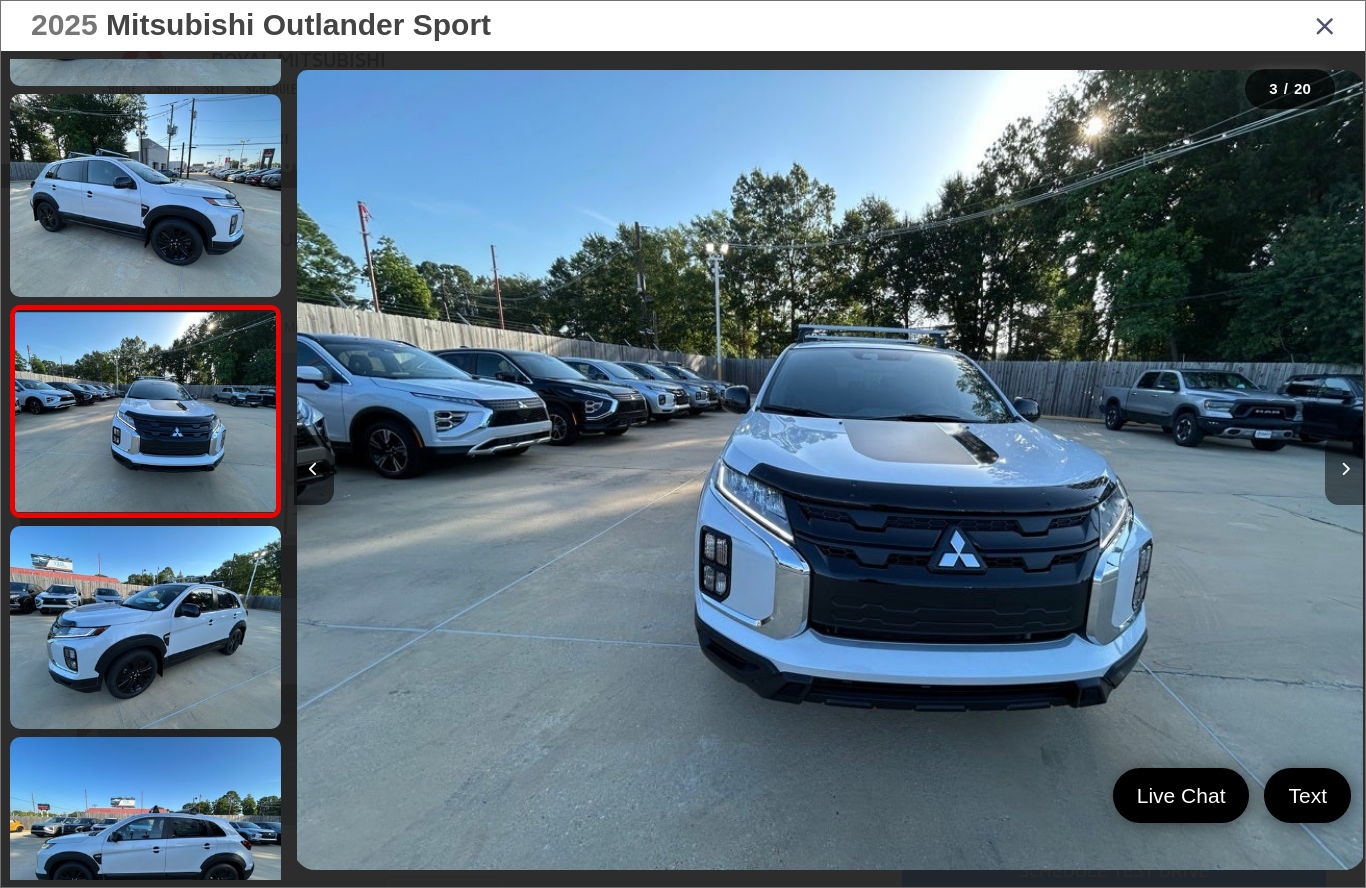 click at bounding box center [1345, 470] 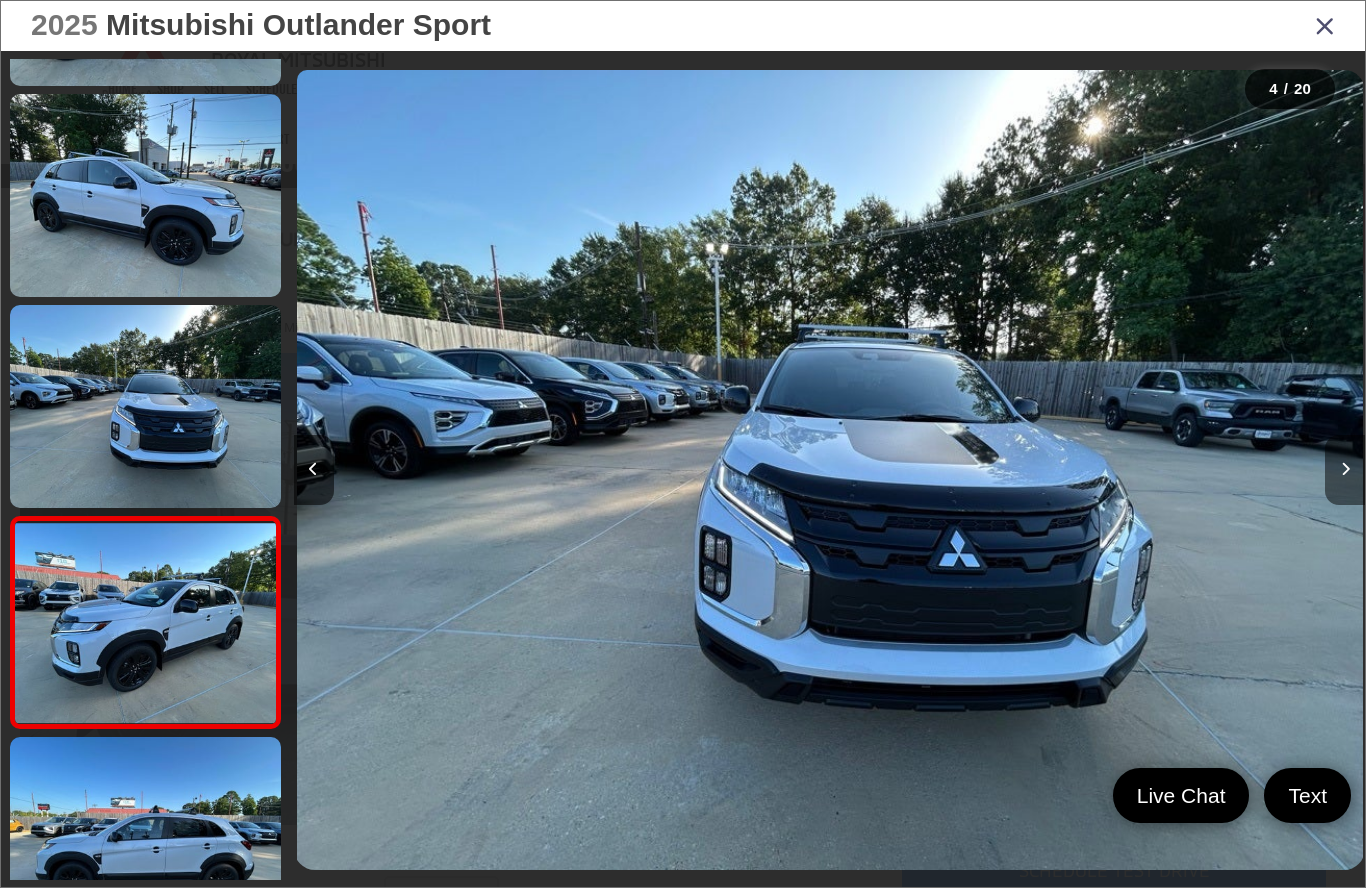 scroll, scrollTop: 0, scrollLeft: 3063, axis: horizontal 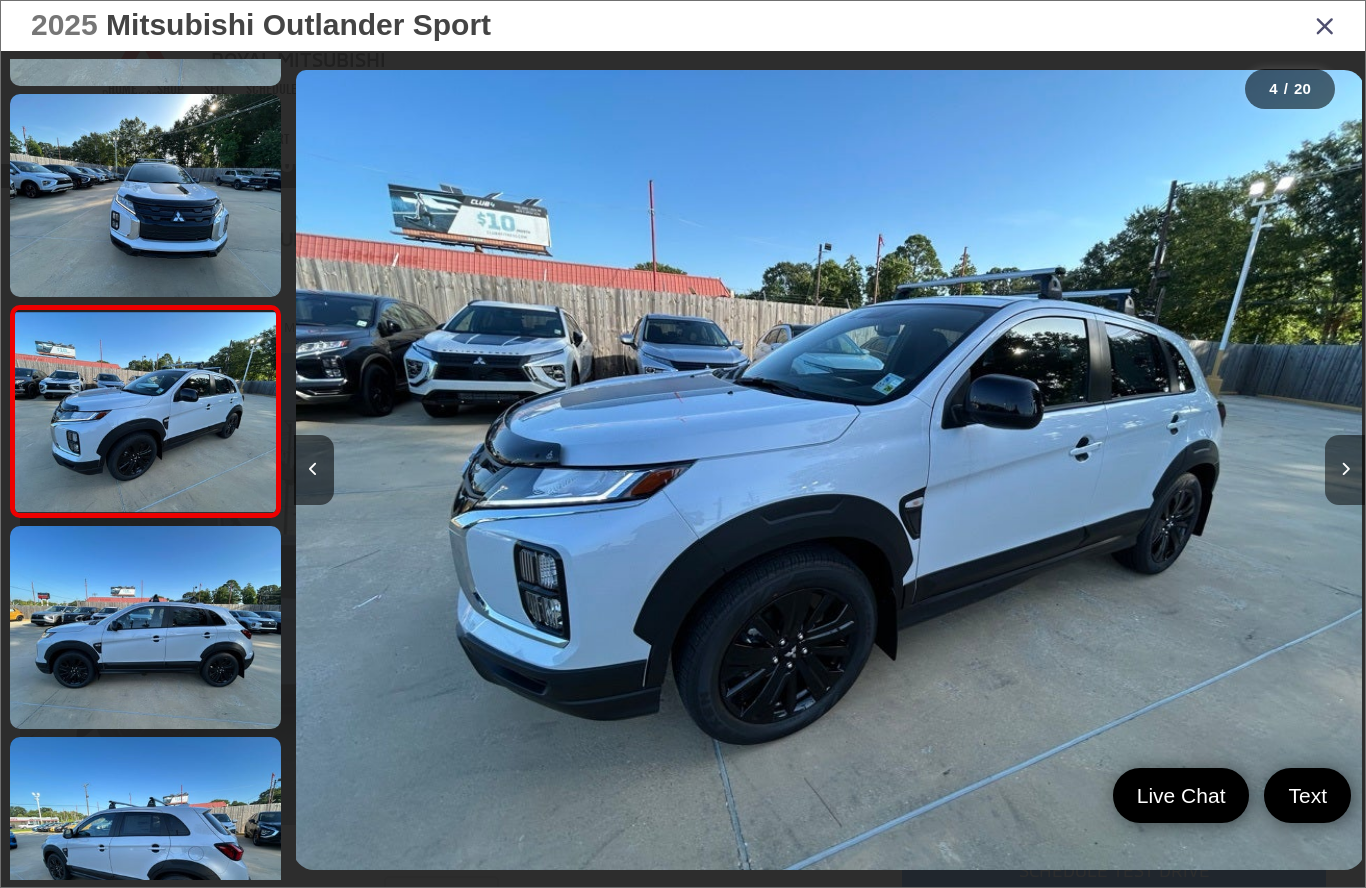 click at bounding box center [1345, 469] 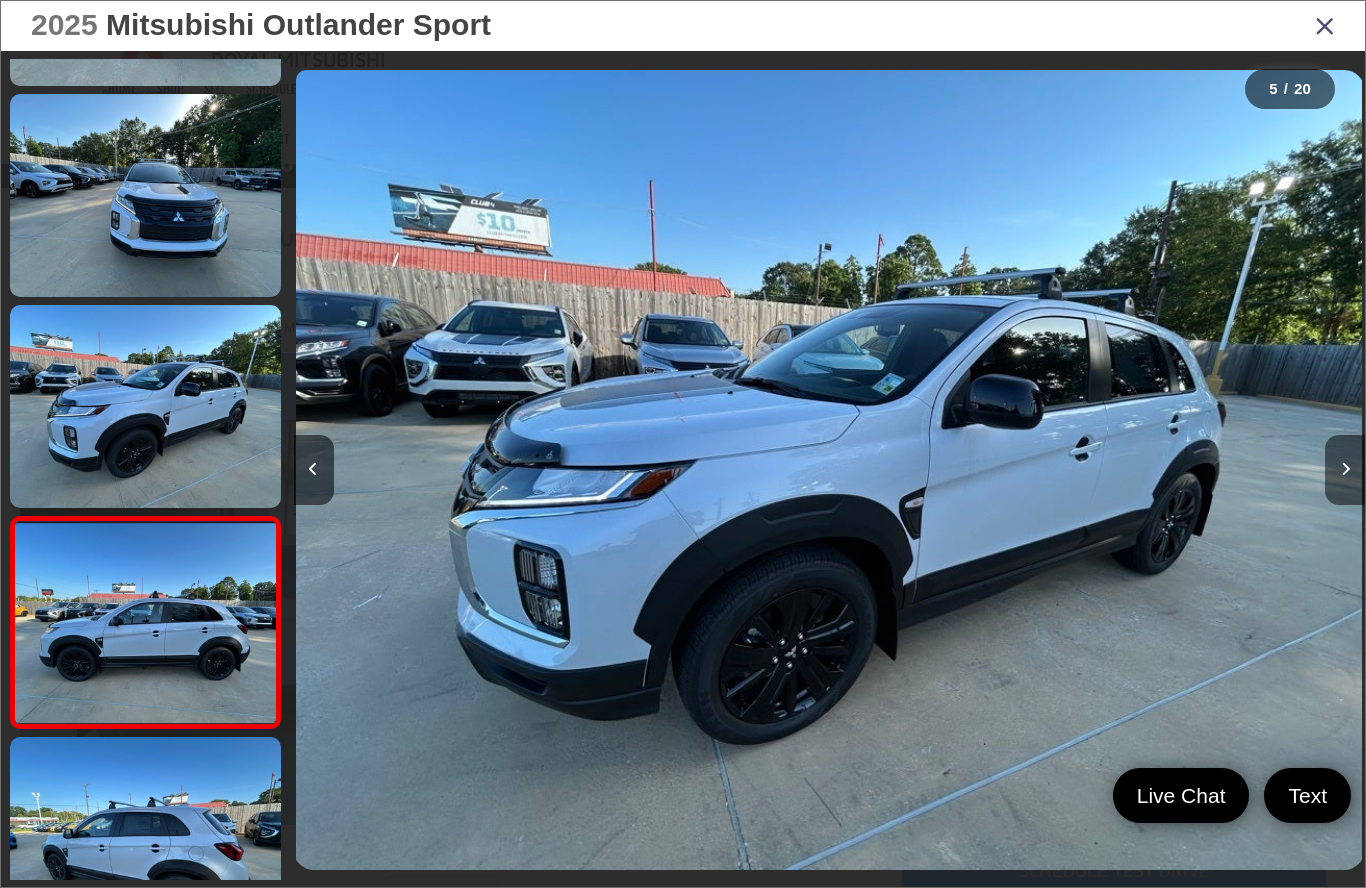 scroll, scrollTop: 0, scrollLeft: 3664, axis: horizontal 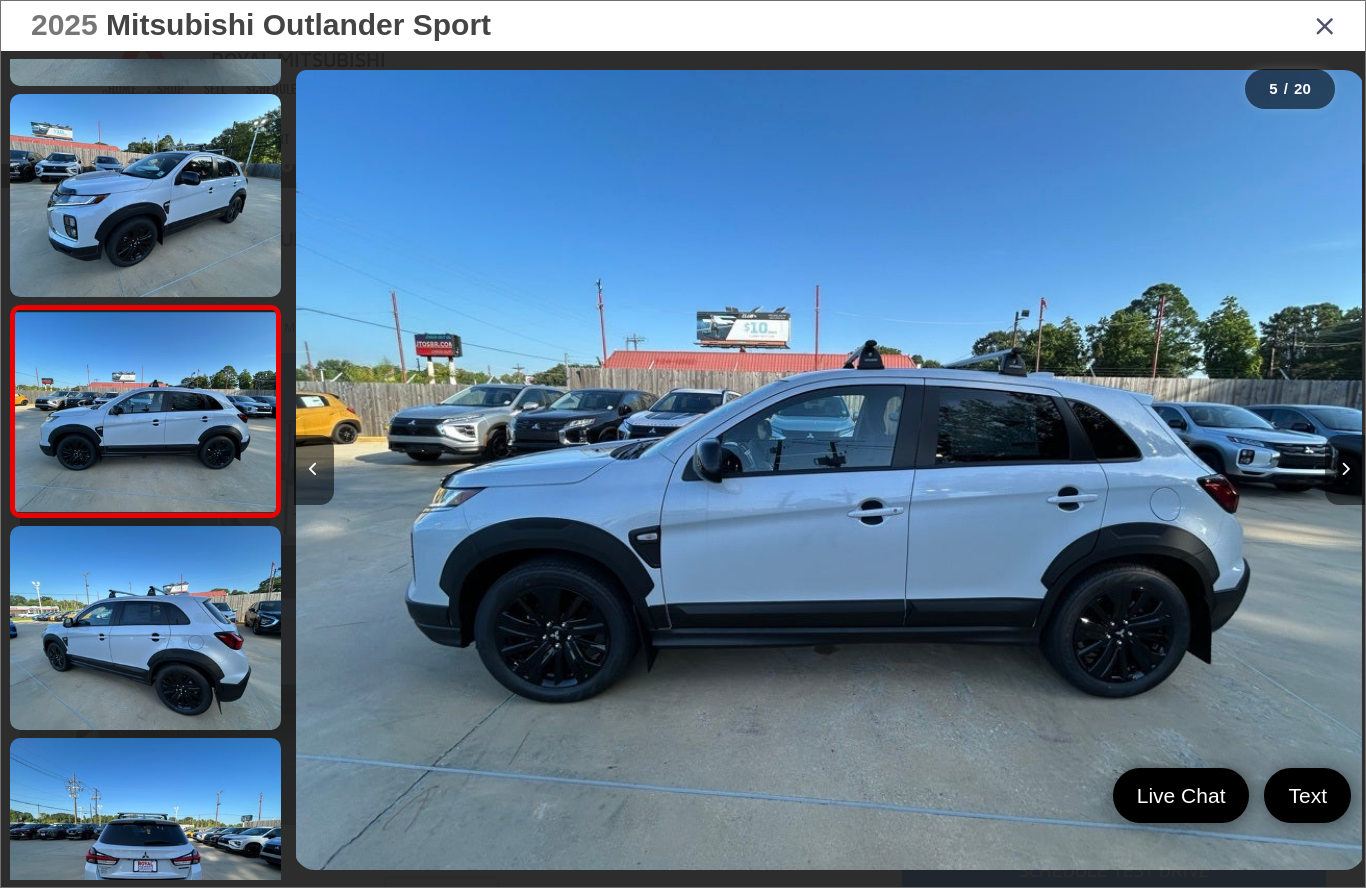 click at bounding box center (1345, 469) 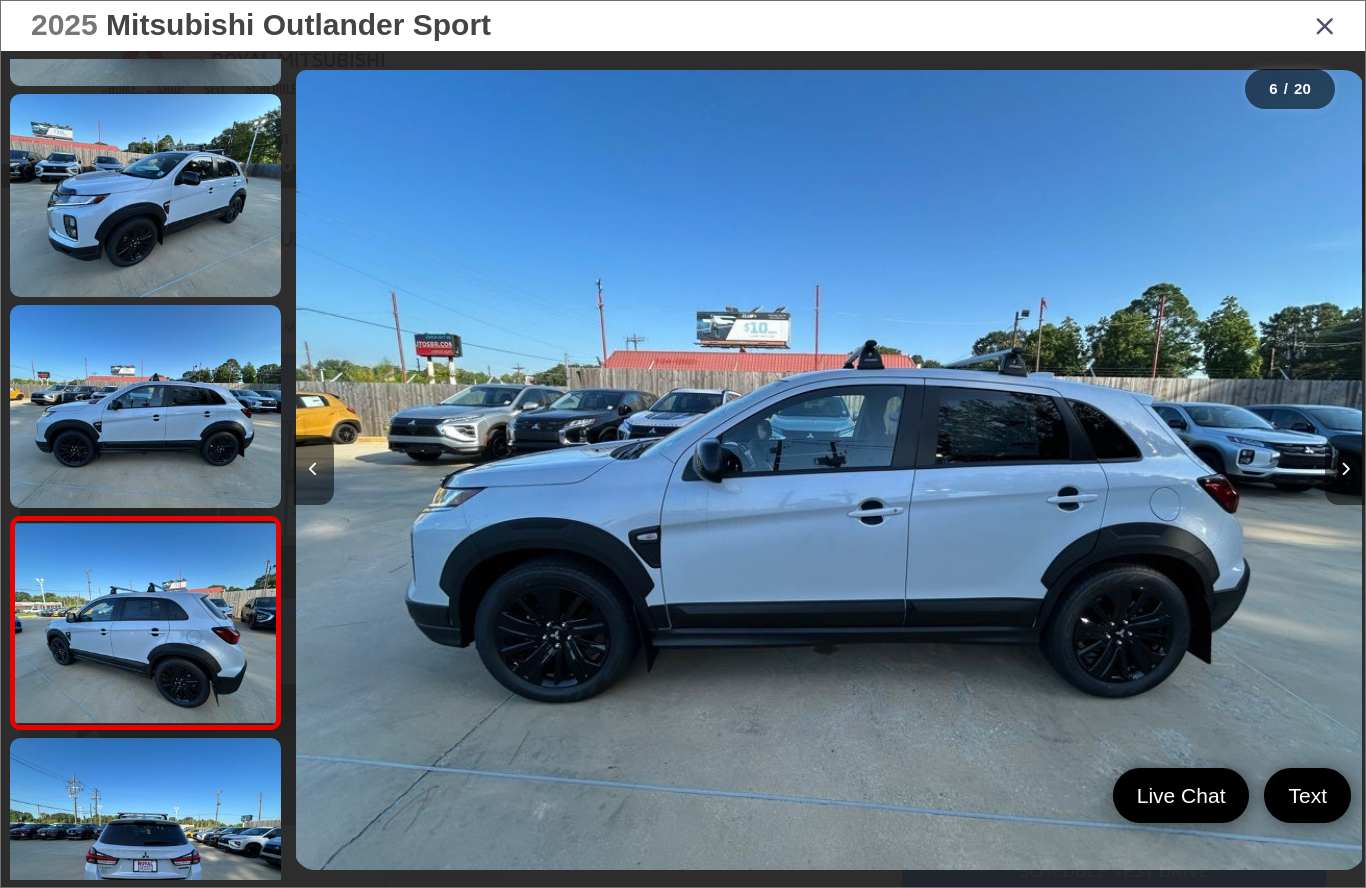 scroll, scrollTop: 0, scrollLeft: 5062, axis: horizontal 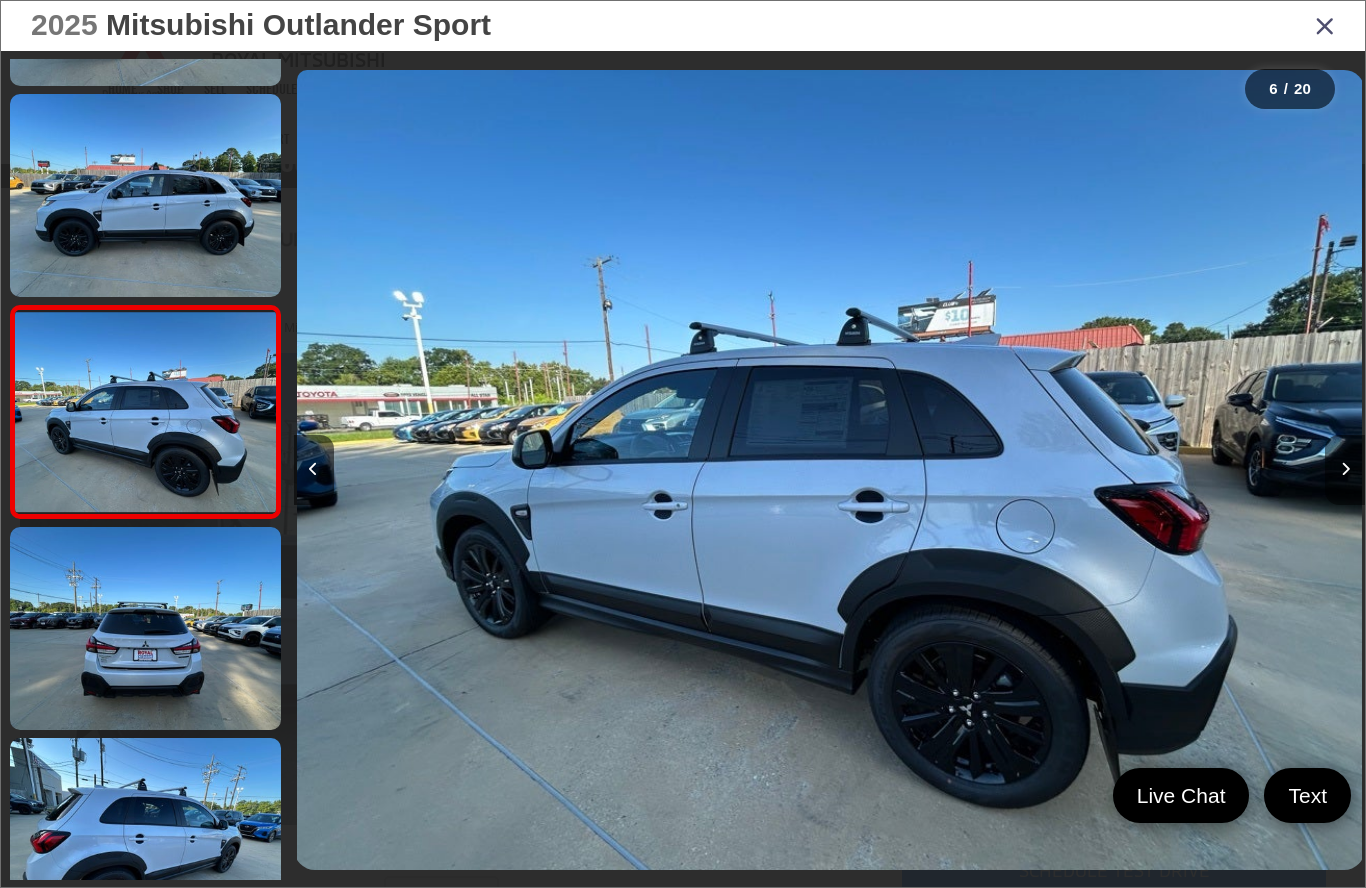 click at bounding box center (1345, 469) 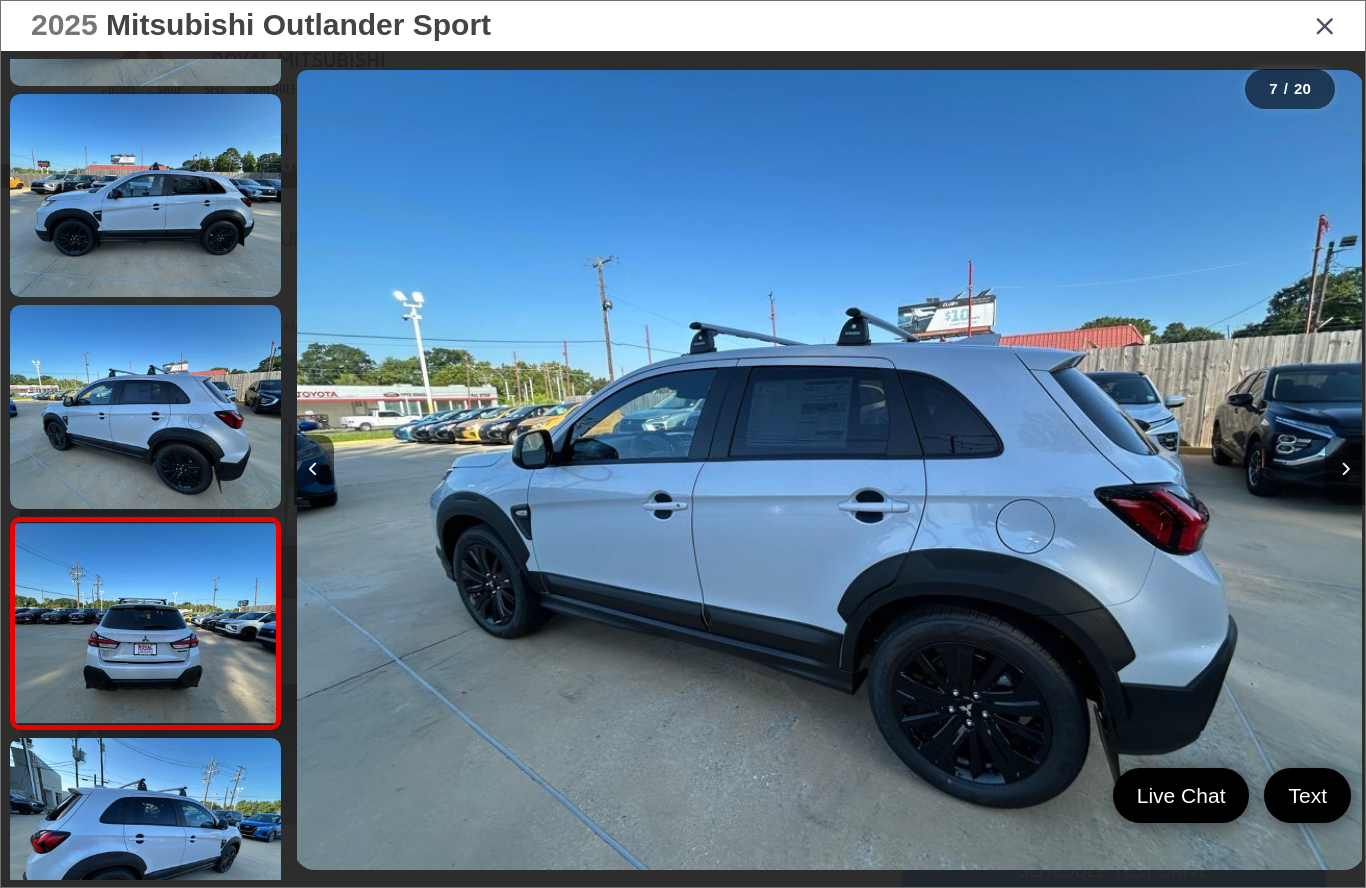 scroll, scrollTop: 0, scrollLeft: 5811, axis: horizontal 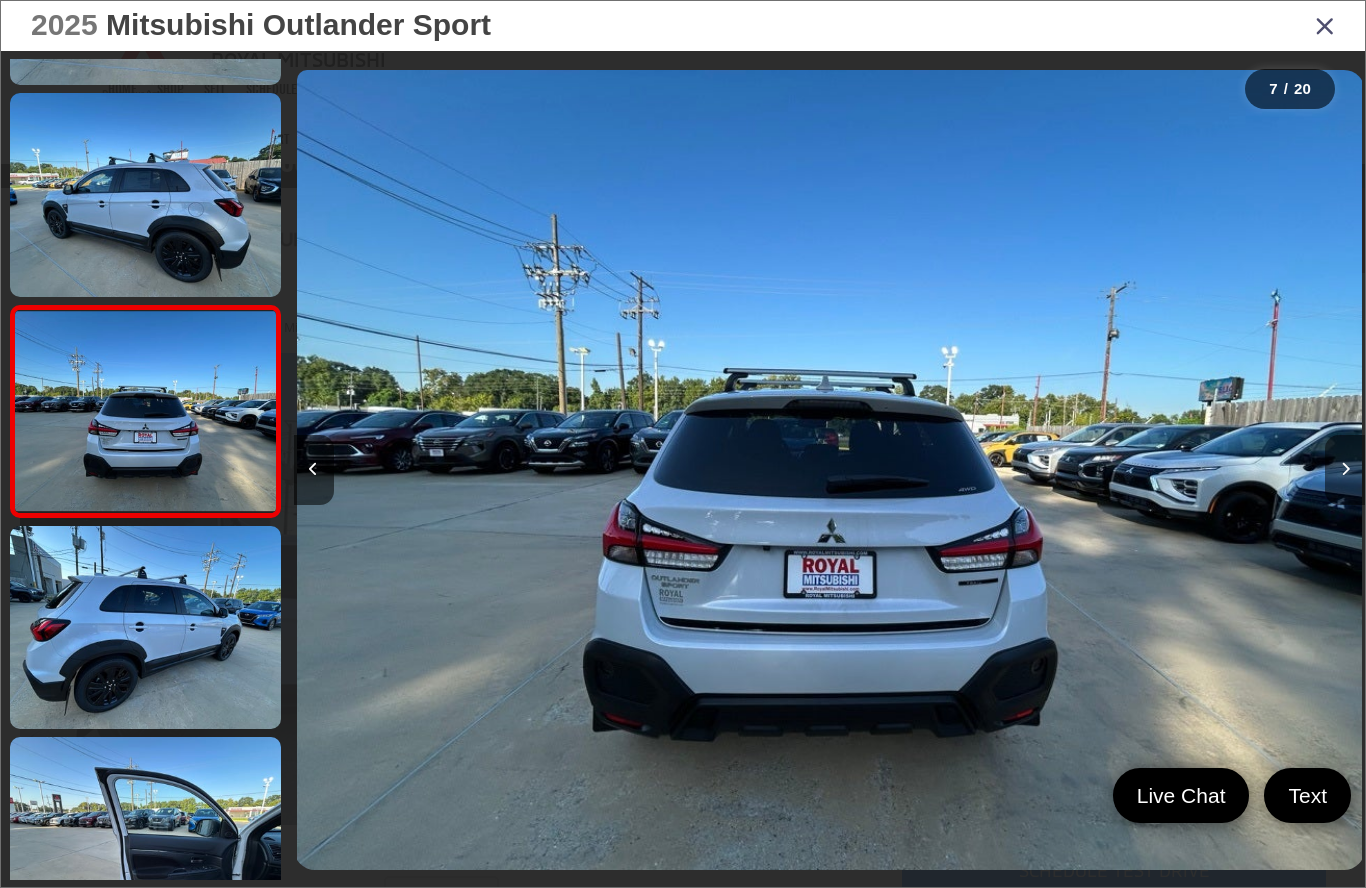 click at bounding box center [1345, 470] 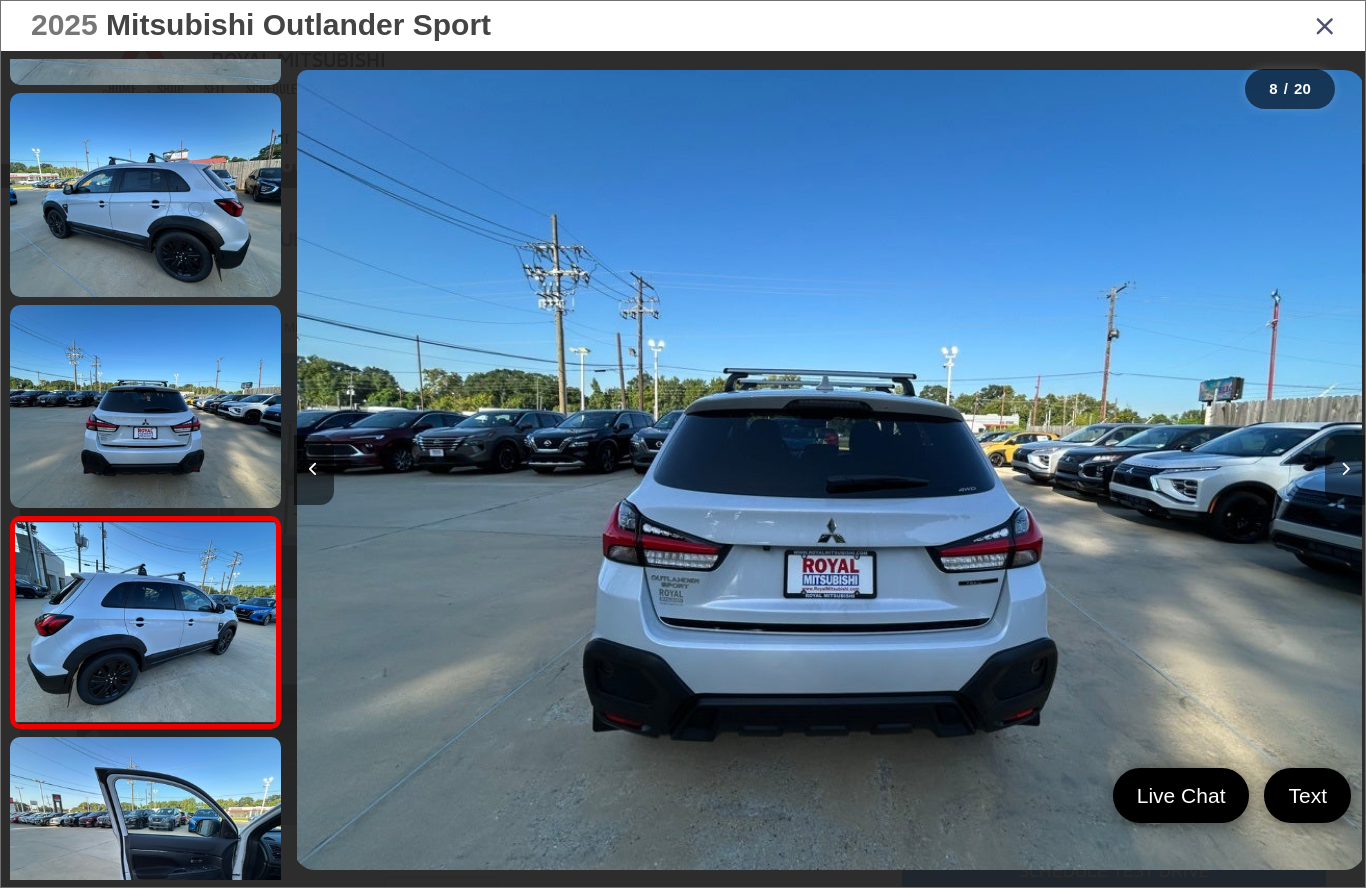 scroll, scrollTop: 0, scrollLeft: 7317, axis: horizontal 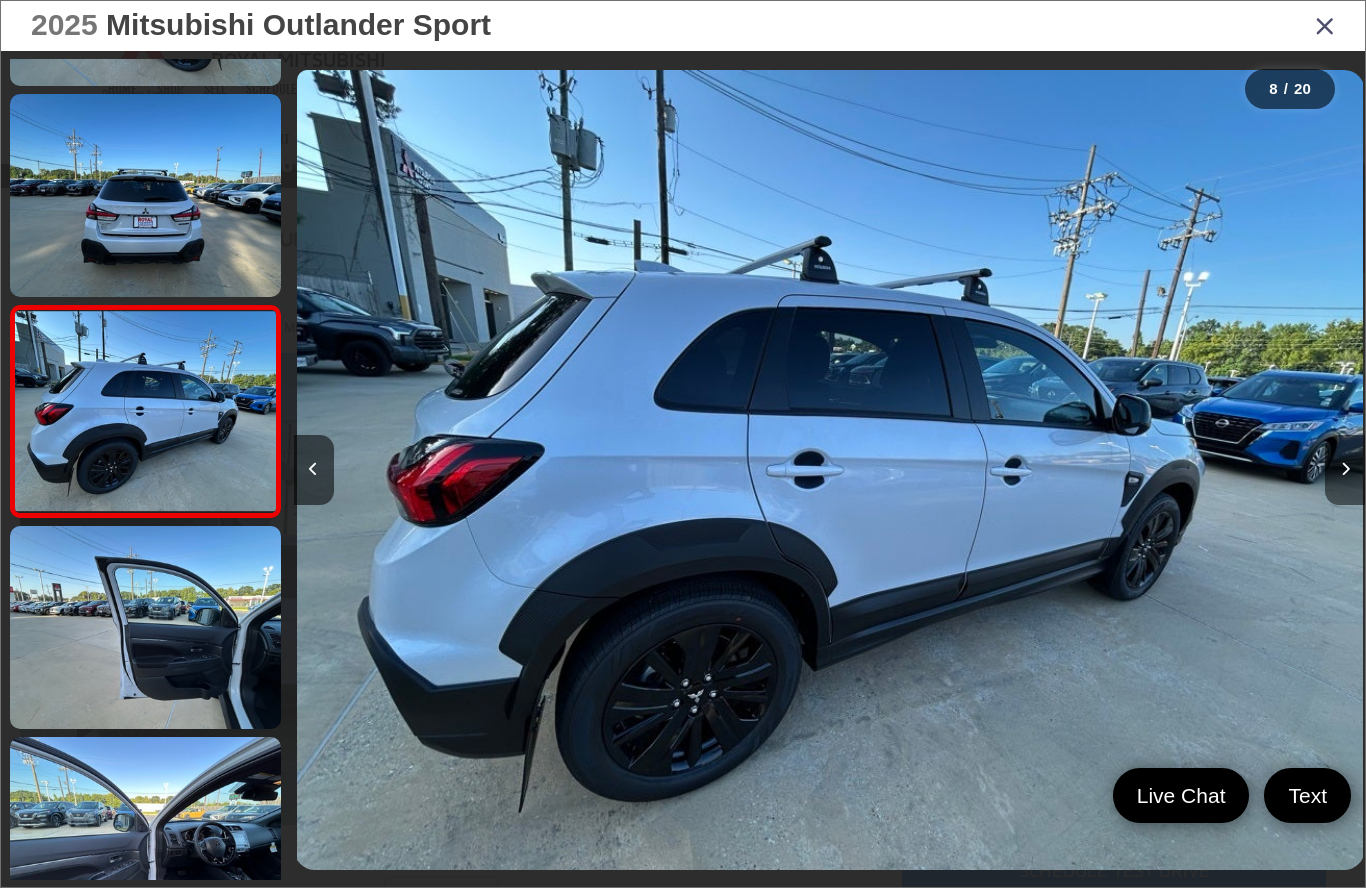 click at bounding box center [1345, 469] 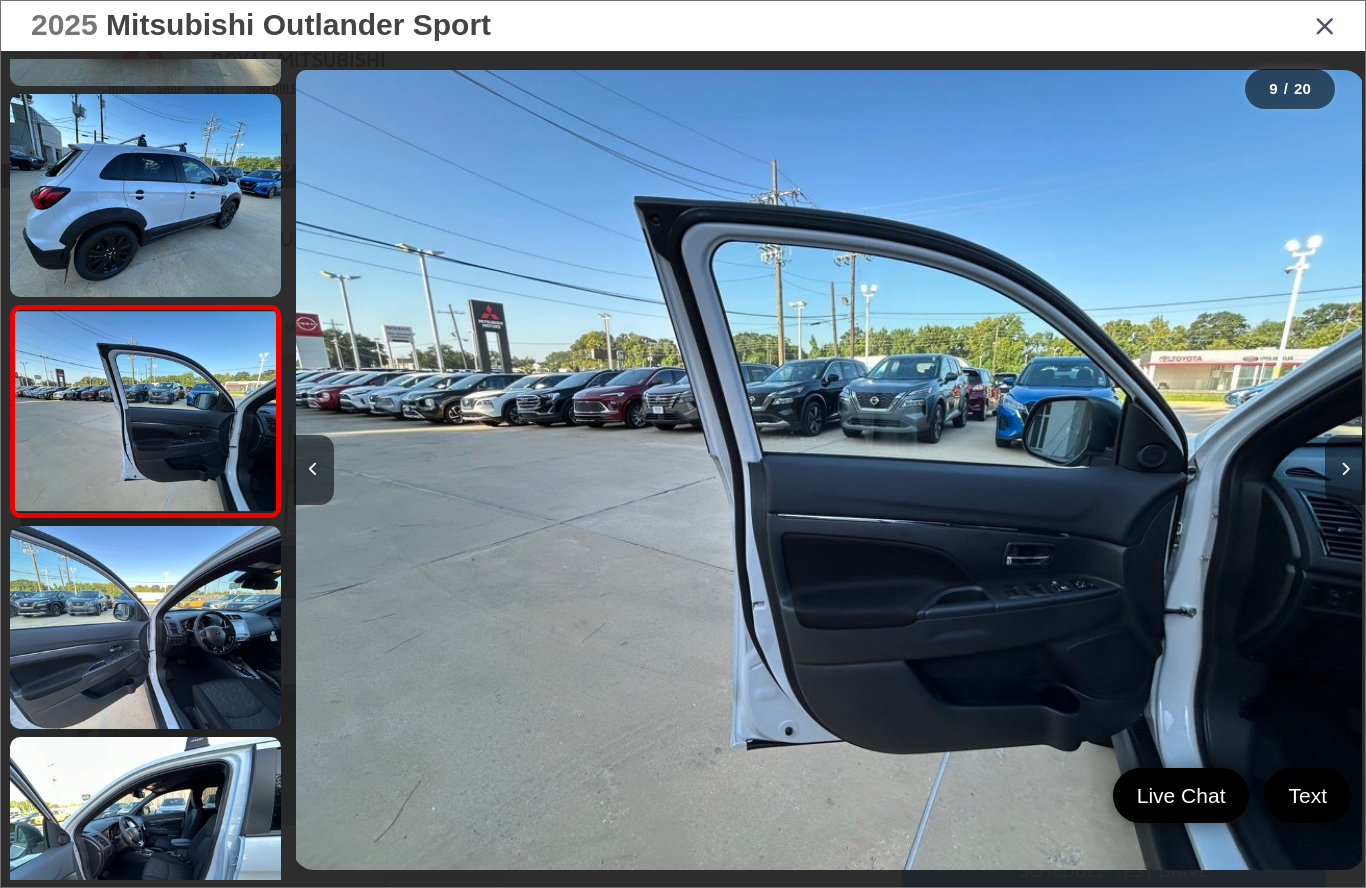 click at bounding box center [1345, 469] 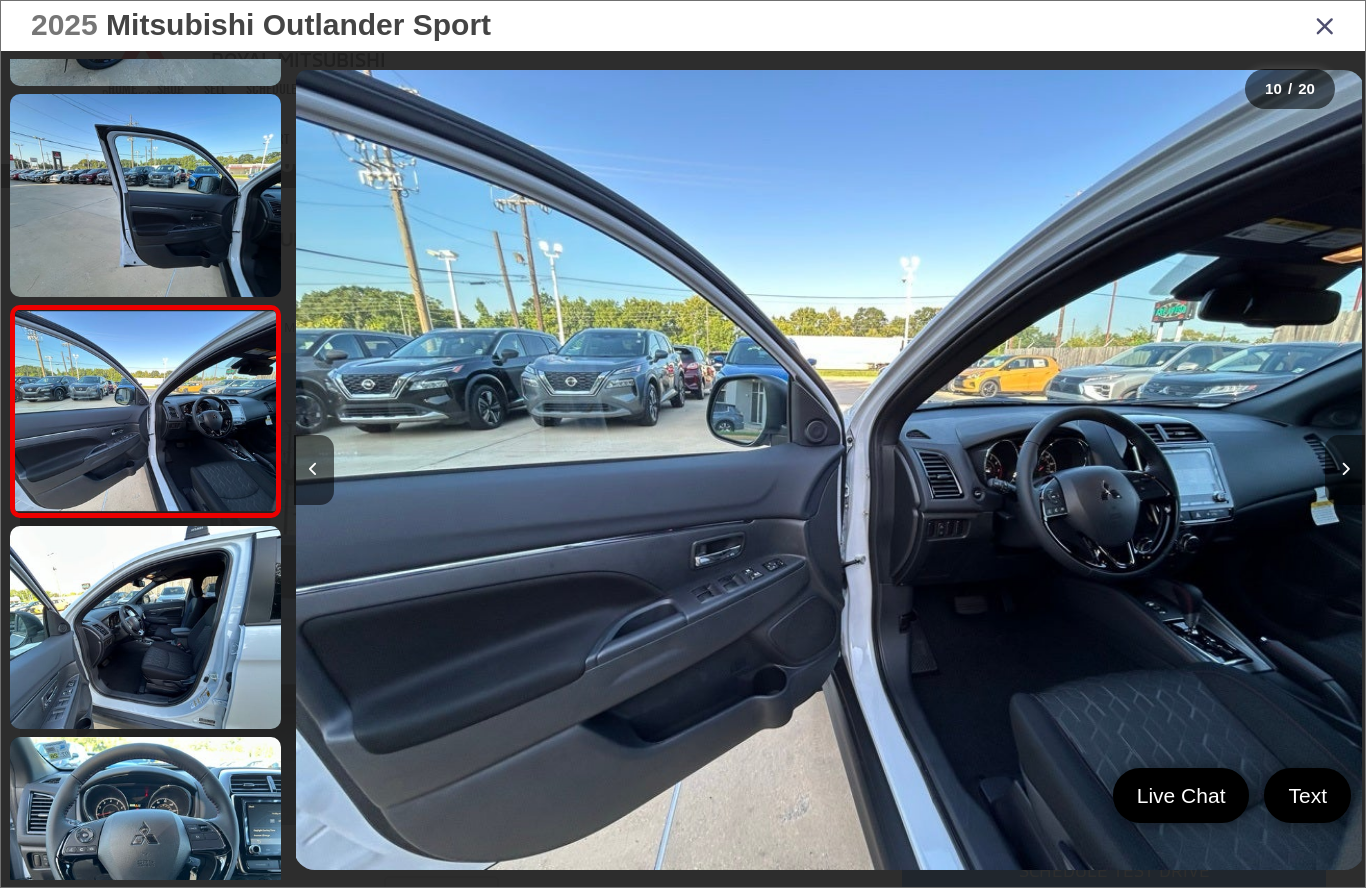 click at bounding box center [1345, 469] 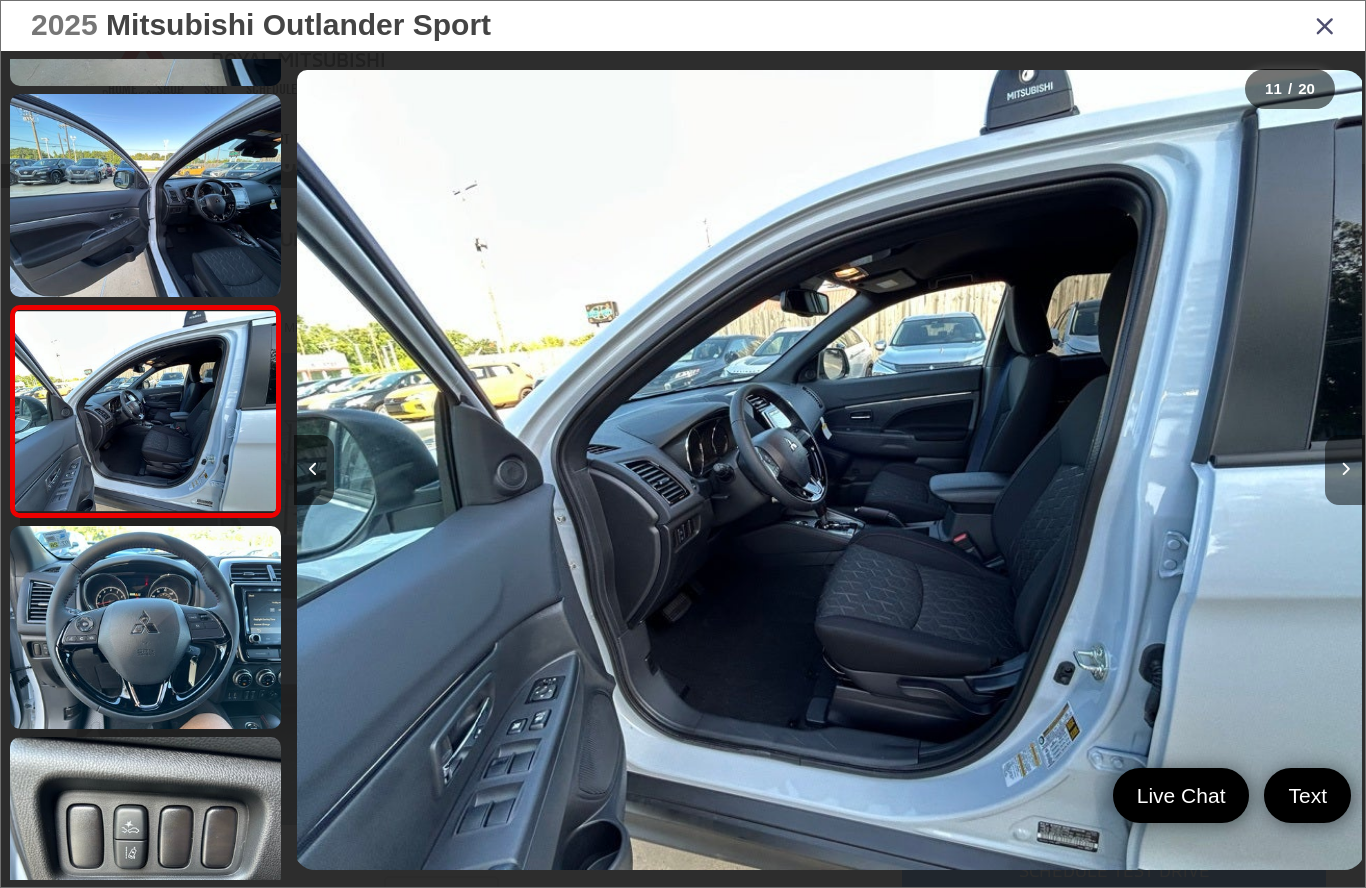 click at bounding box center (1345, 469) 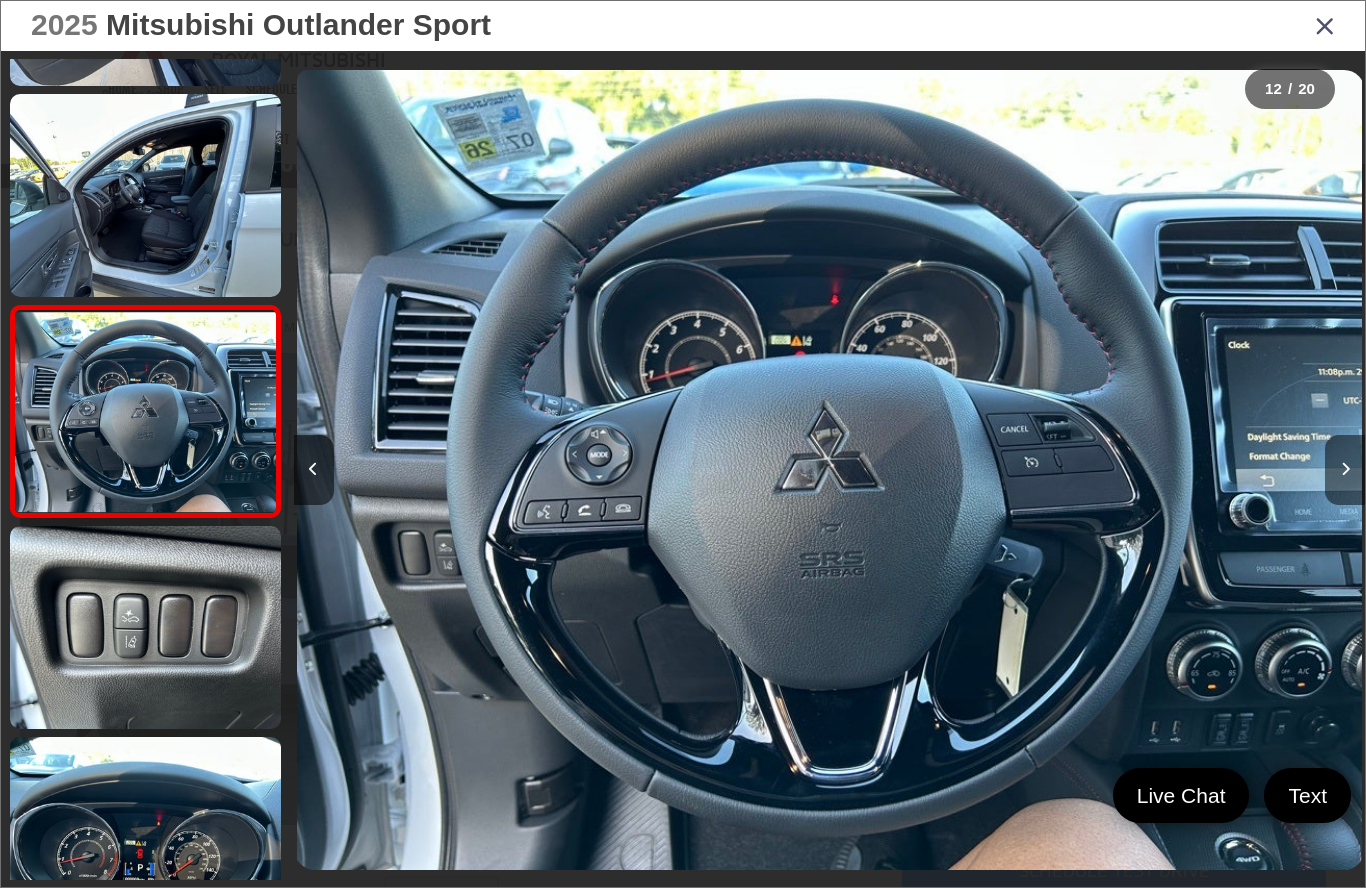 click at bounding box center (1345, 470) 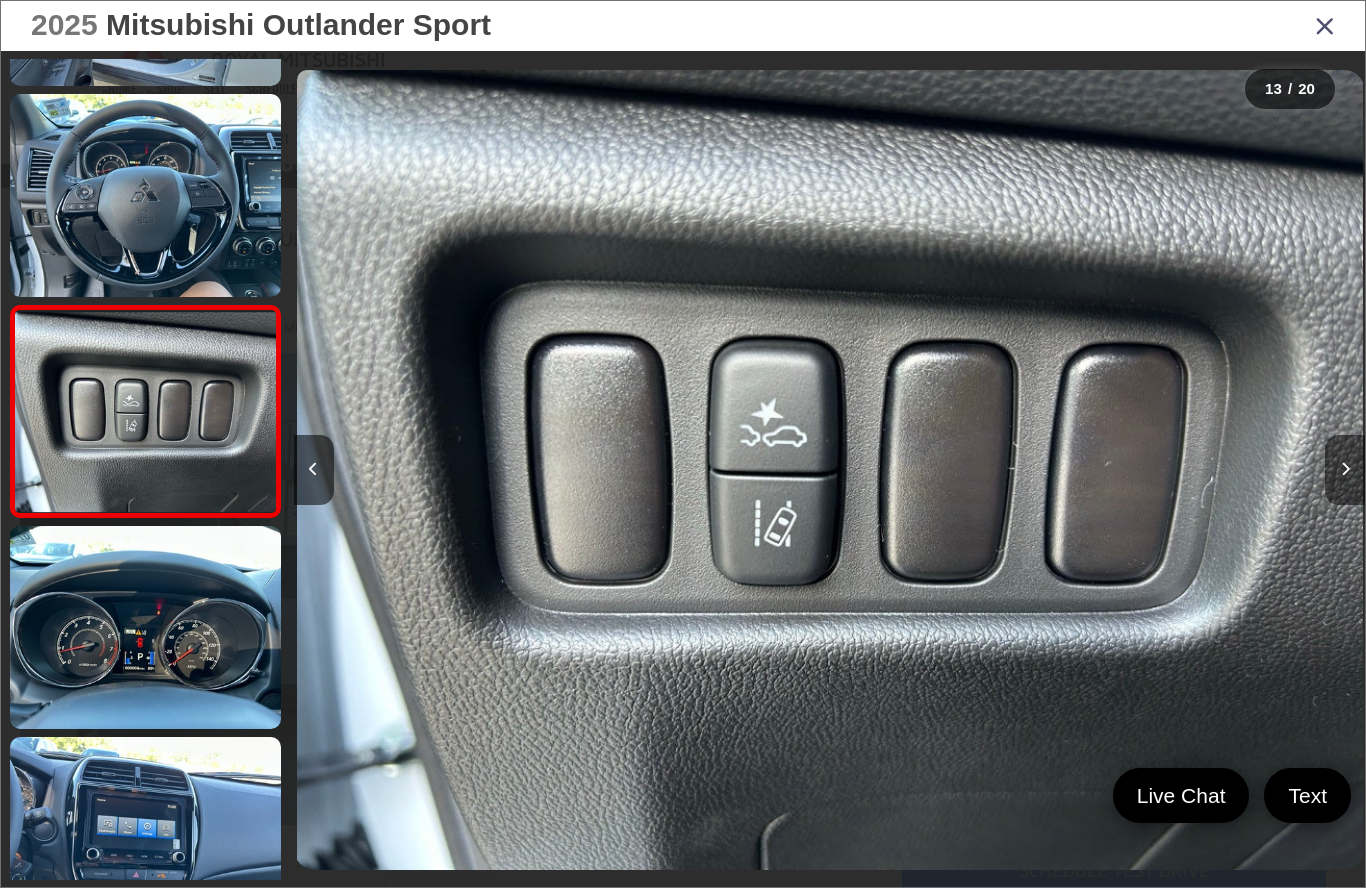 click at bounding box center (1345, 470) 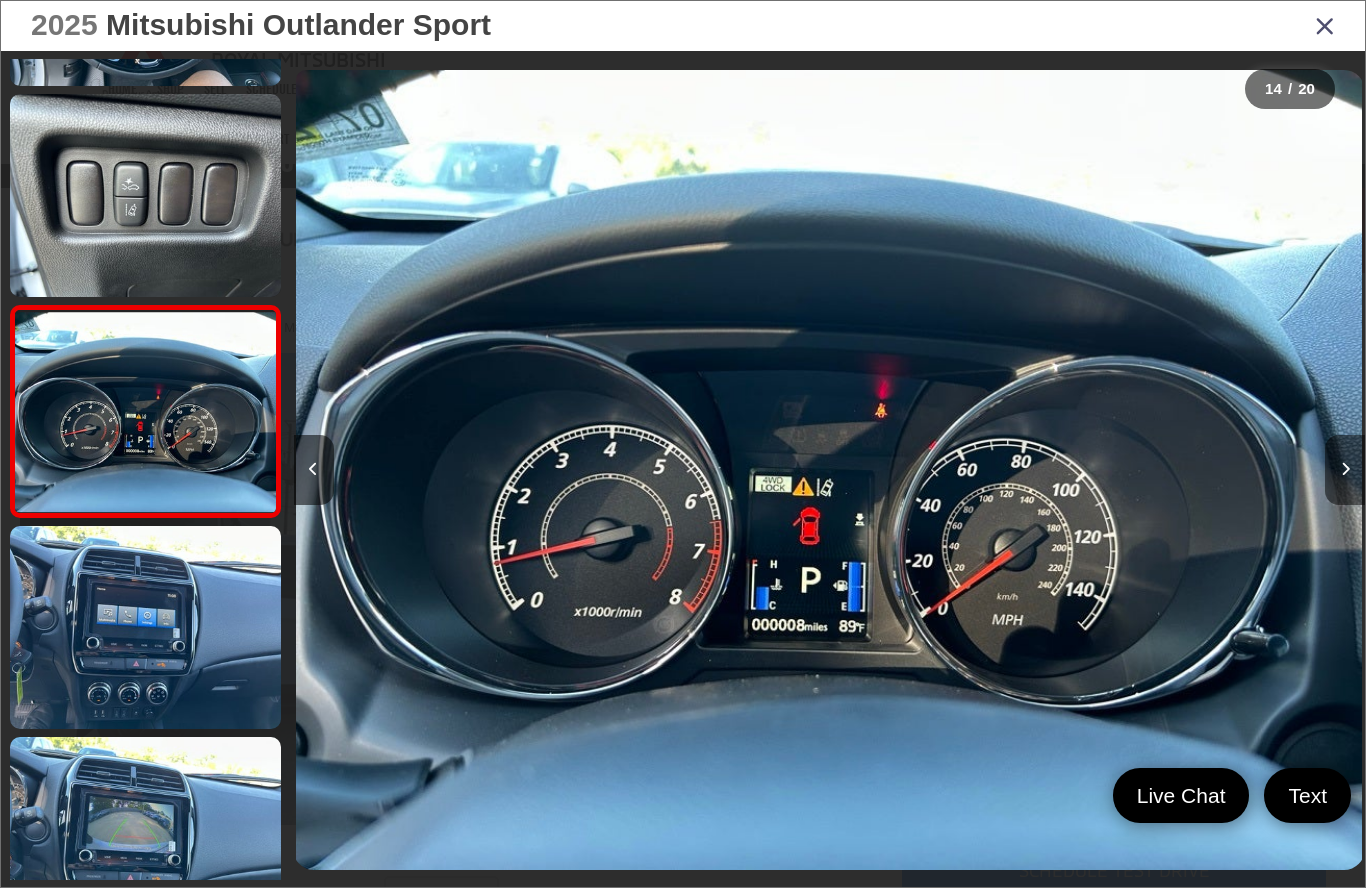 click at bounding box center (1345, 469) 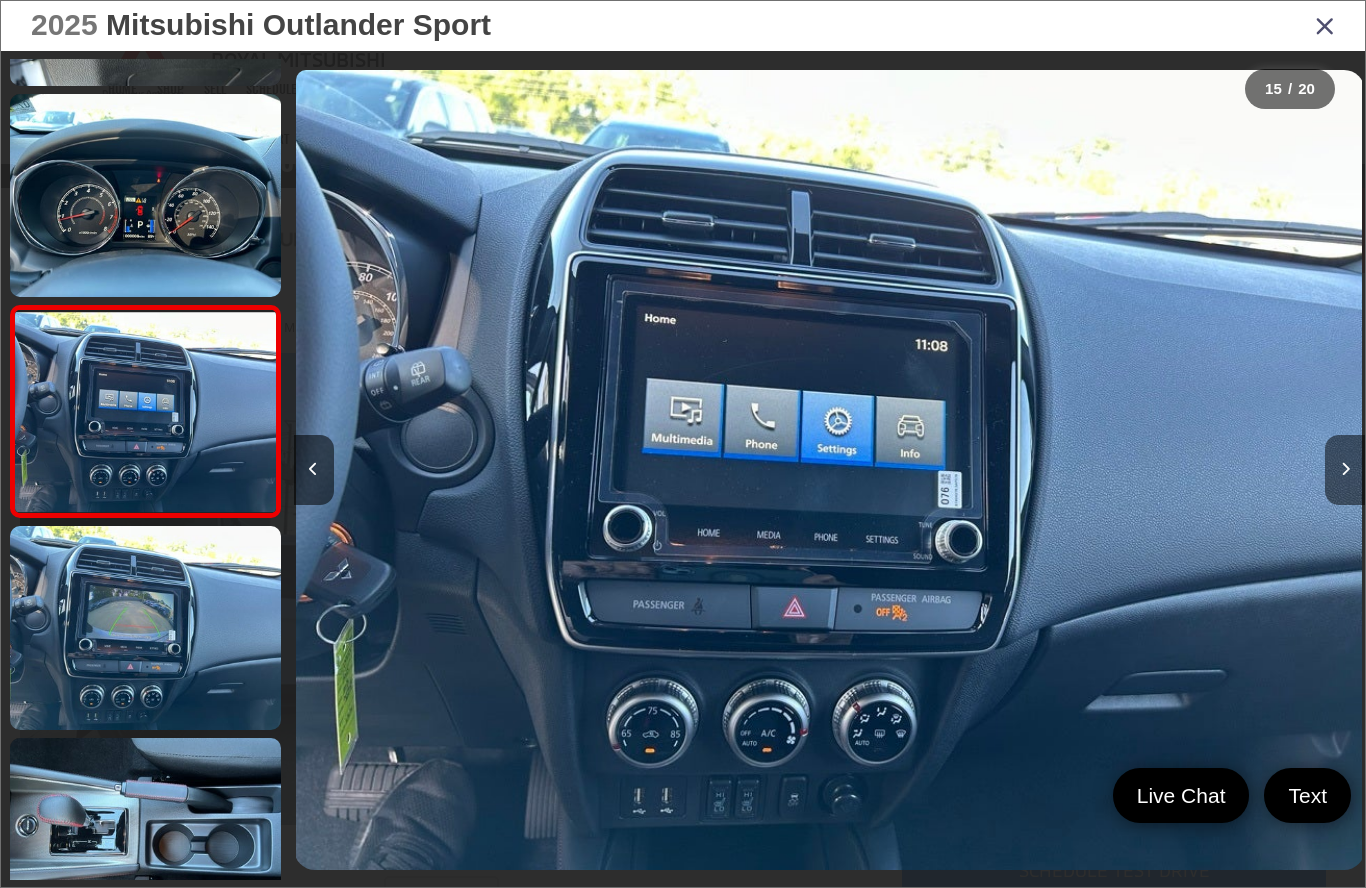 click at bounding box center (1345, 469) 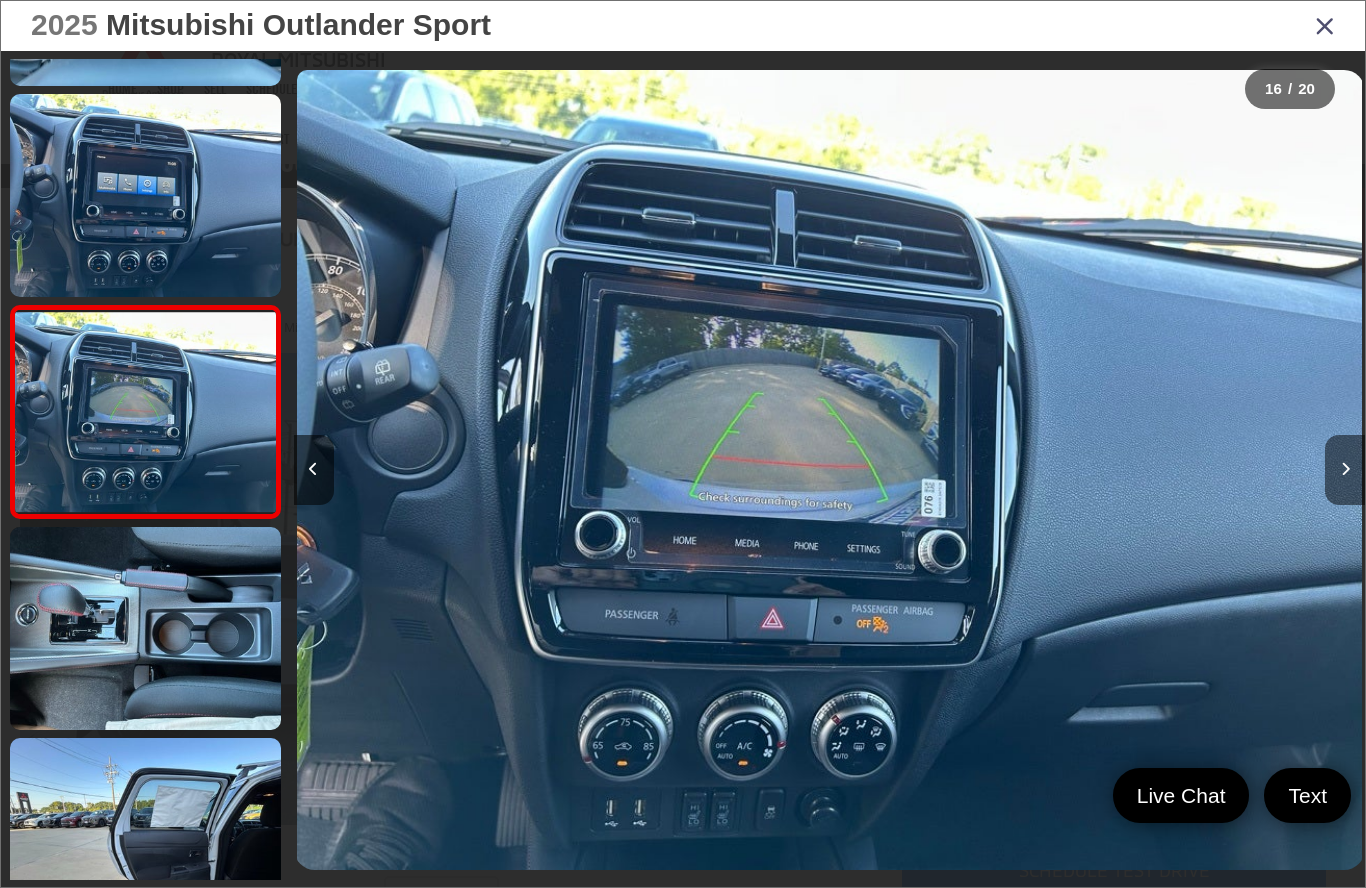 click at bounding box center [1345, 469] 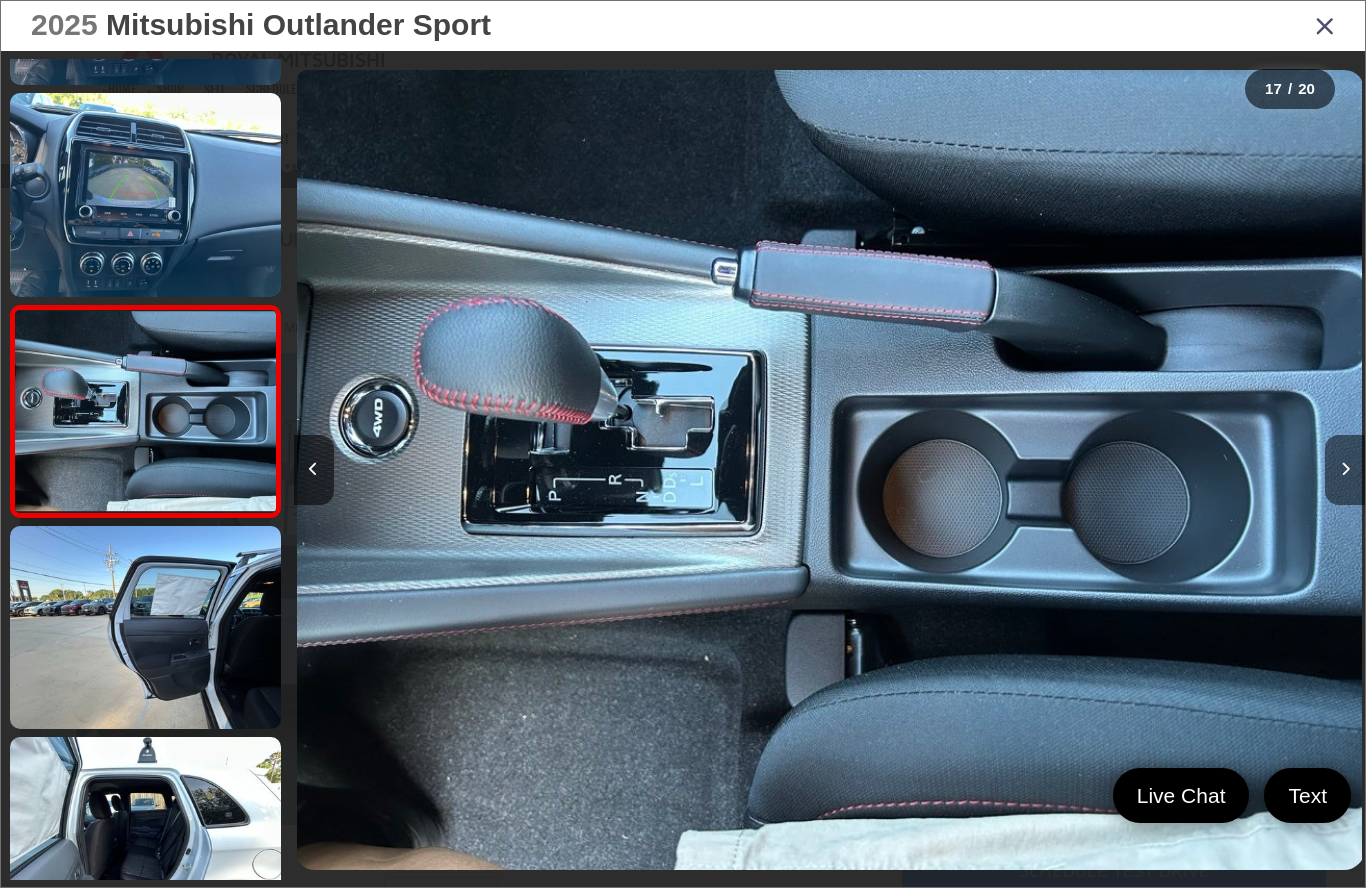 click at bounding box center [1345, 469] 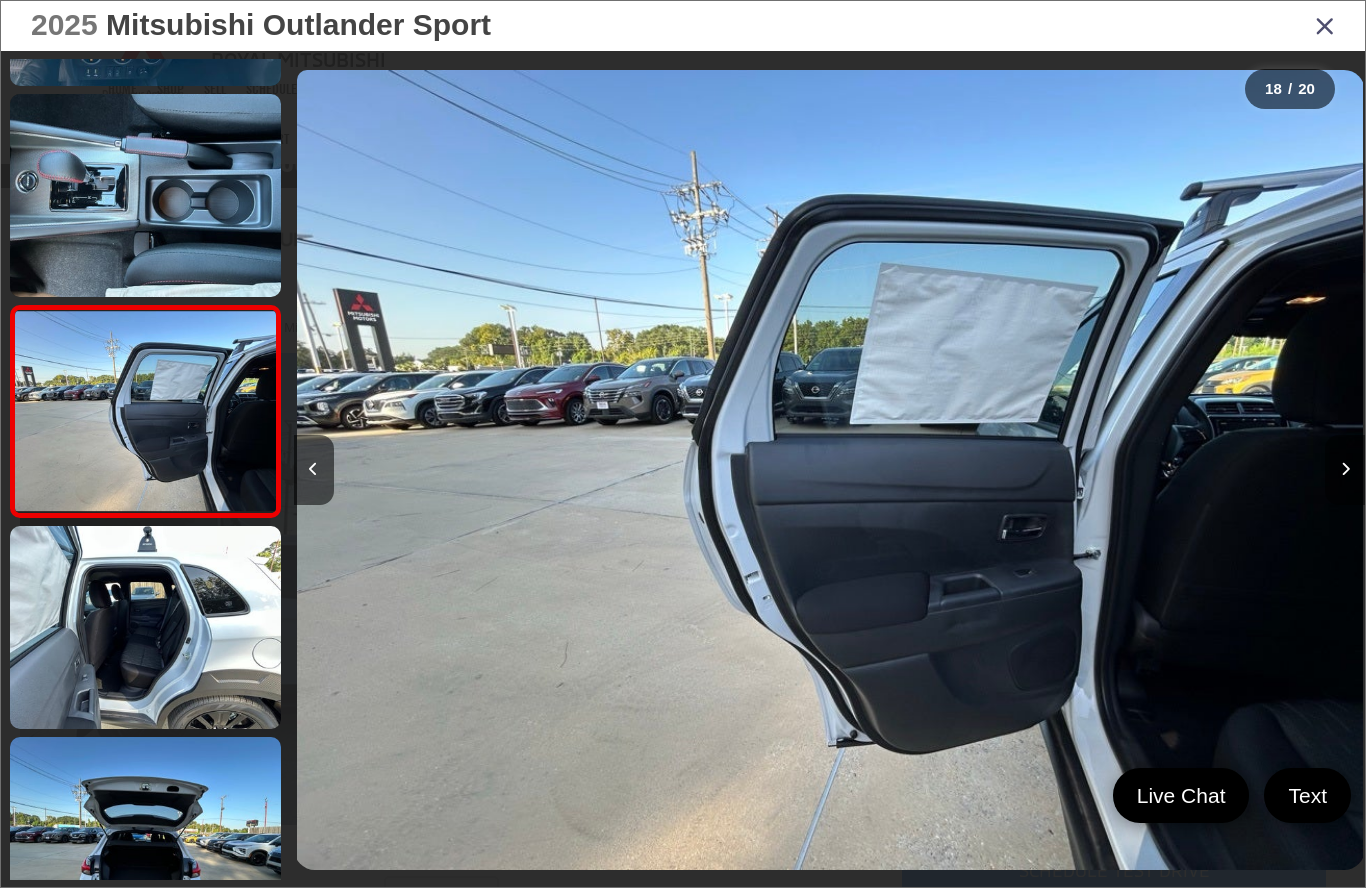 click at bounding box center [1345, 470] 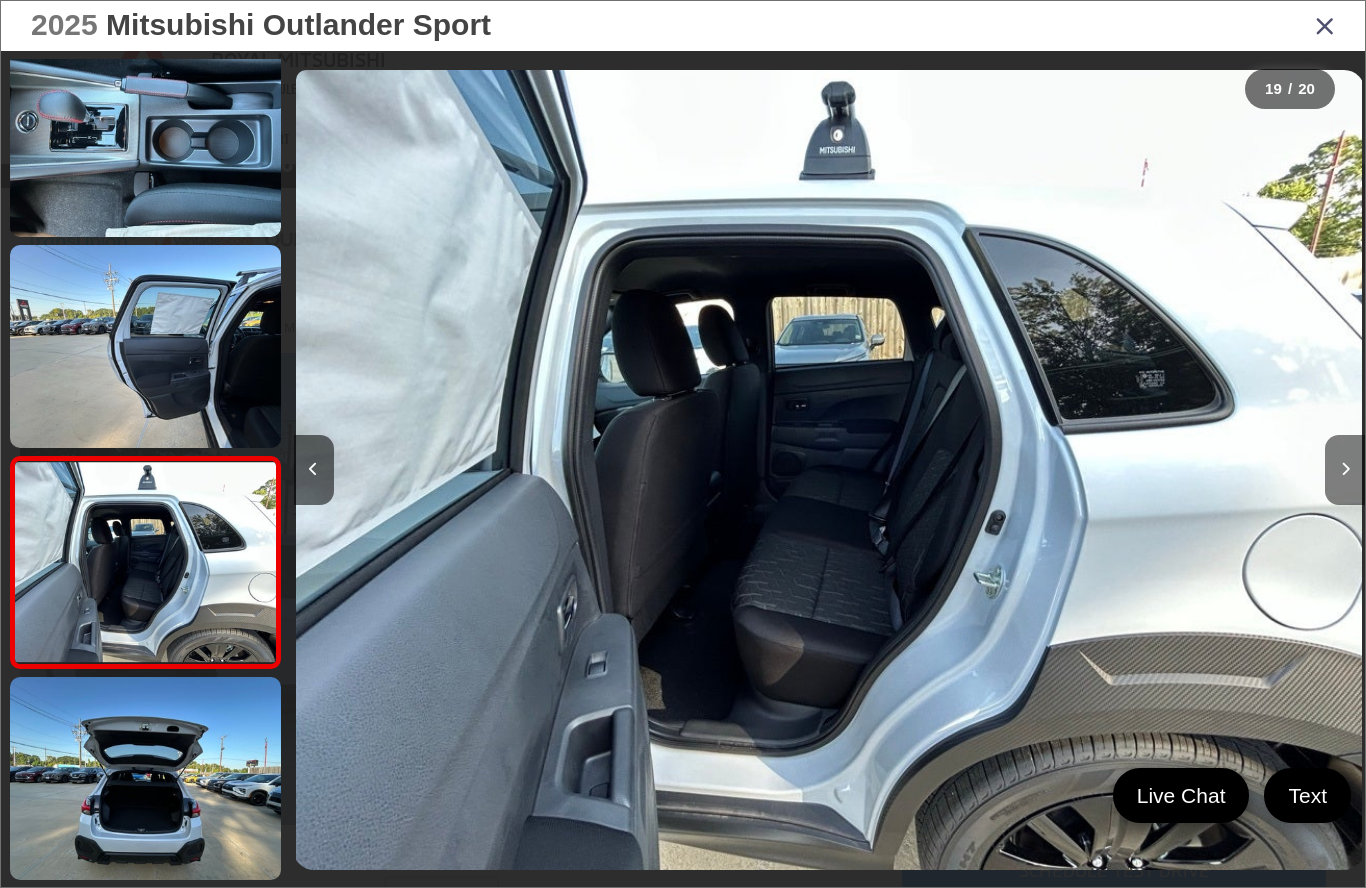 click at bounding box center (1345, 469) 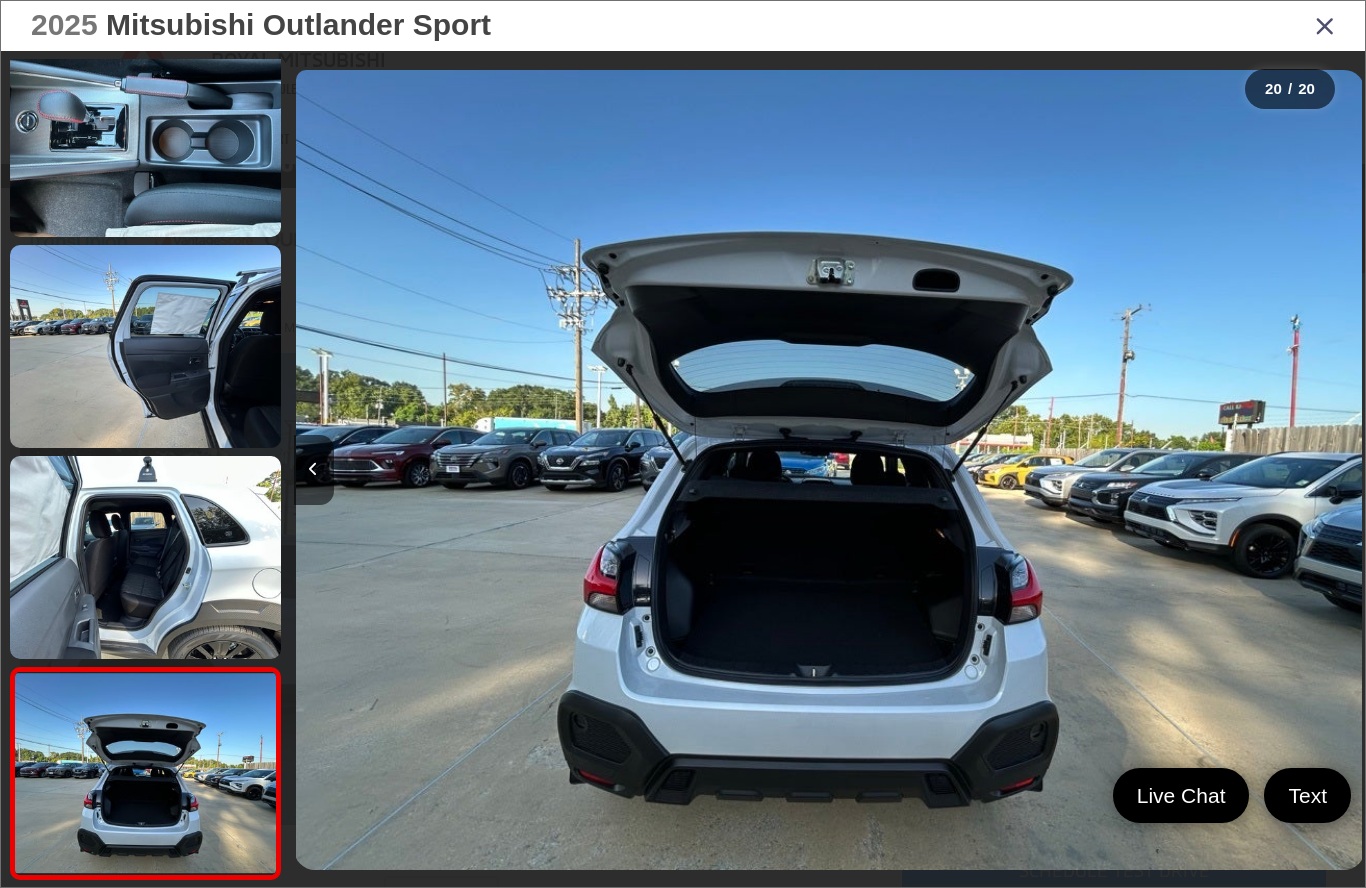click at bounding box center [1231, 470] 